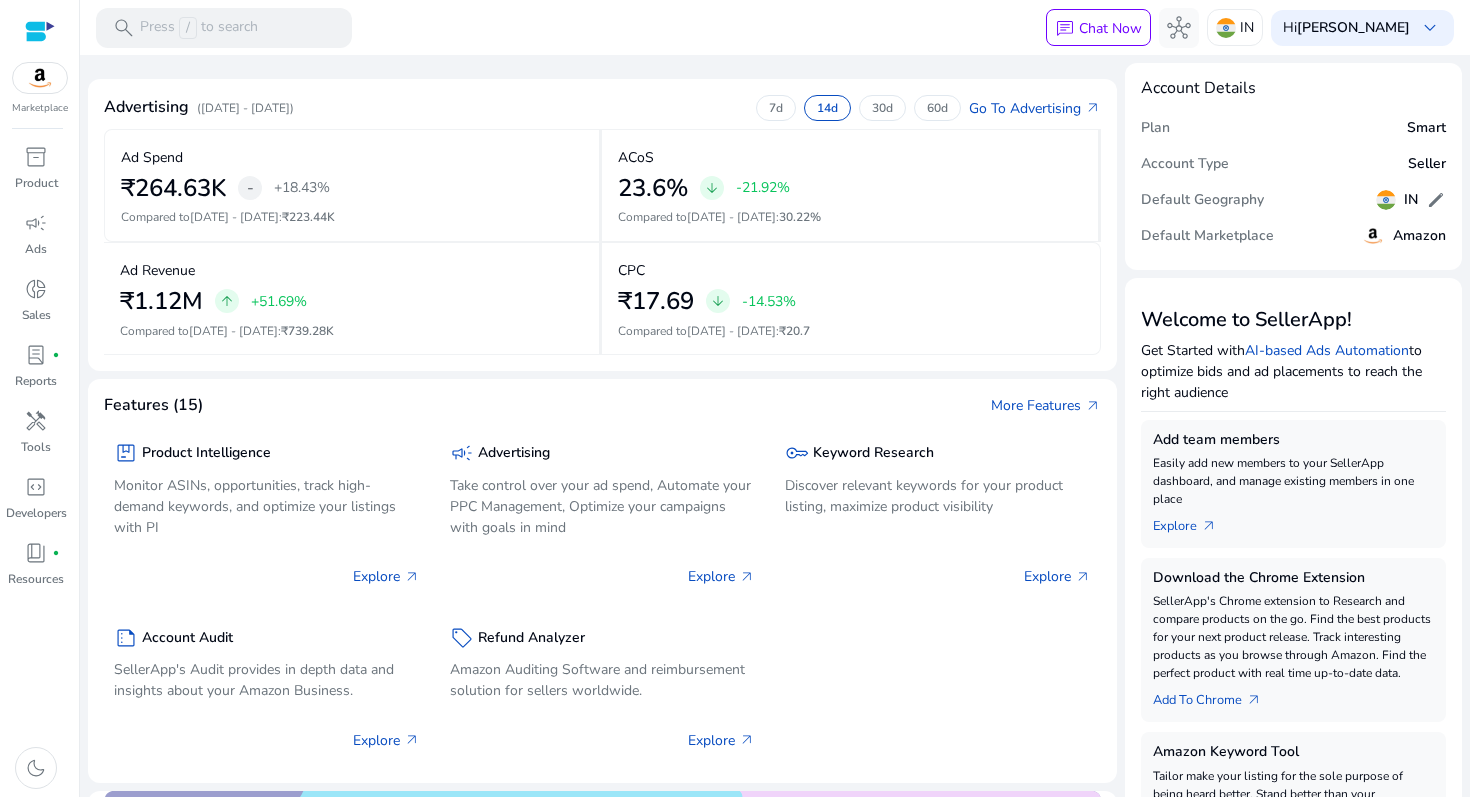 scroll, scrollTop: 0, scrollLeft: 0, axis: both 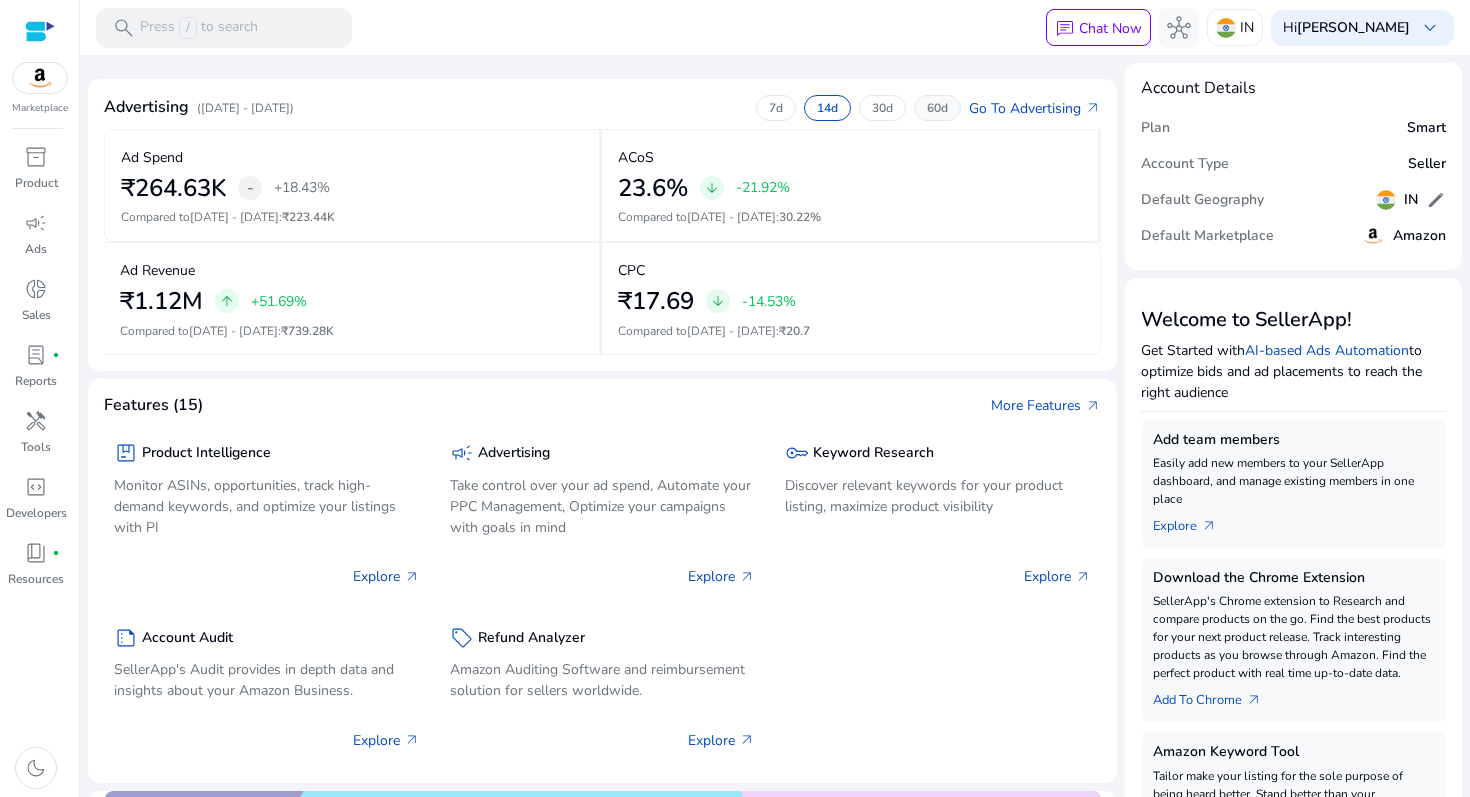 click on "60d" 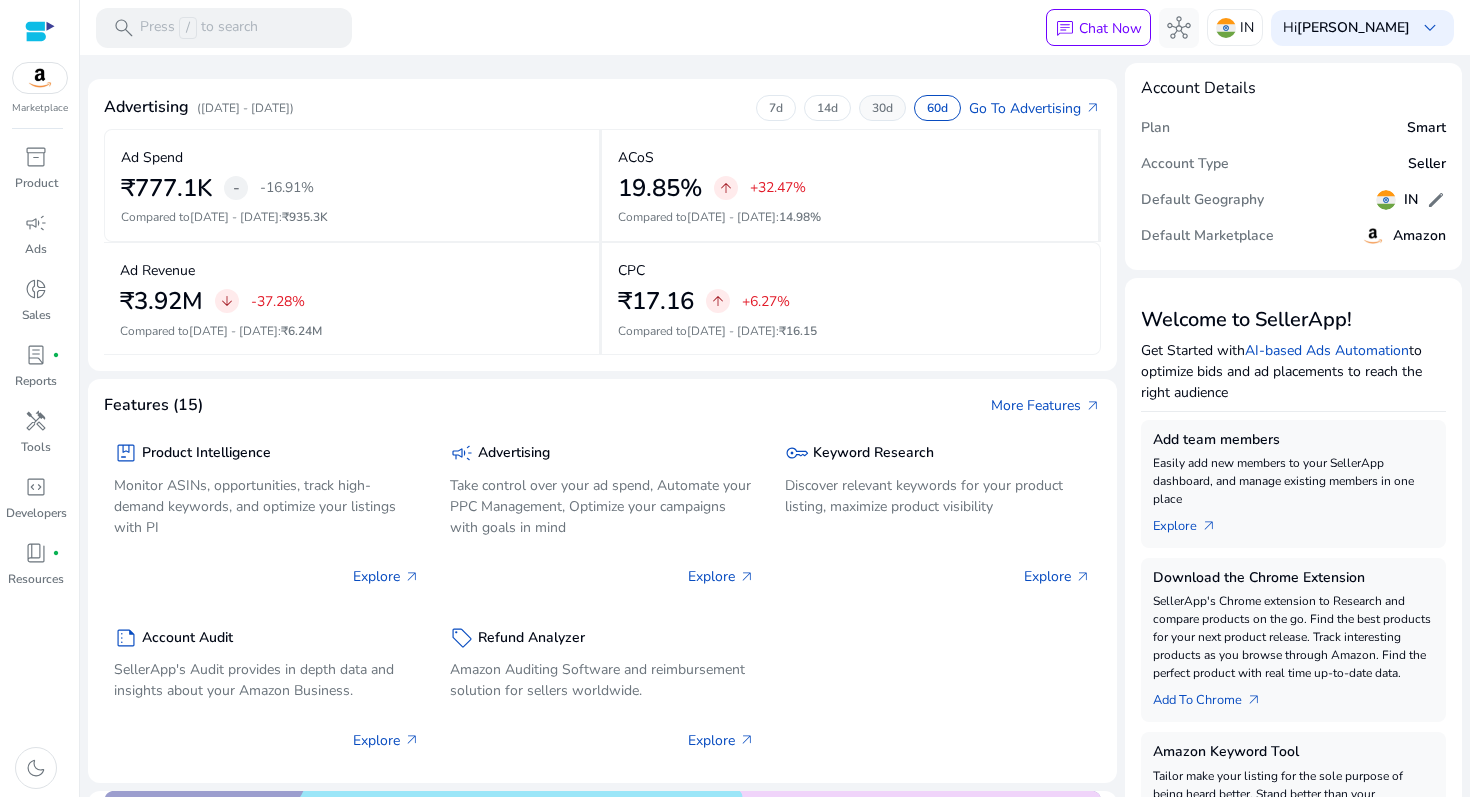 click on "30d" 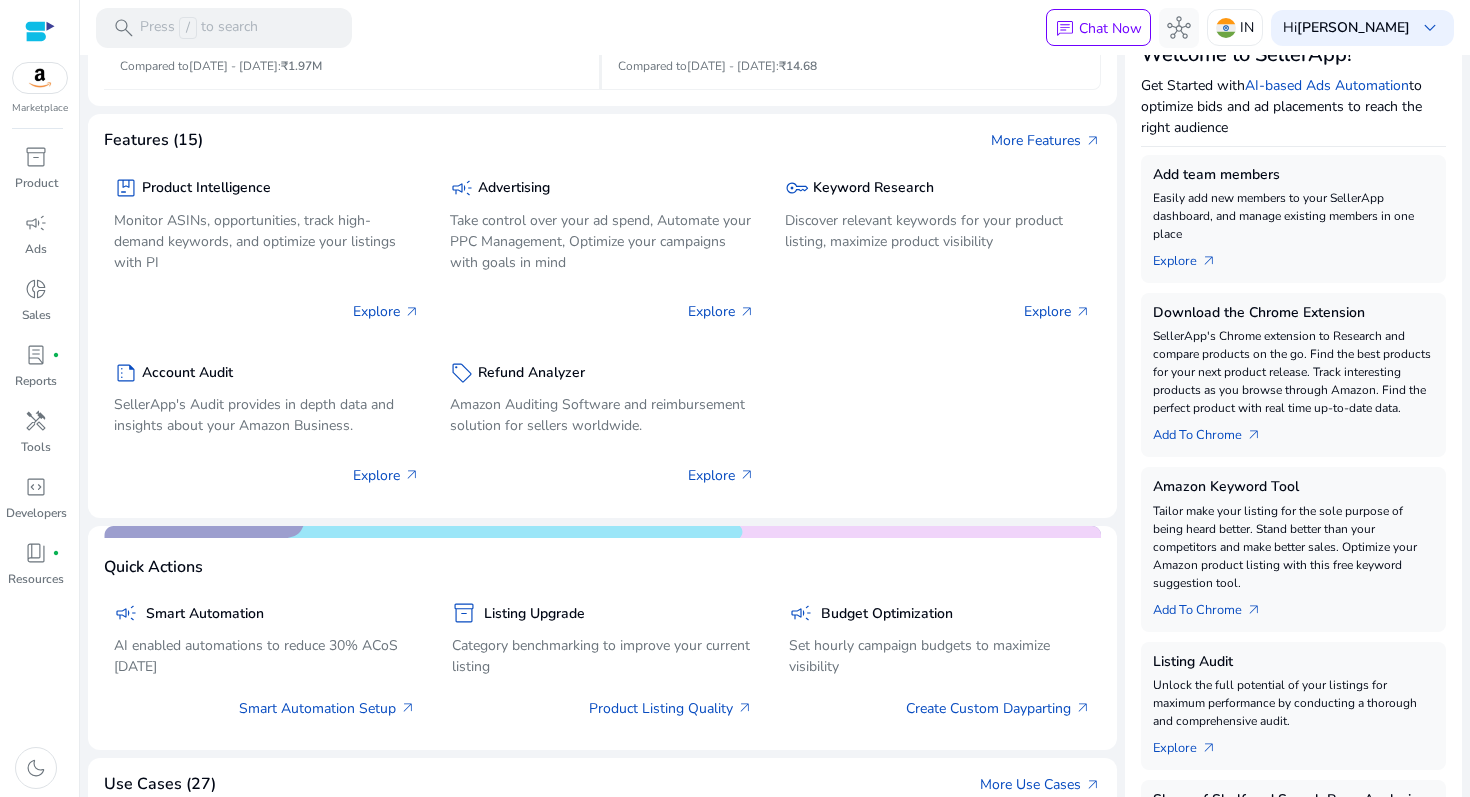 scroll, scrollTop: 0, scrollLeft: 0, axis: both 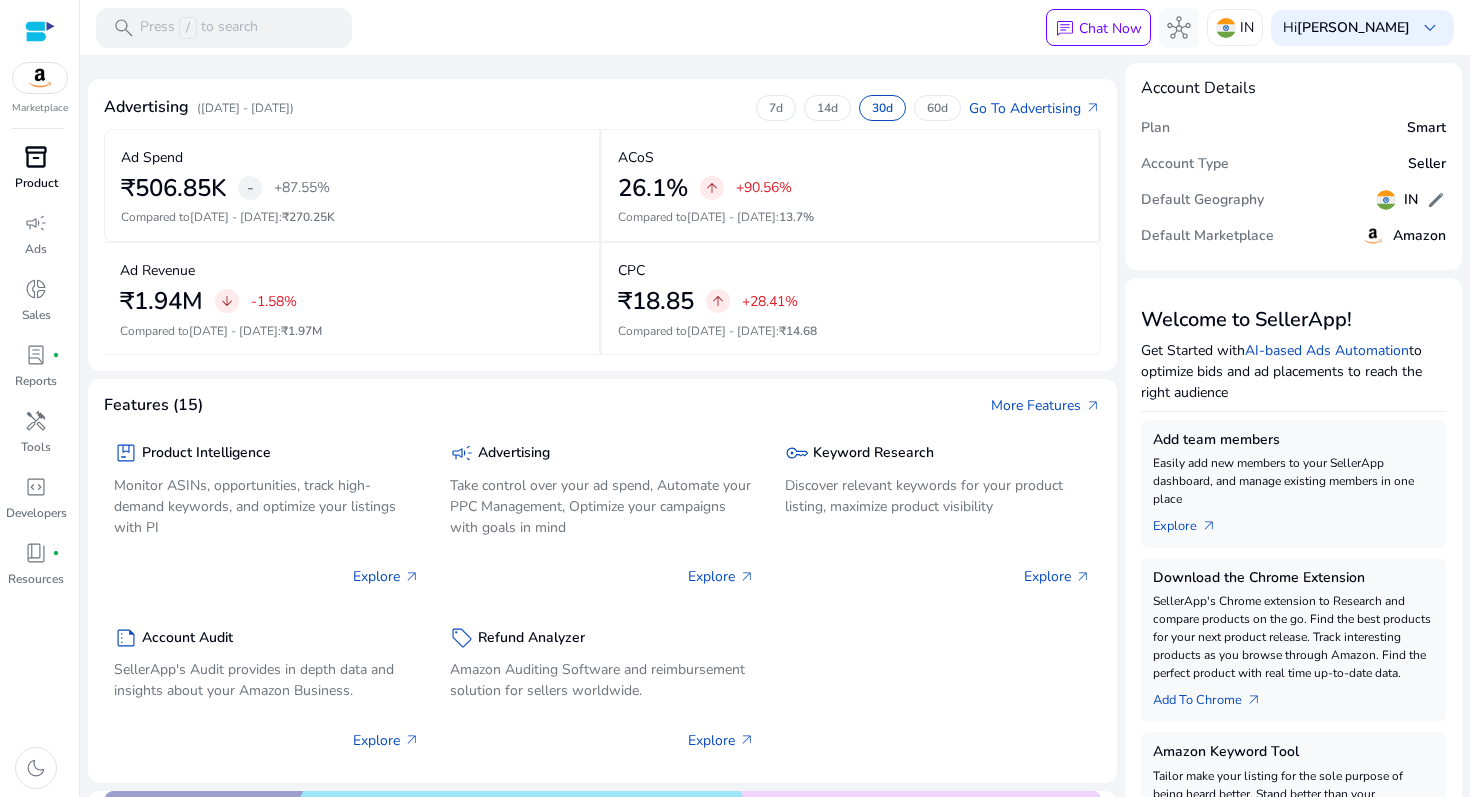 click on "inventory_2   Product" at bounding box center [36, 174] 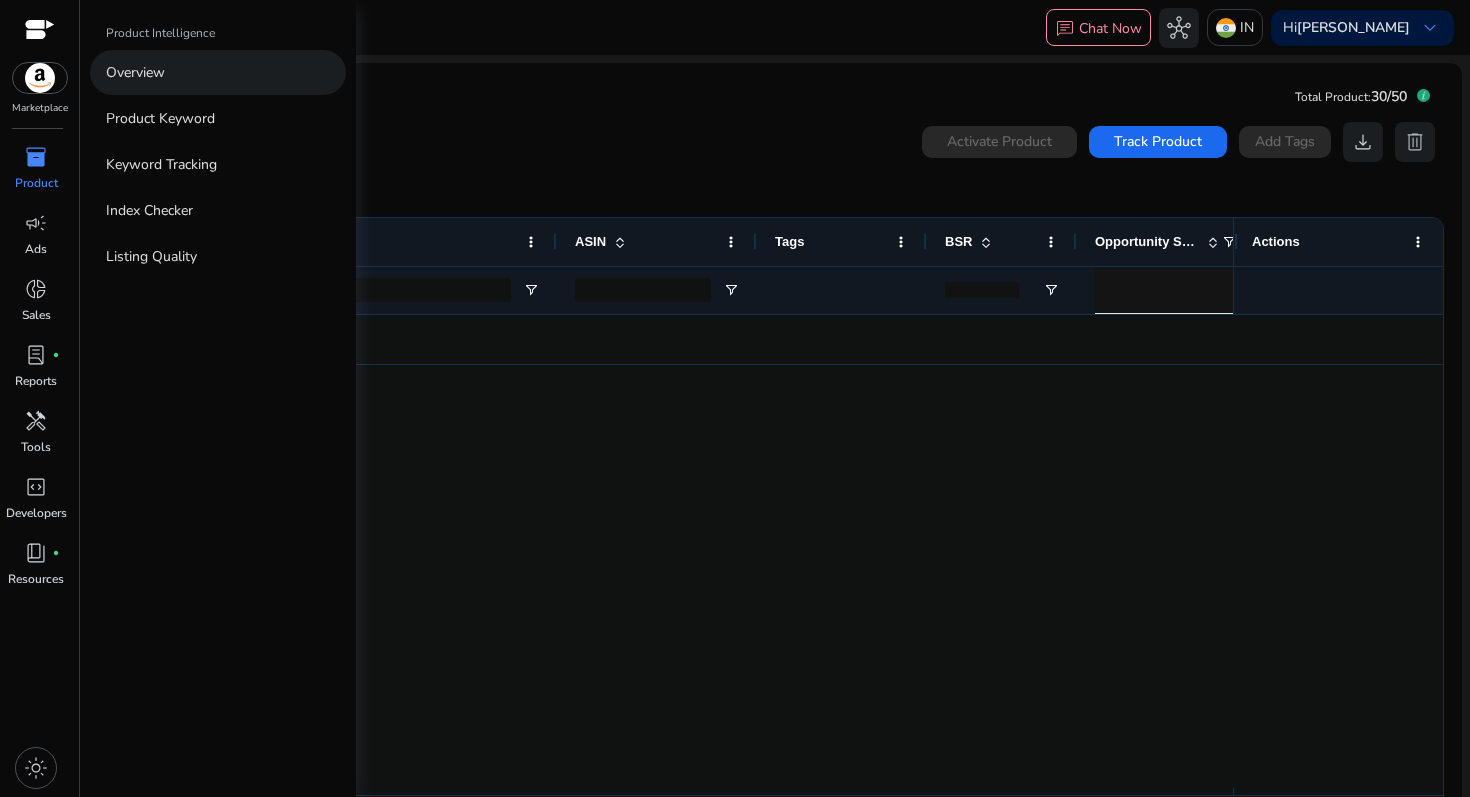 click on "Overview" at bounding box center (218, 72) 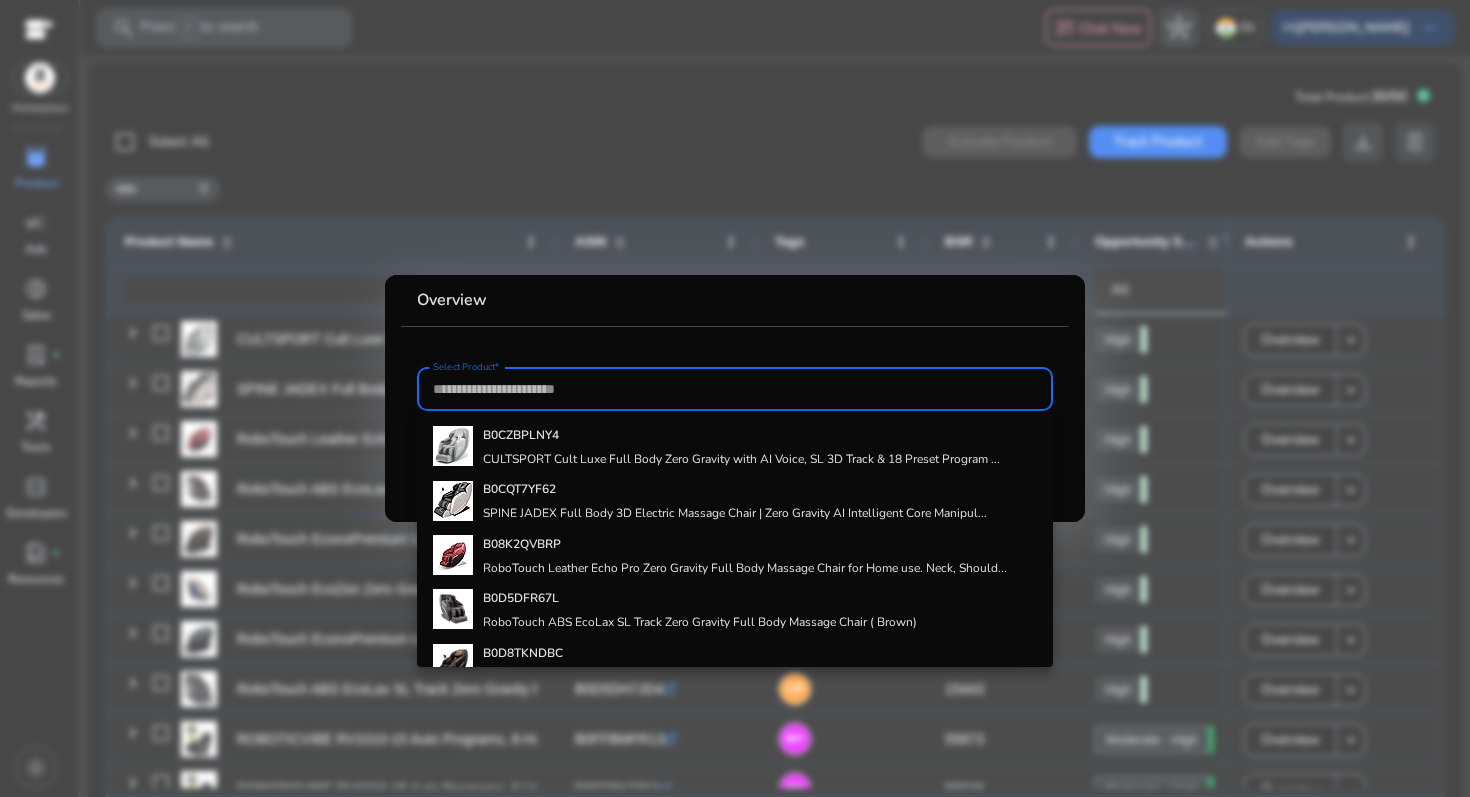 click at bounding box center [735, 398] 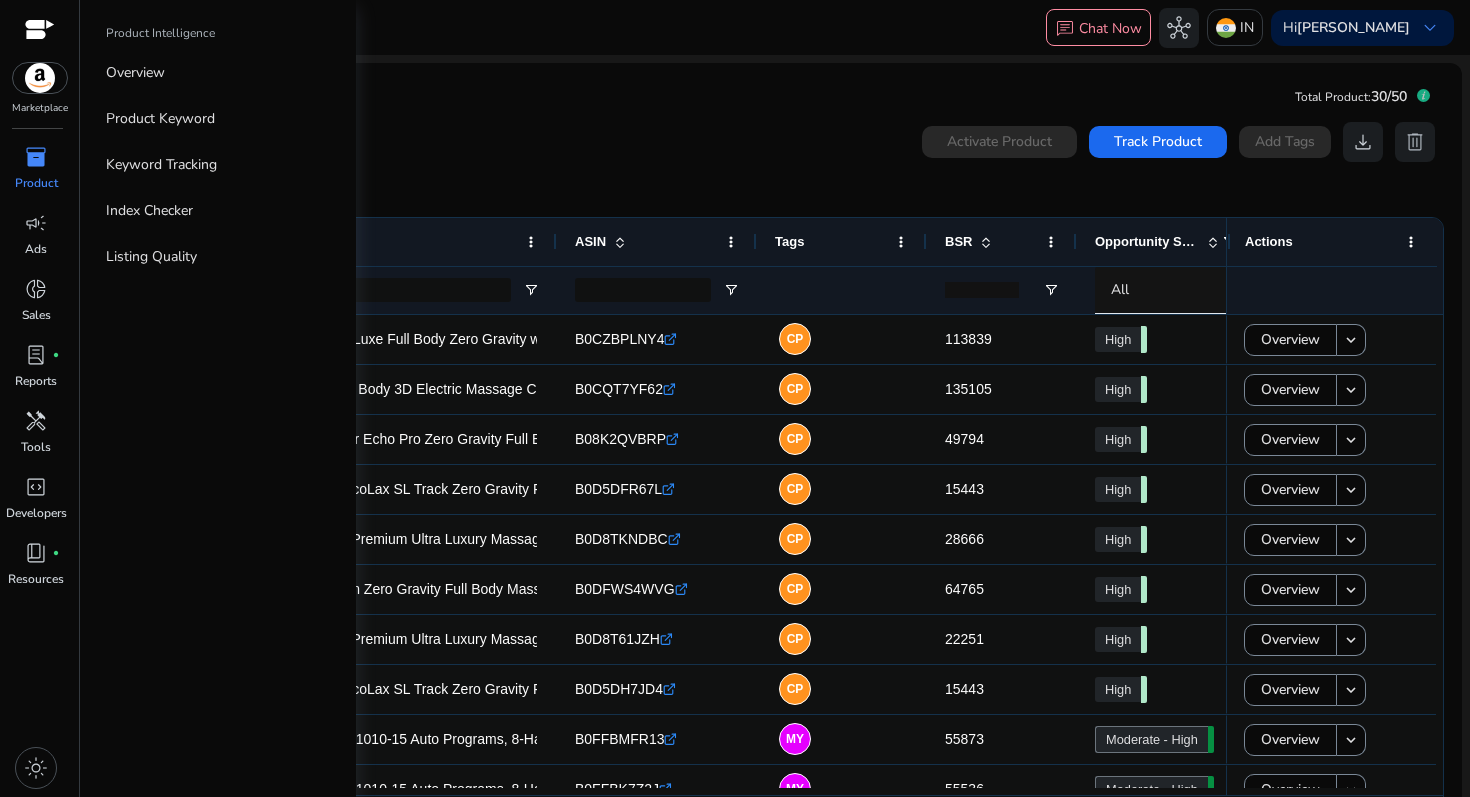 click on "inventory_2" at bounding box center [36, 157] 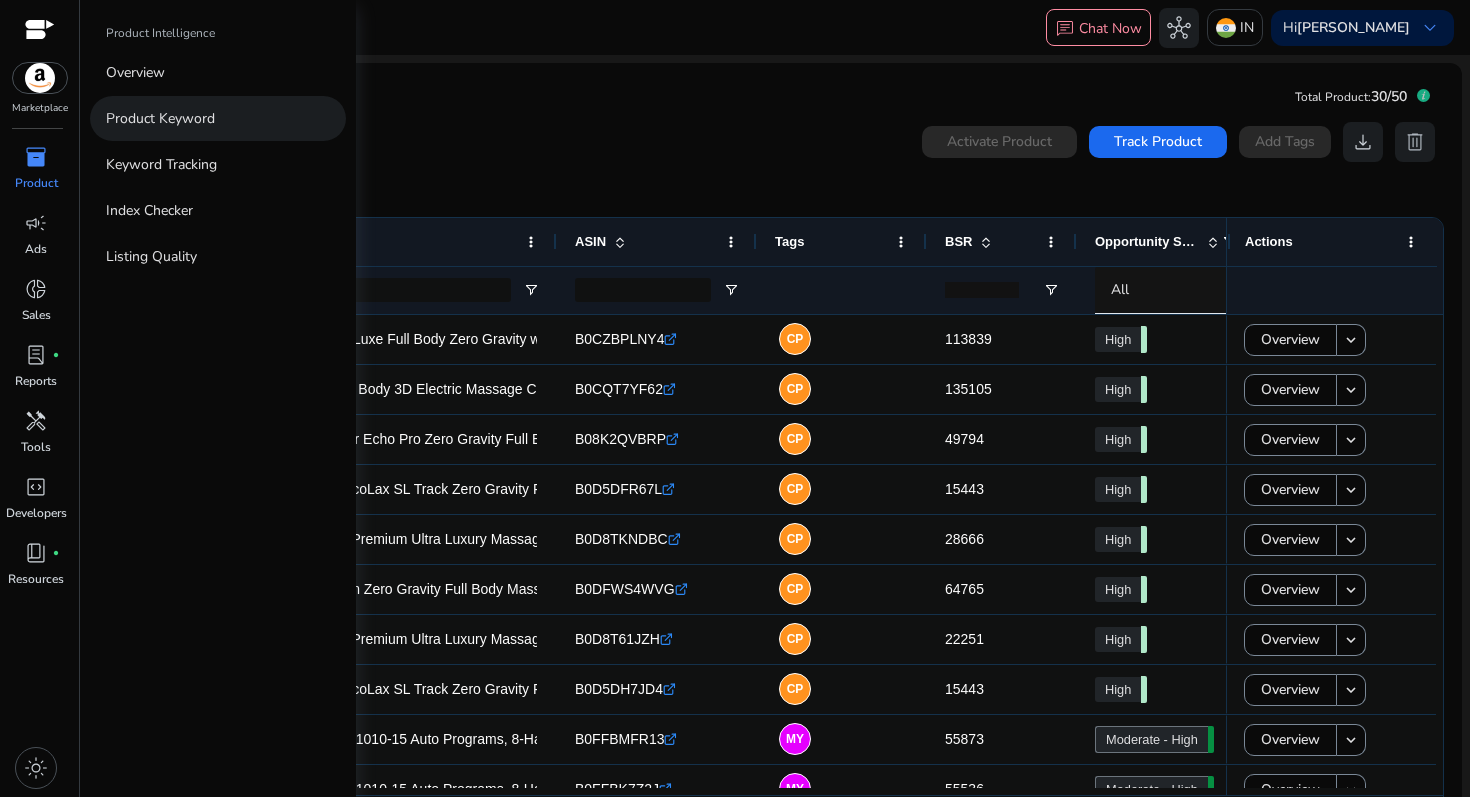 click on "Product Keyword" at bounding box center (160, 118) 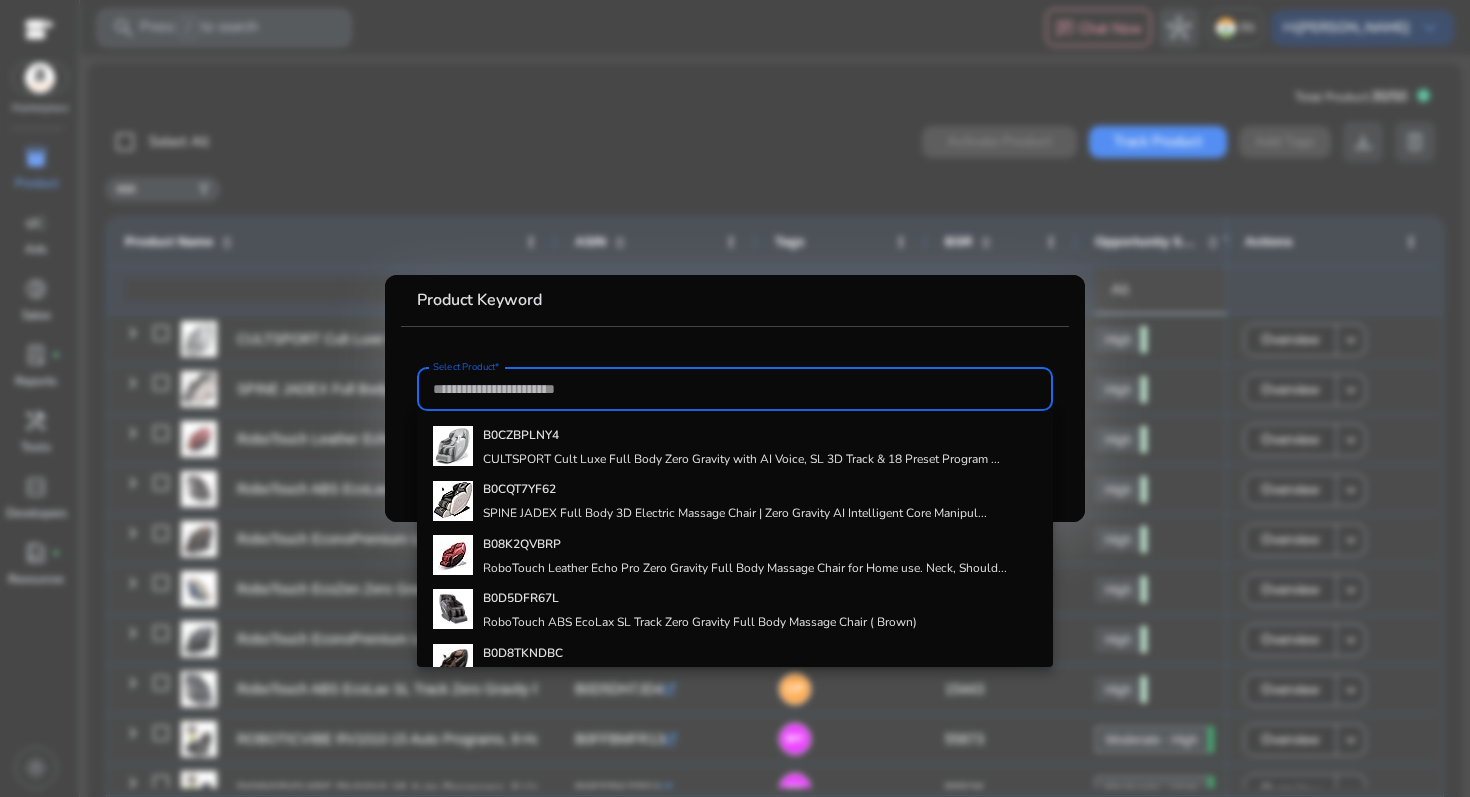 click at bounding box center [735, 398] 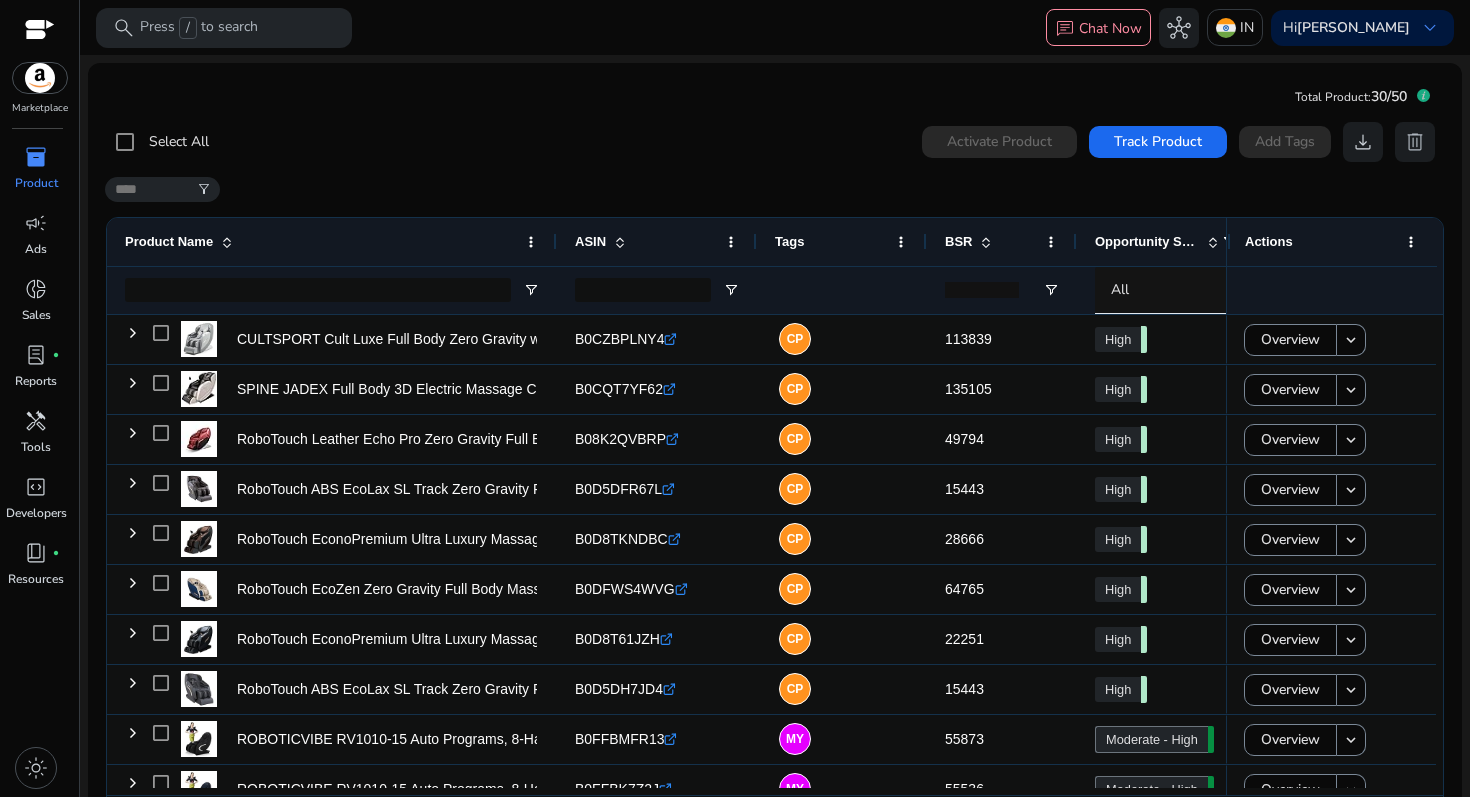 scroll, scrollTop: 74, scrollLeft: 0, axis: vertical 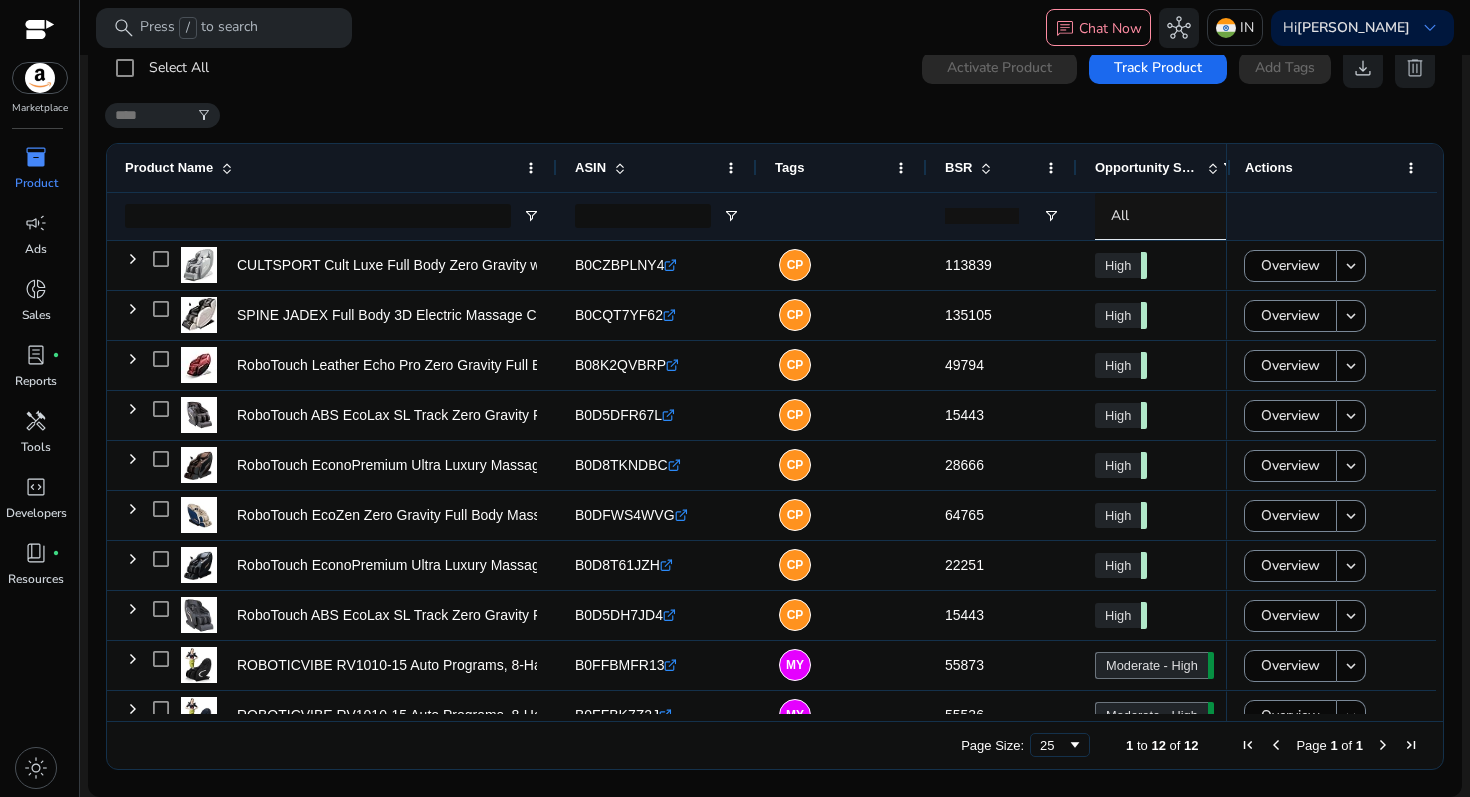 click on "BSR" 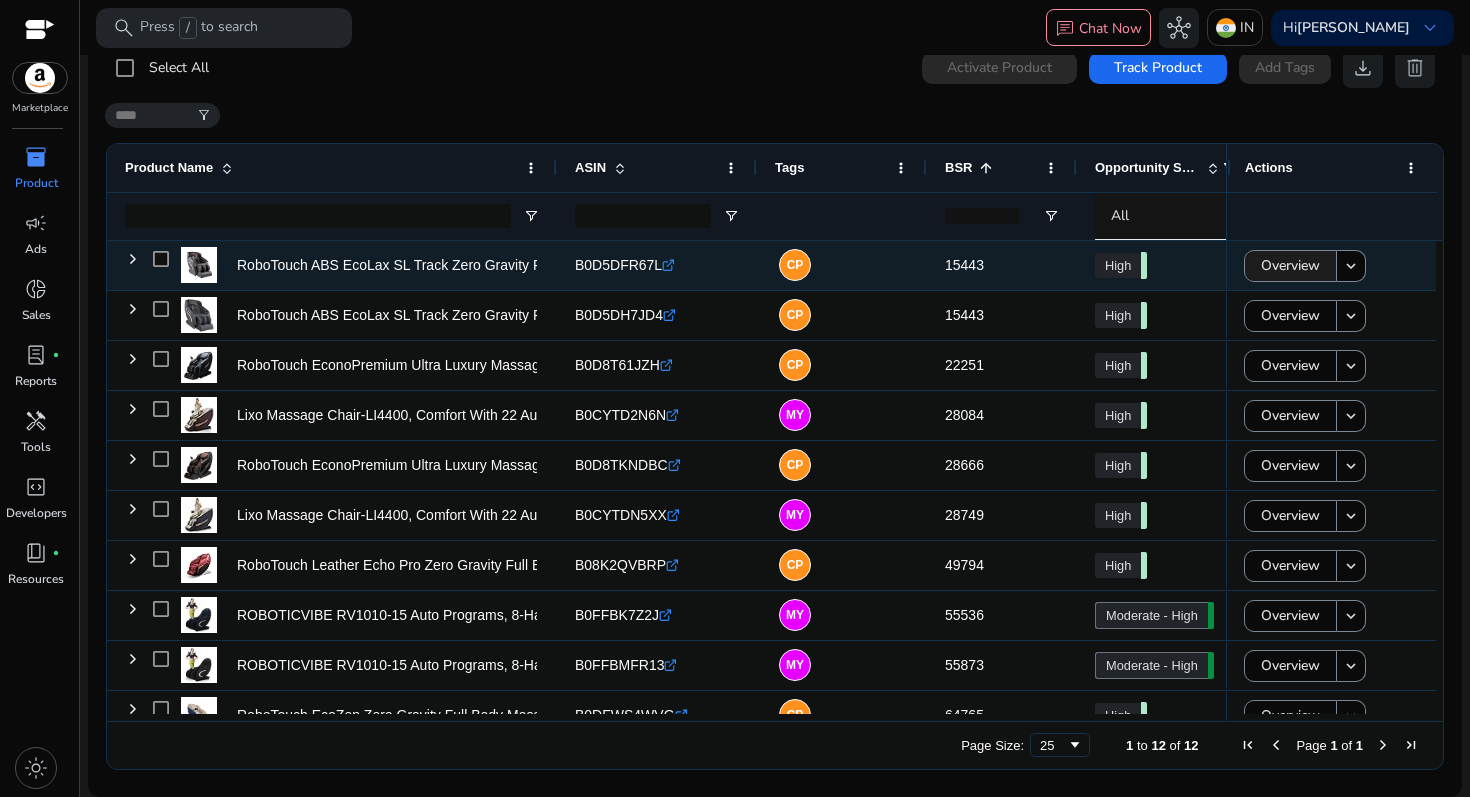 click on "Overview" 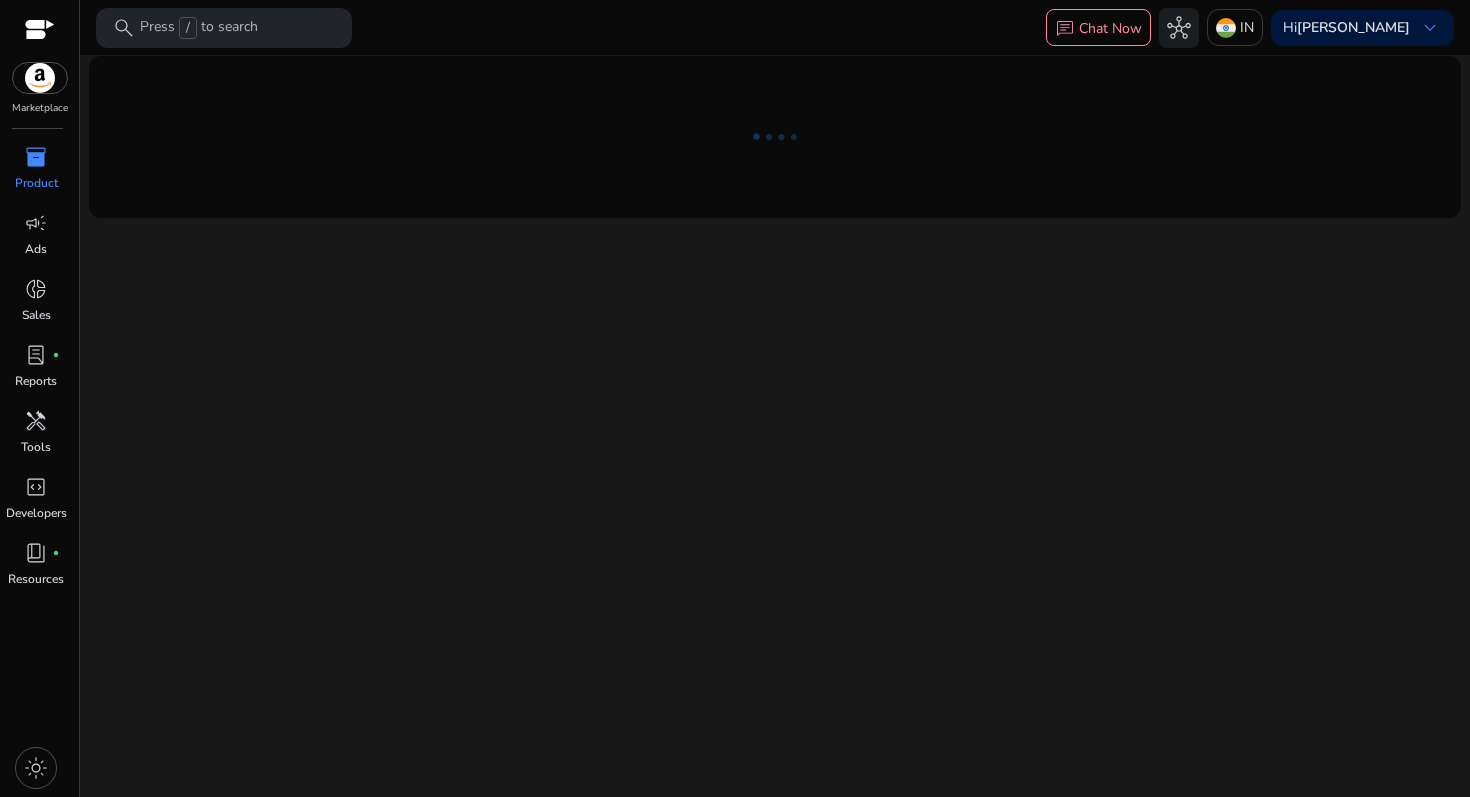 scroll, scrollTop: 0, scrollLeft: 0, axis: both 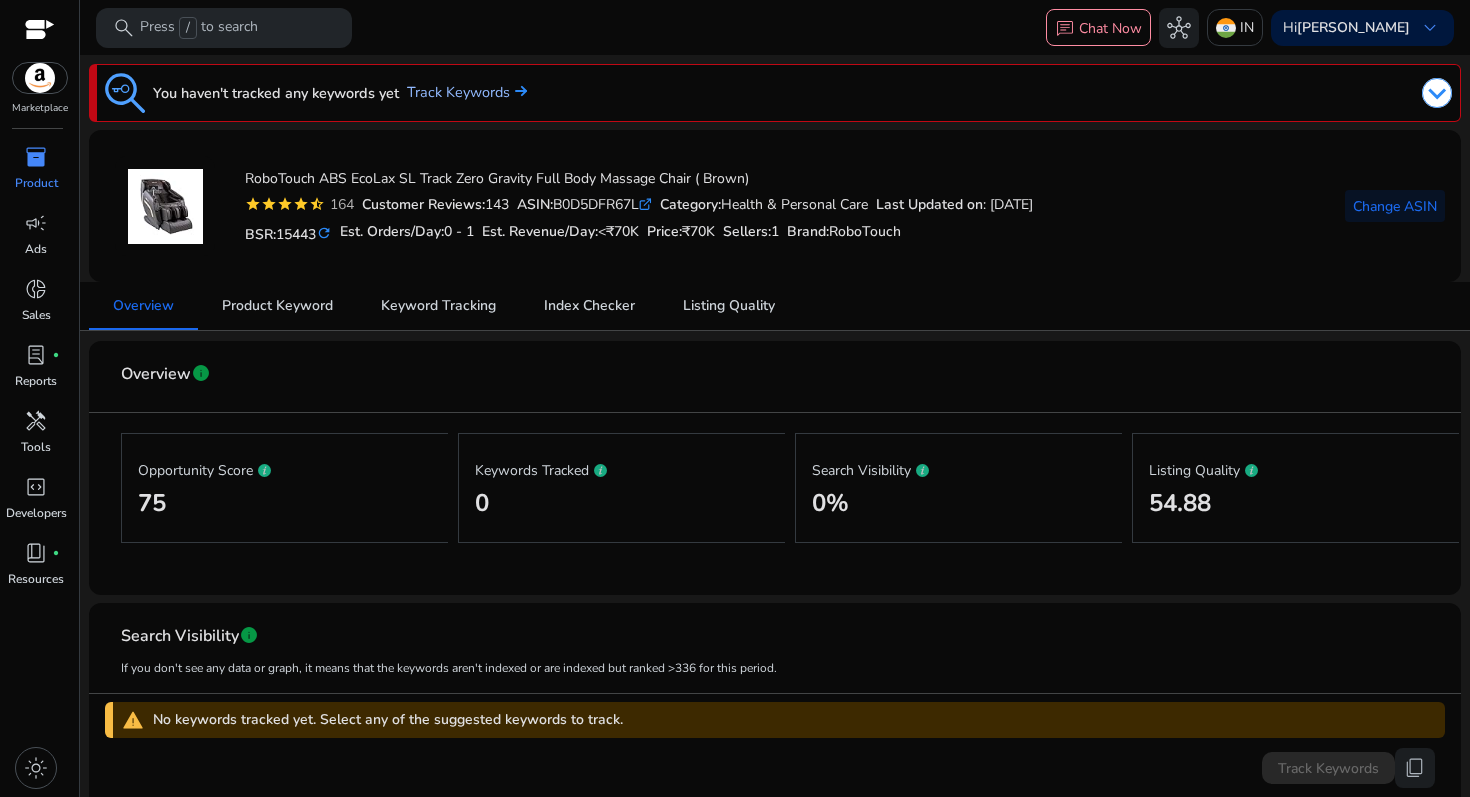 click on "Track Keywords" 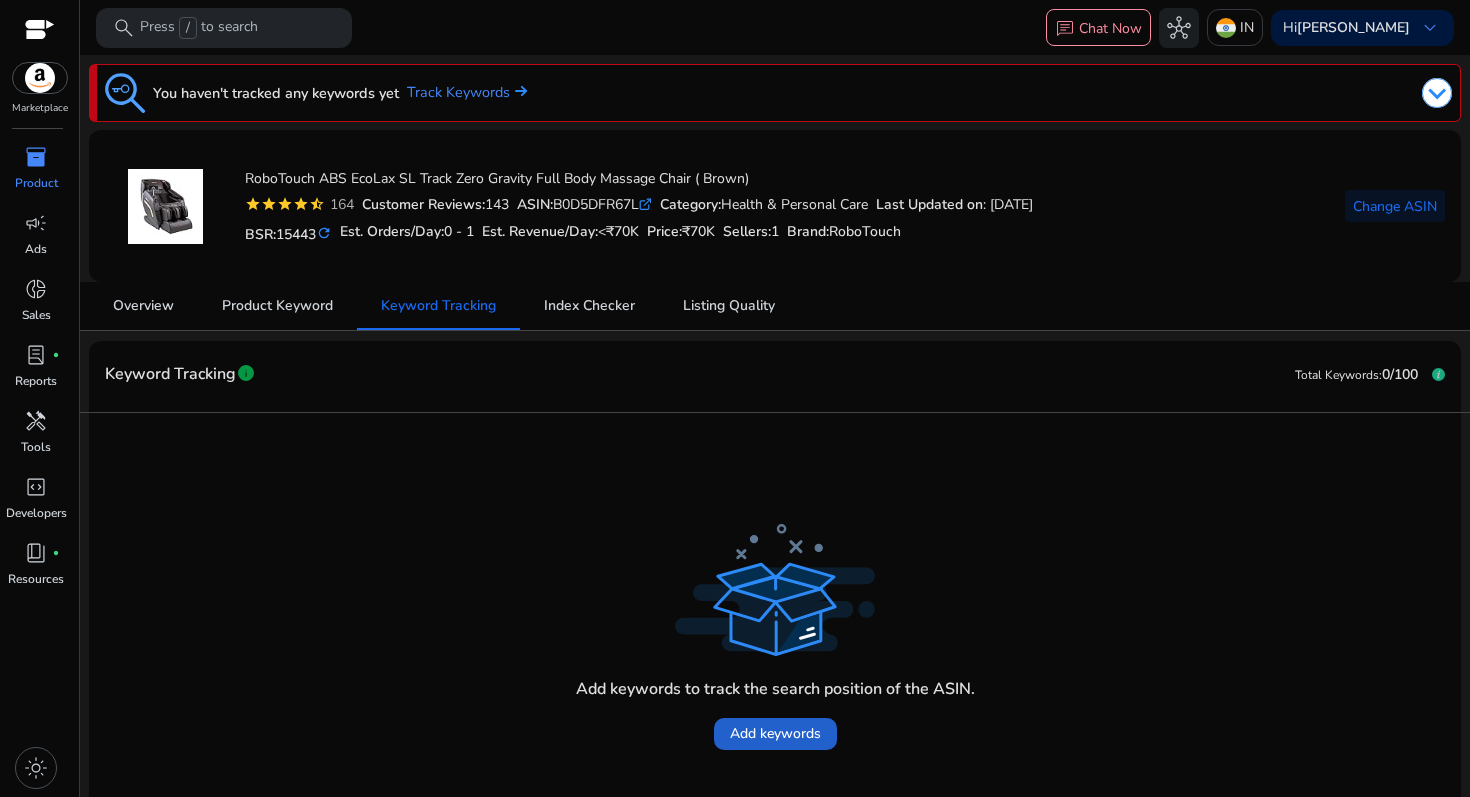 click on "Add keywords" at bounding box center (775, 733) 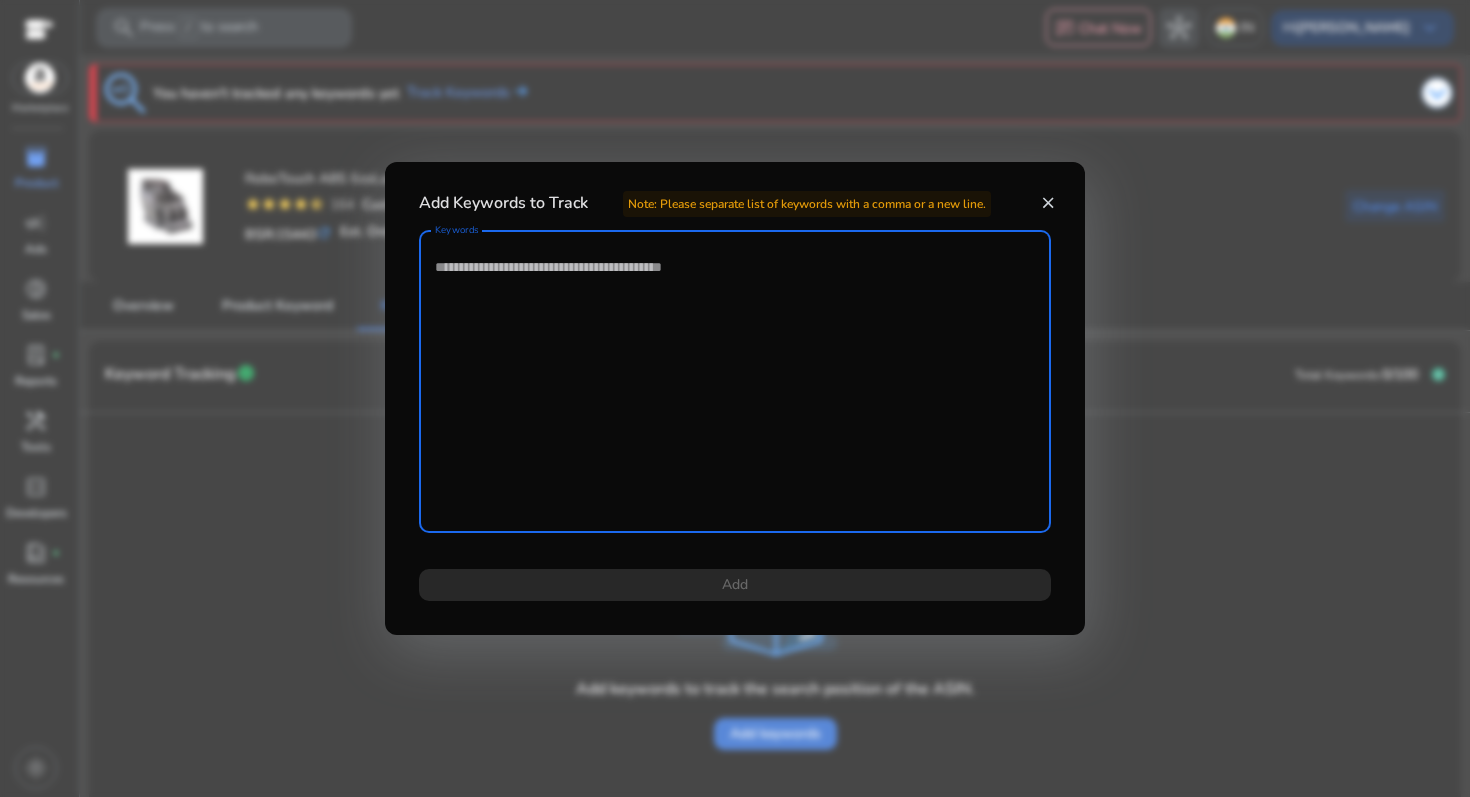 scroll, scrollTop: 20, scrollLeft: 0, axis: vertical 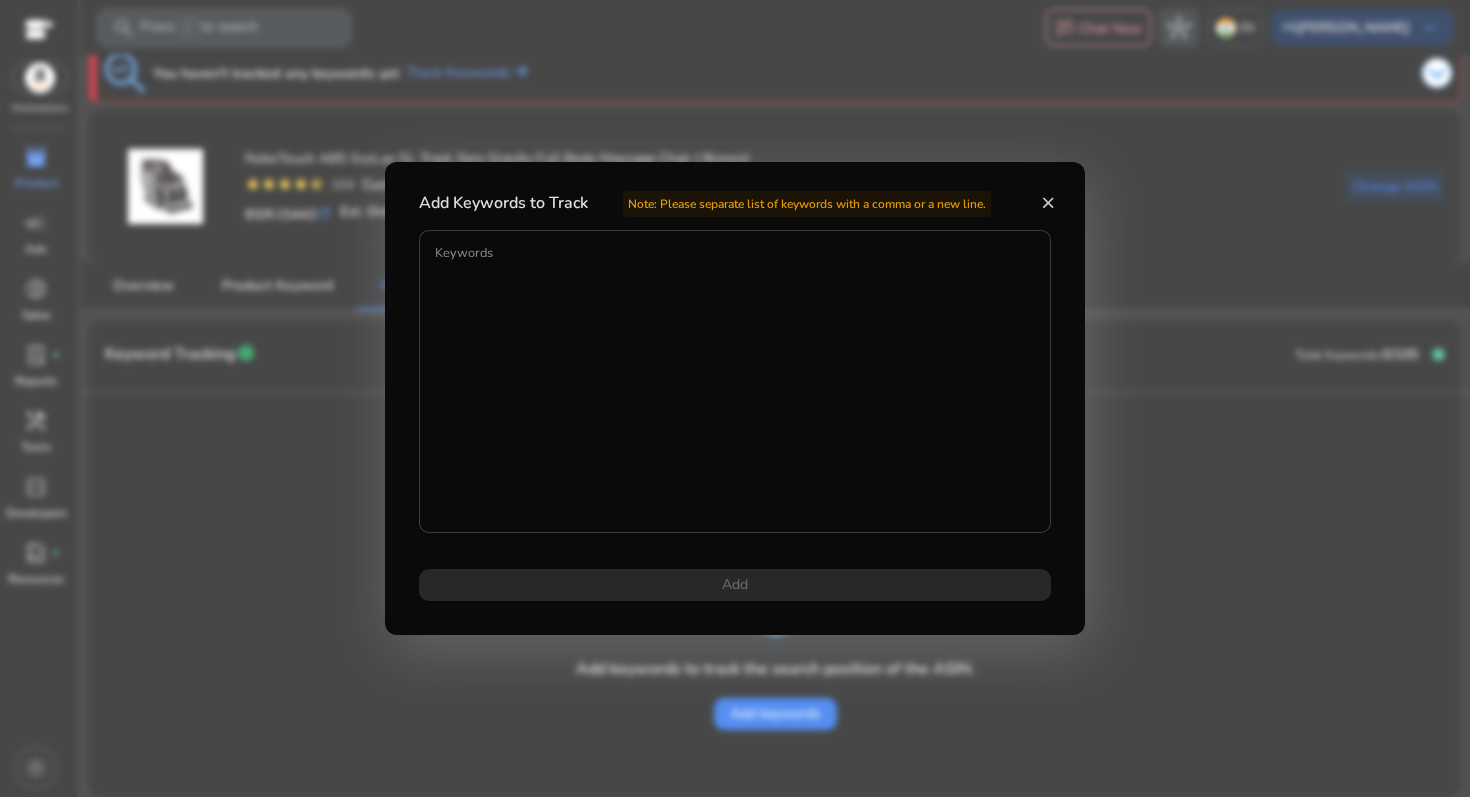 click on "Keywords" at bounding box center [735, 381] 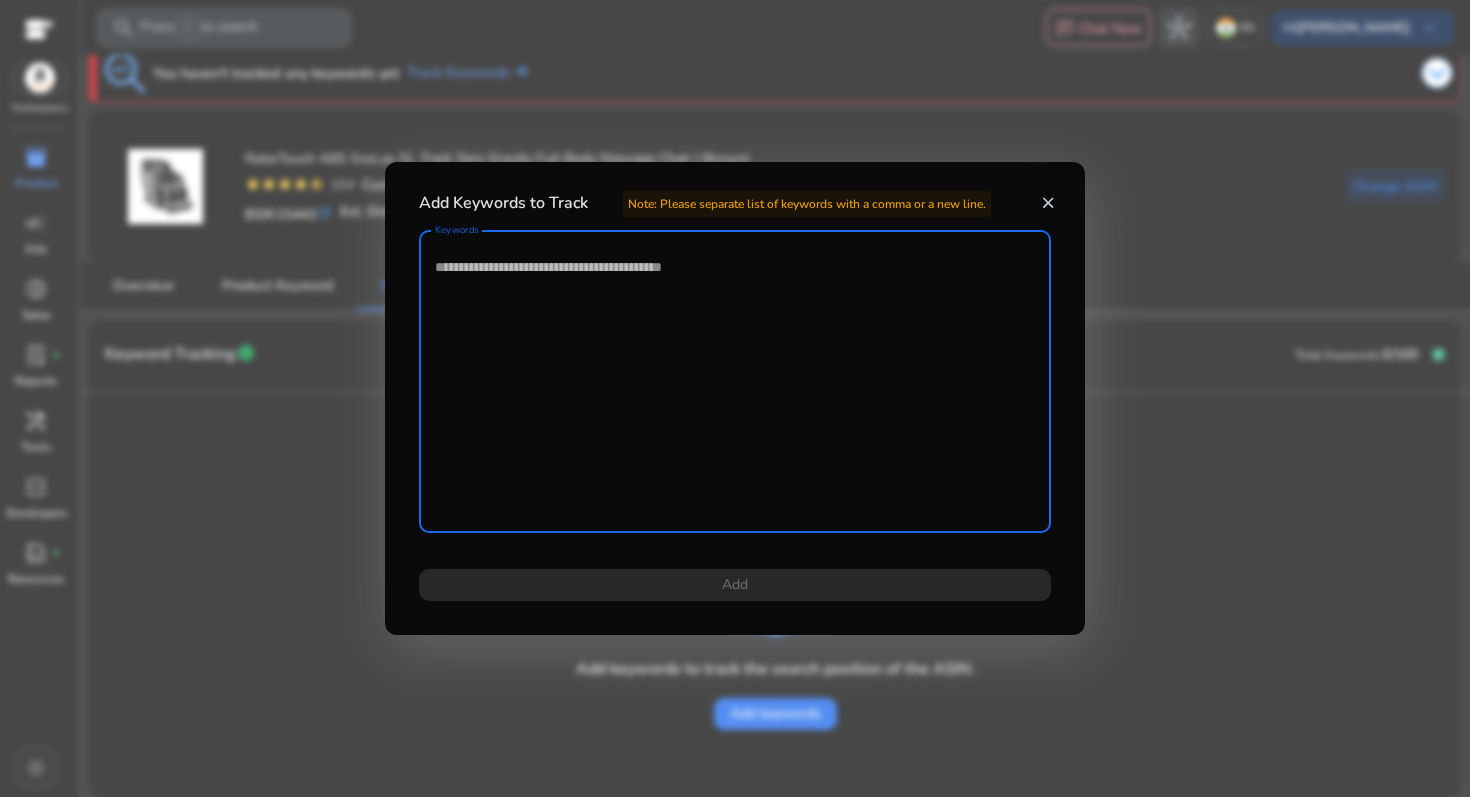 paste on "**********" 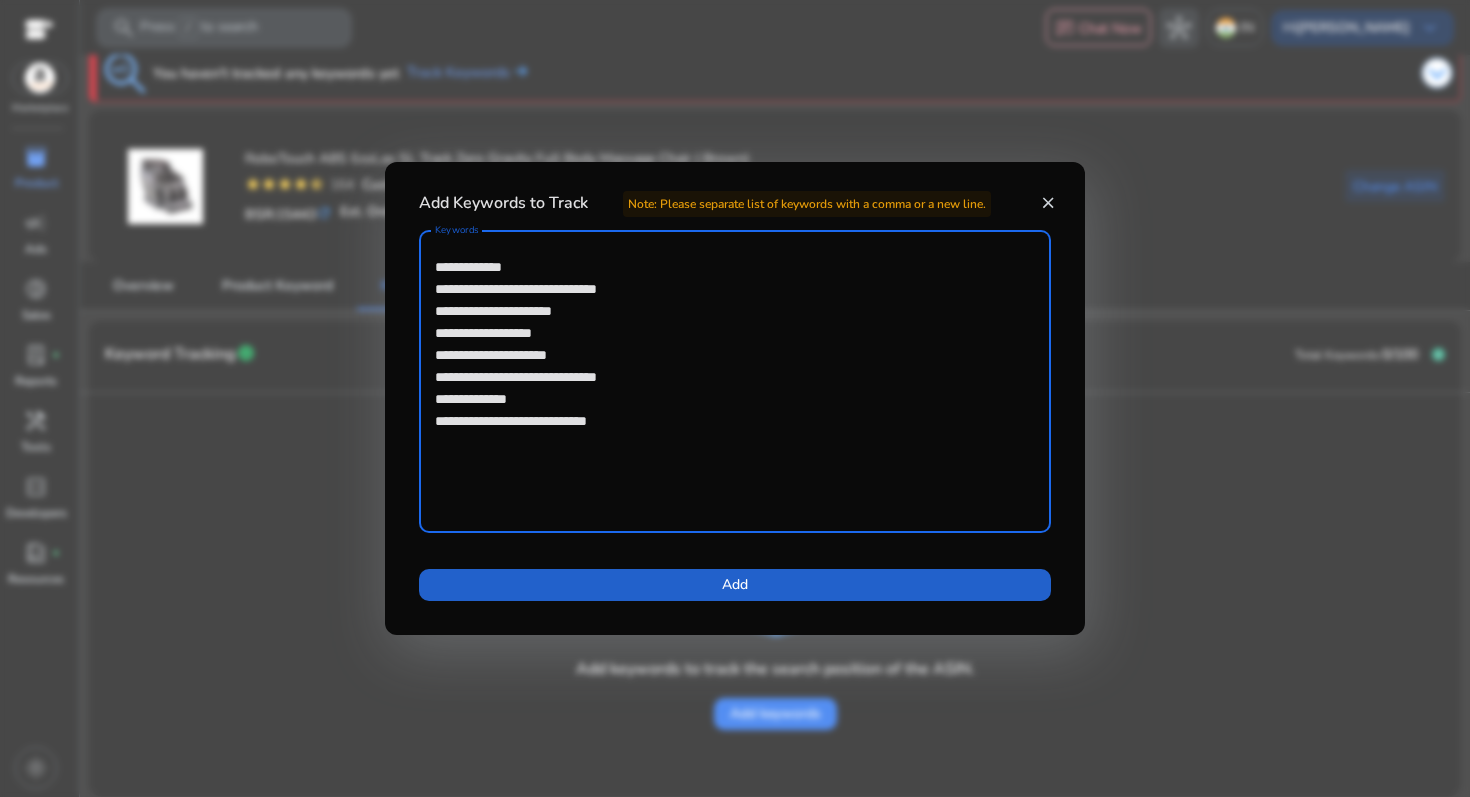 type on "**********" 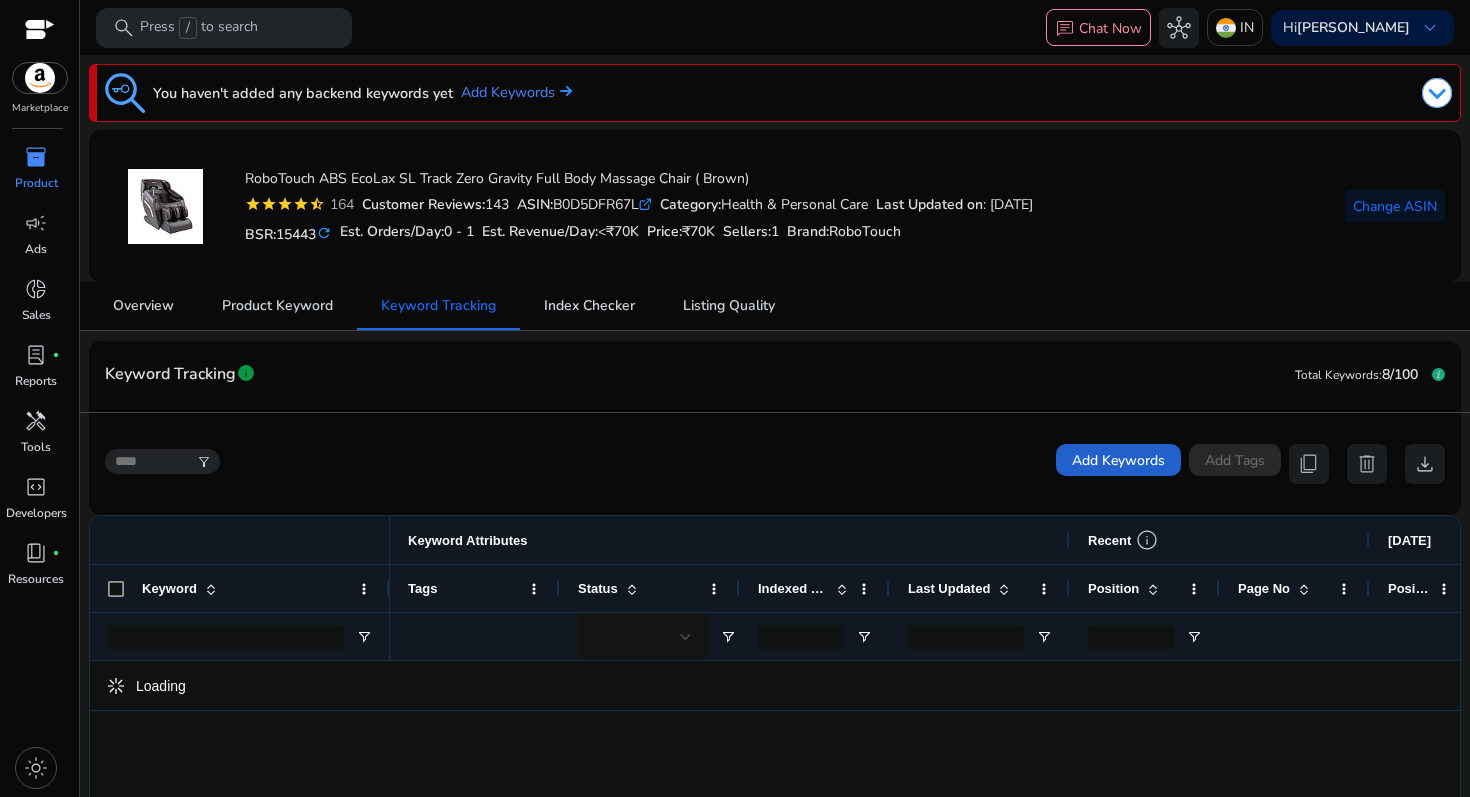 click at bounding box center (1118, 460) 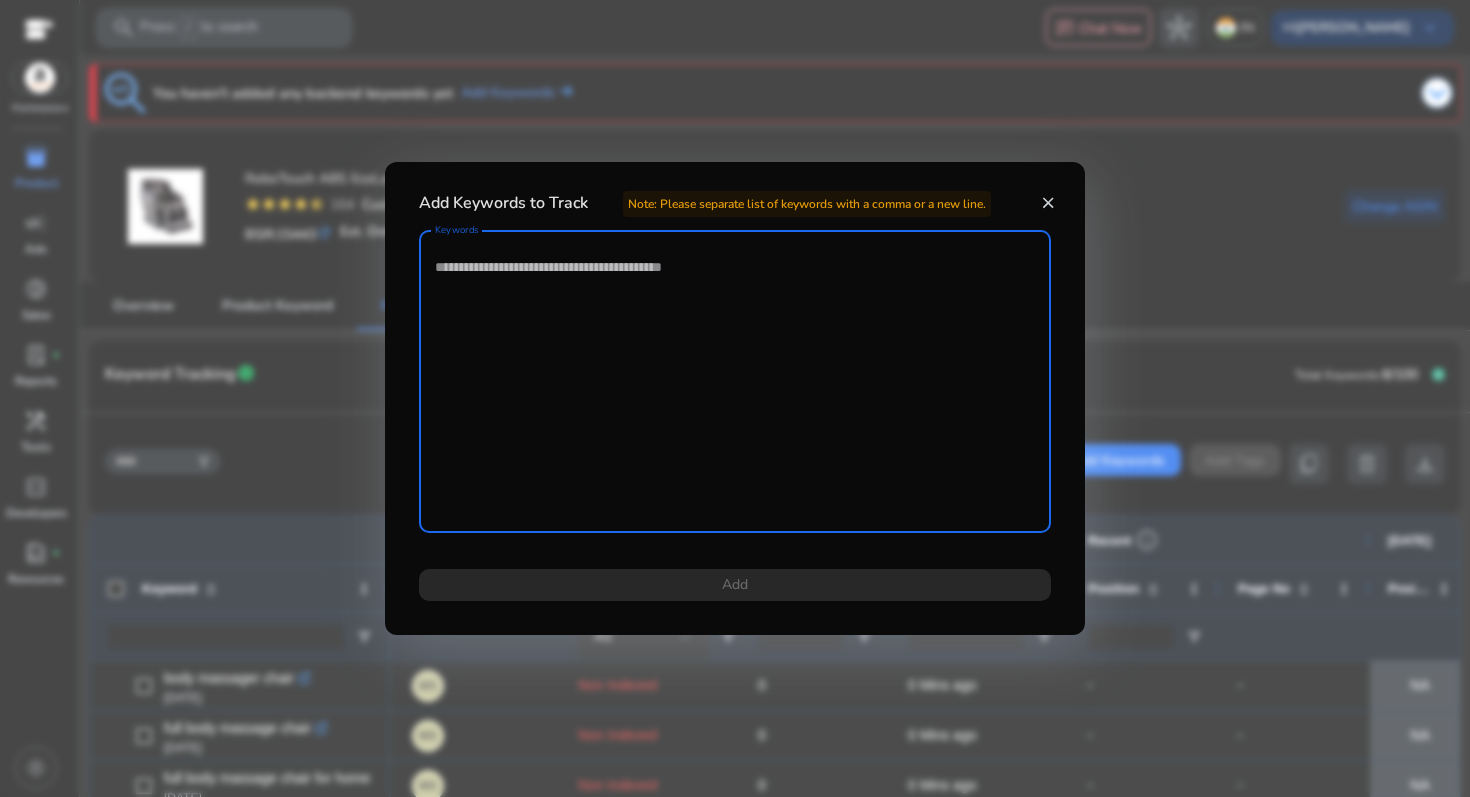 click on "Keywords" at bounding box center (735, 381) 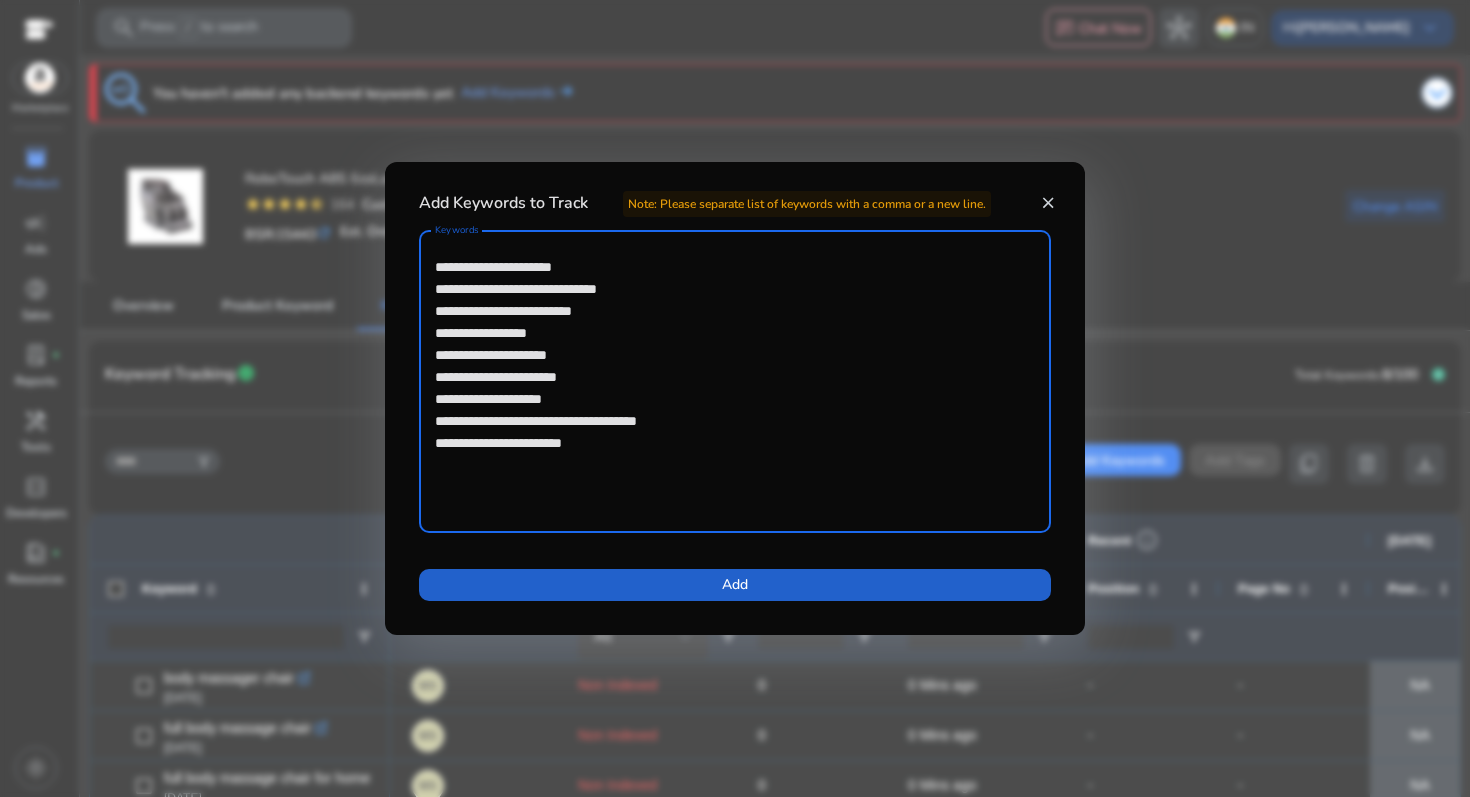 click at bounding box center [735, 585] 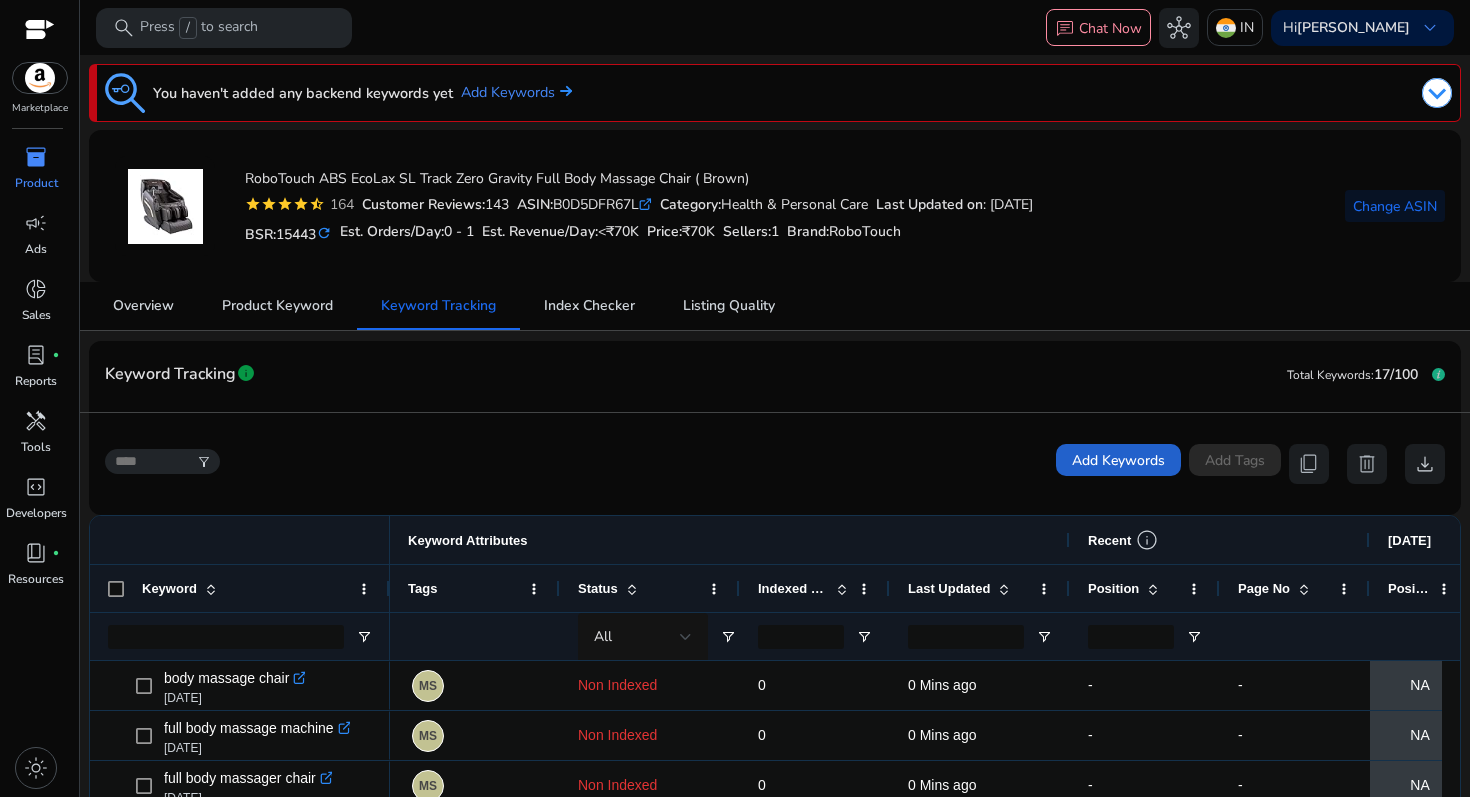click on "Add Keywords" at bounding box center [1118, 460] 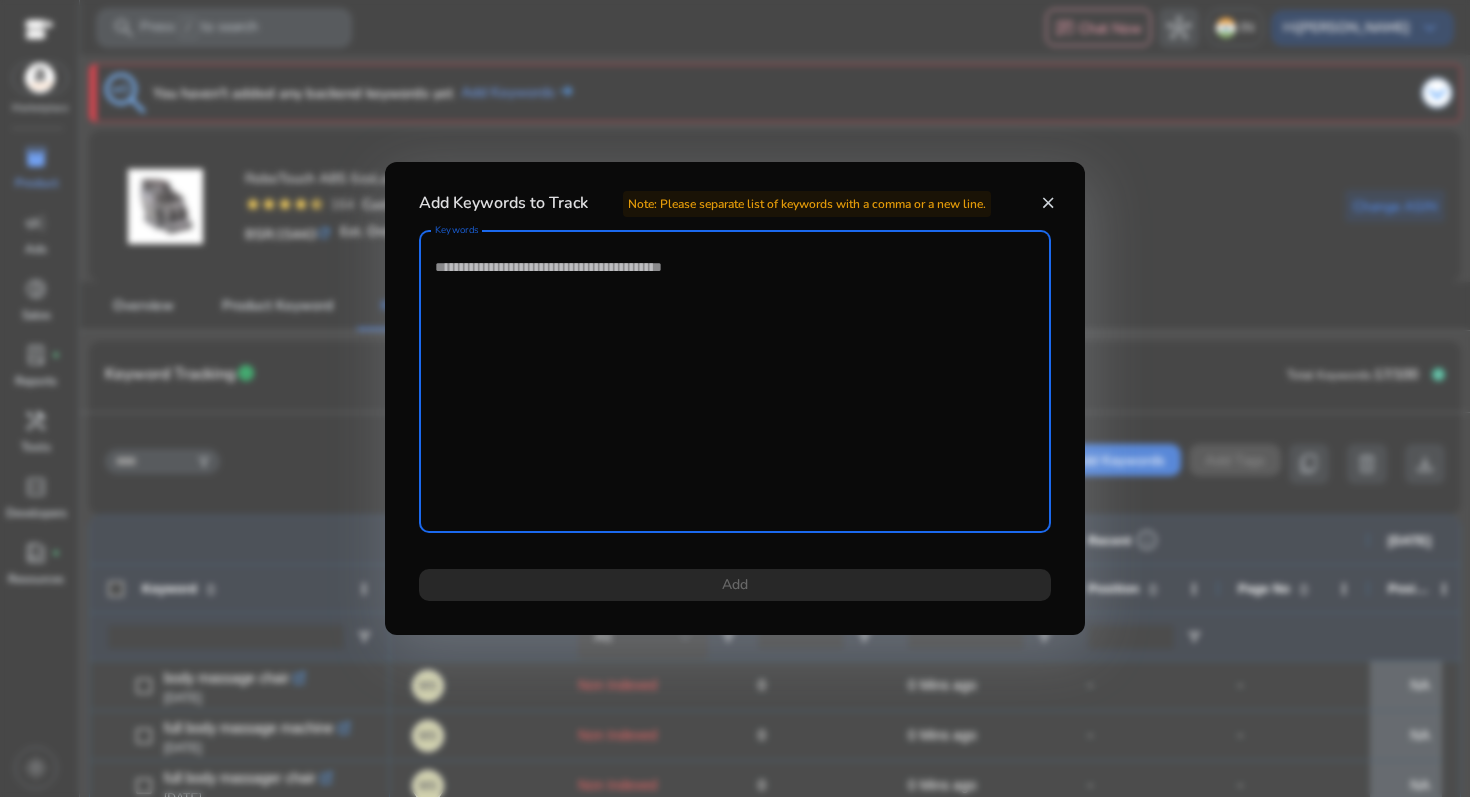 paste on "**********" 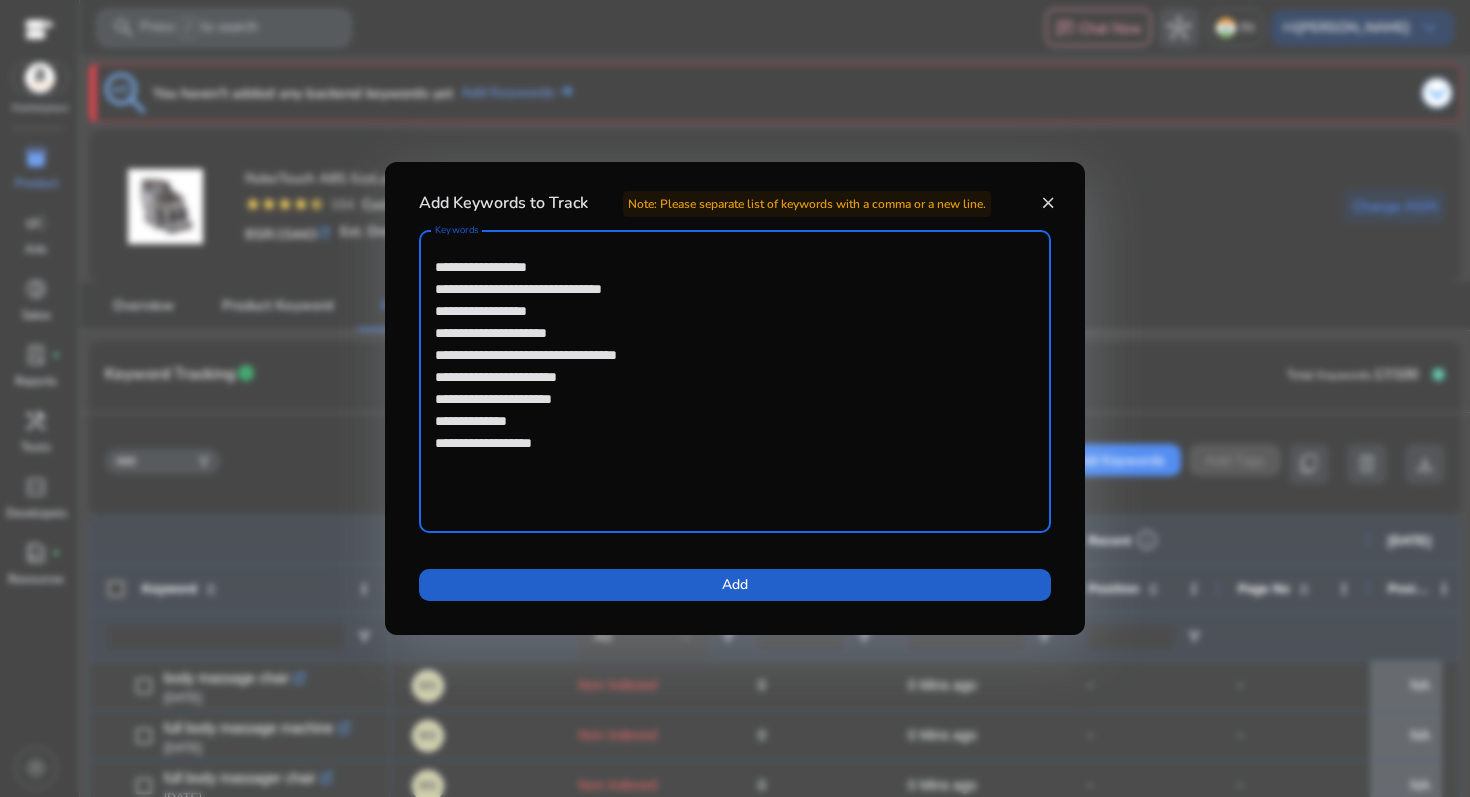click at bounding box center (735, 585) 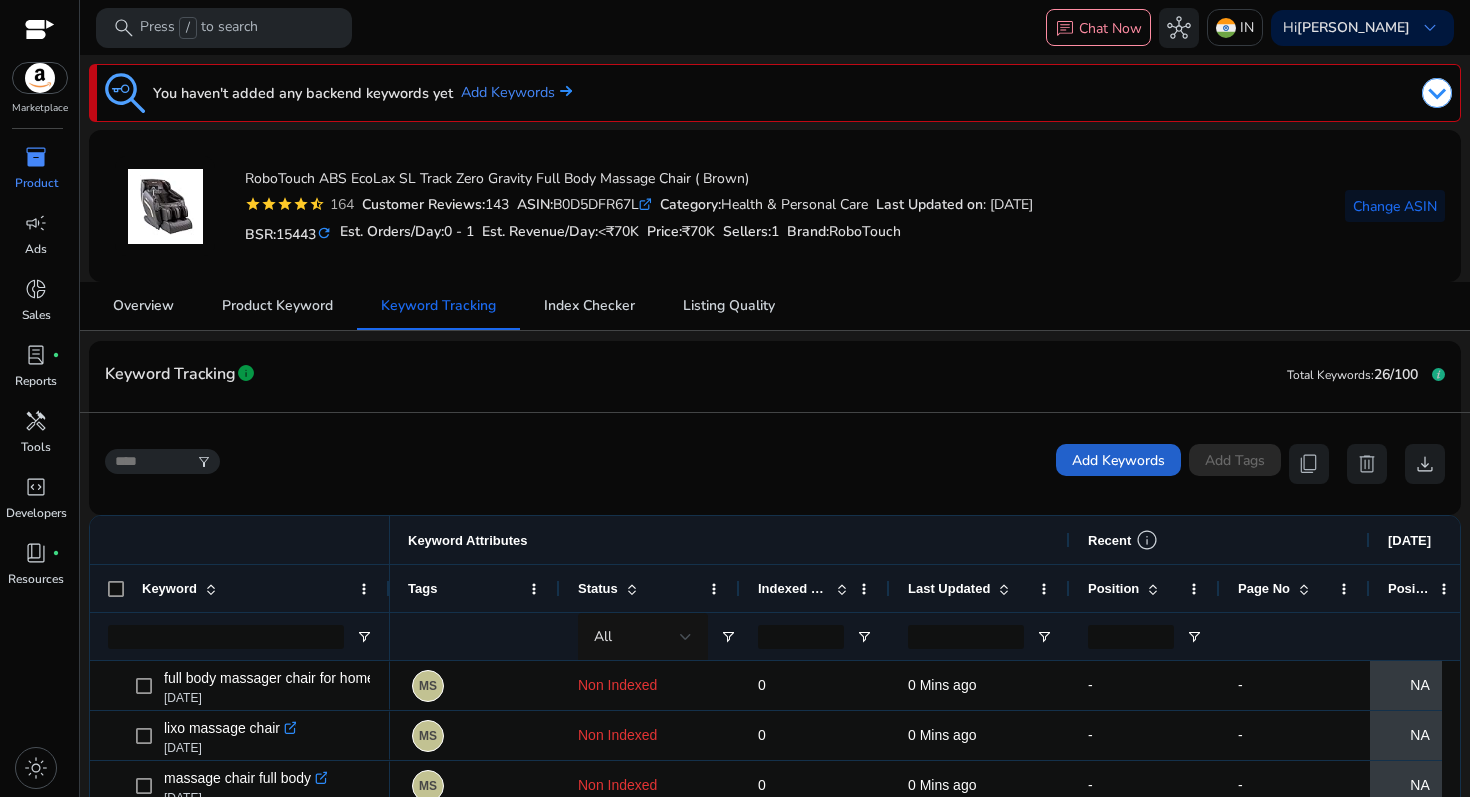 click on "Add Keywords" at bounding box center [1118, 460] 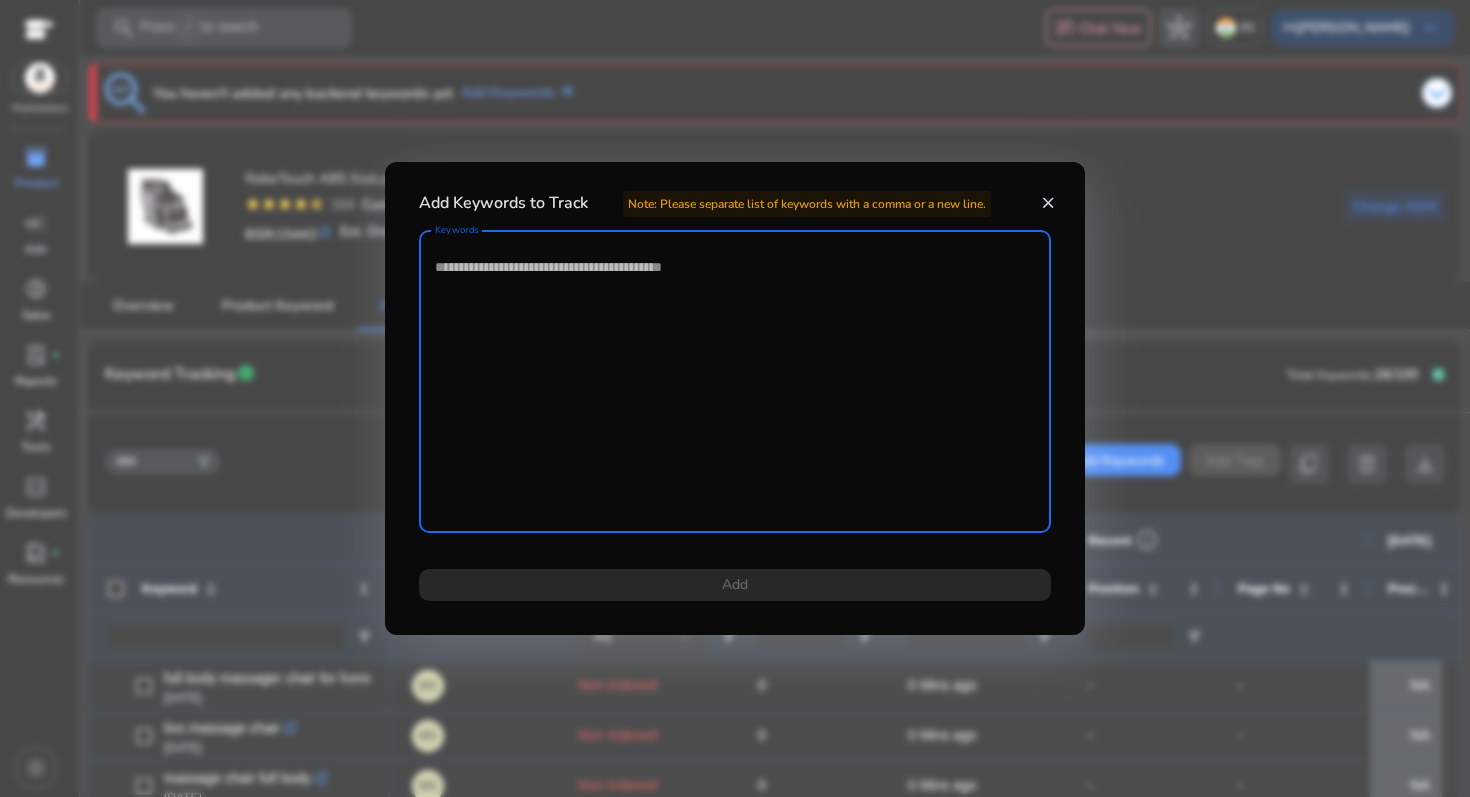 paste on "**********" 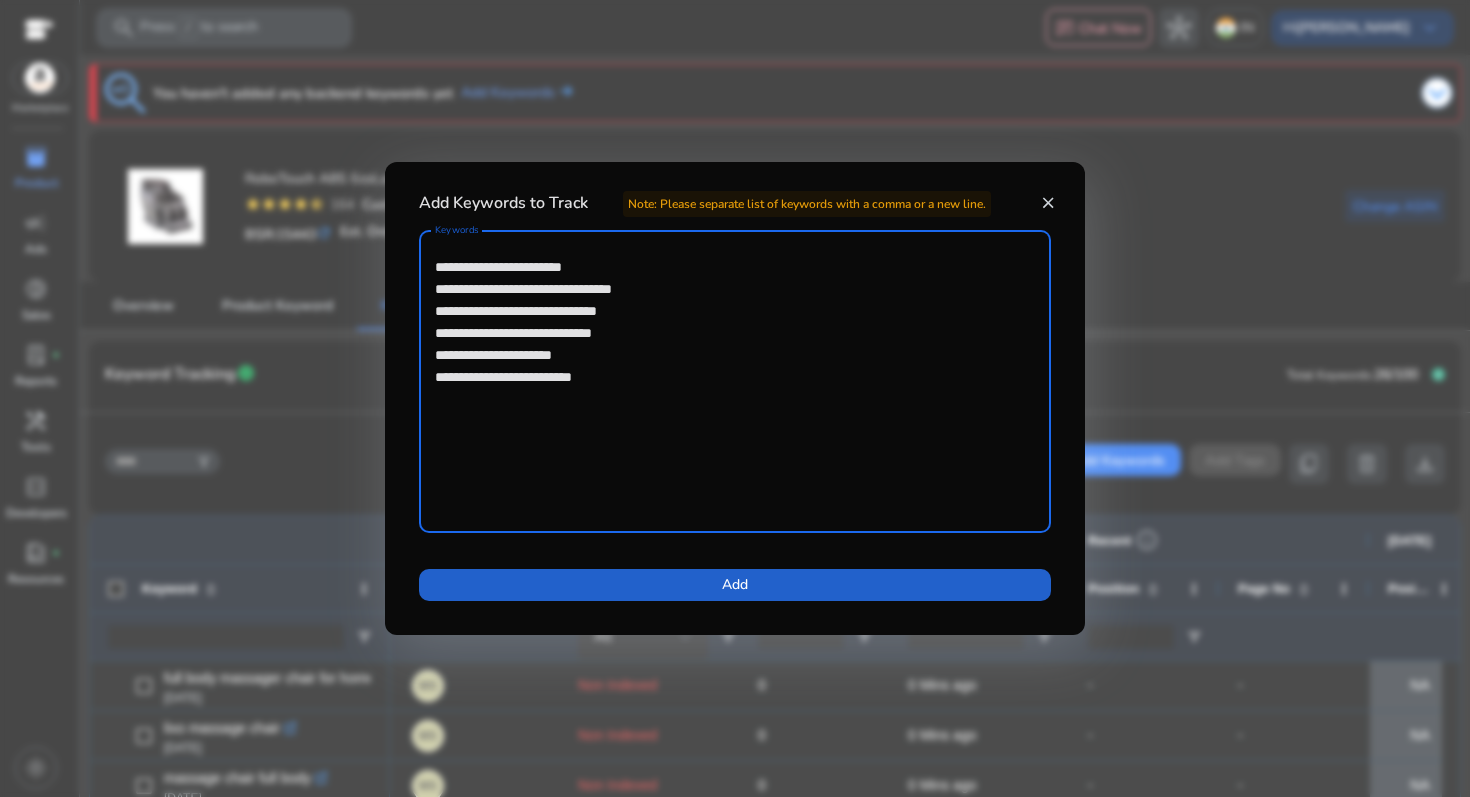 click at bounding box center (735, 585) 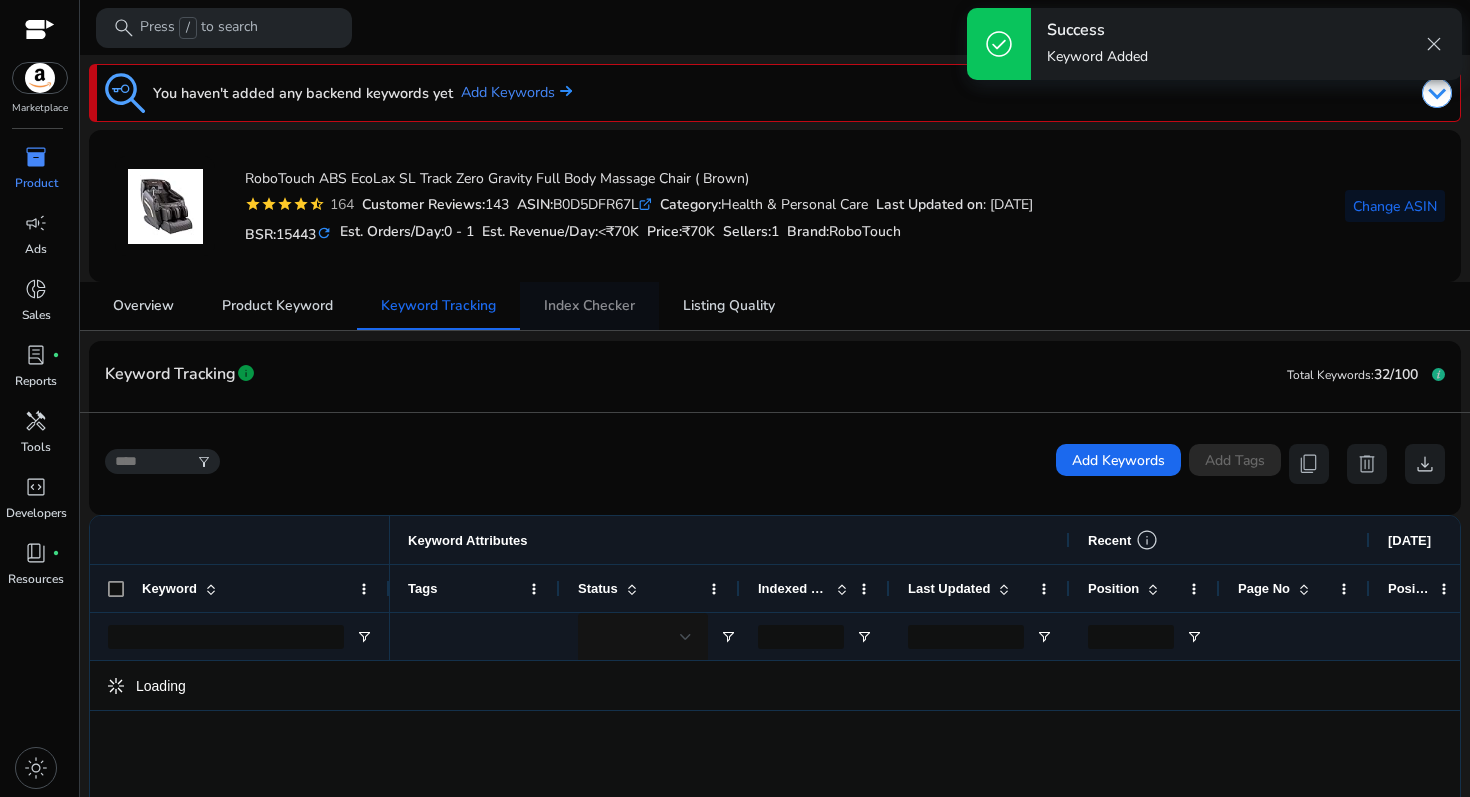 click on "Index Checker" at bounding box center (589, 306) 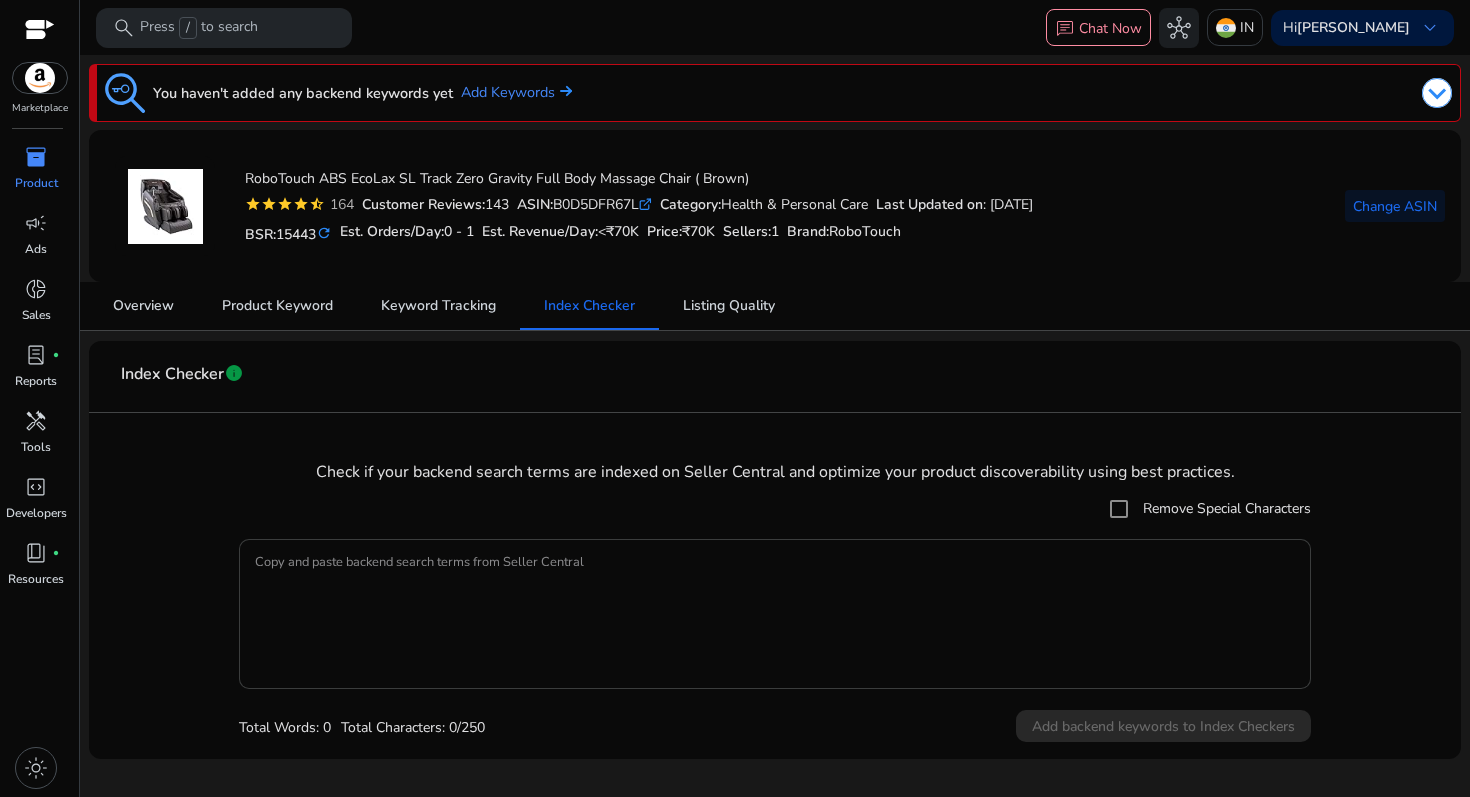 click on "Copy and paste backend search terms from Seller Central" at bounding box center [775, 614] 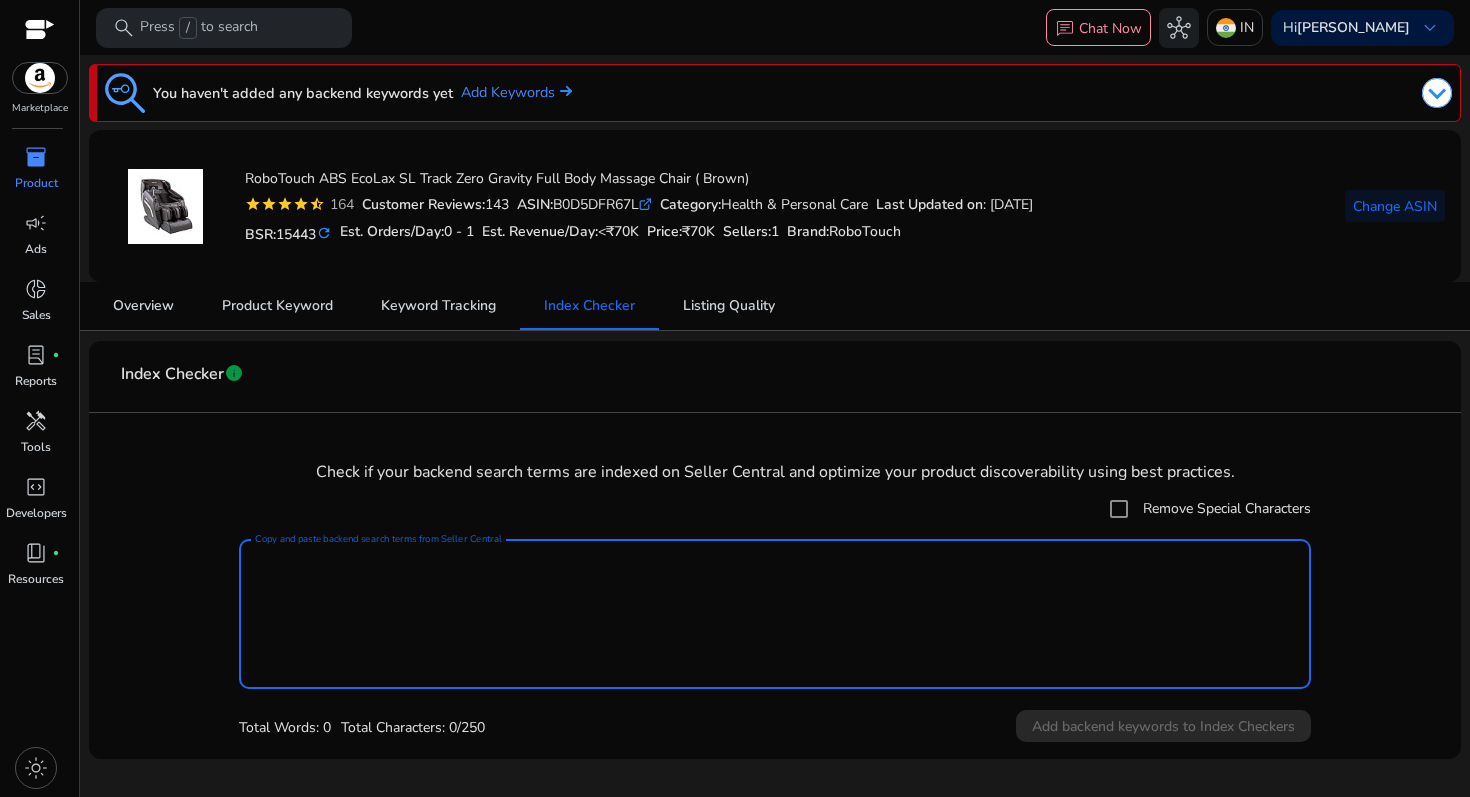 paste on "**********" 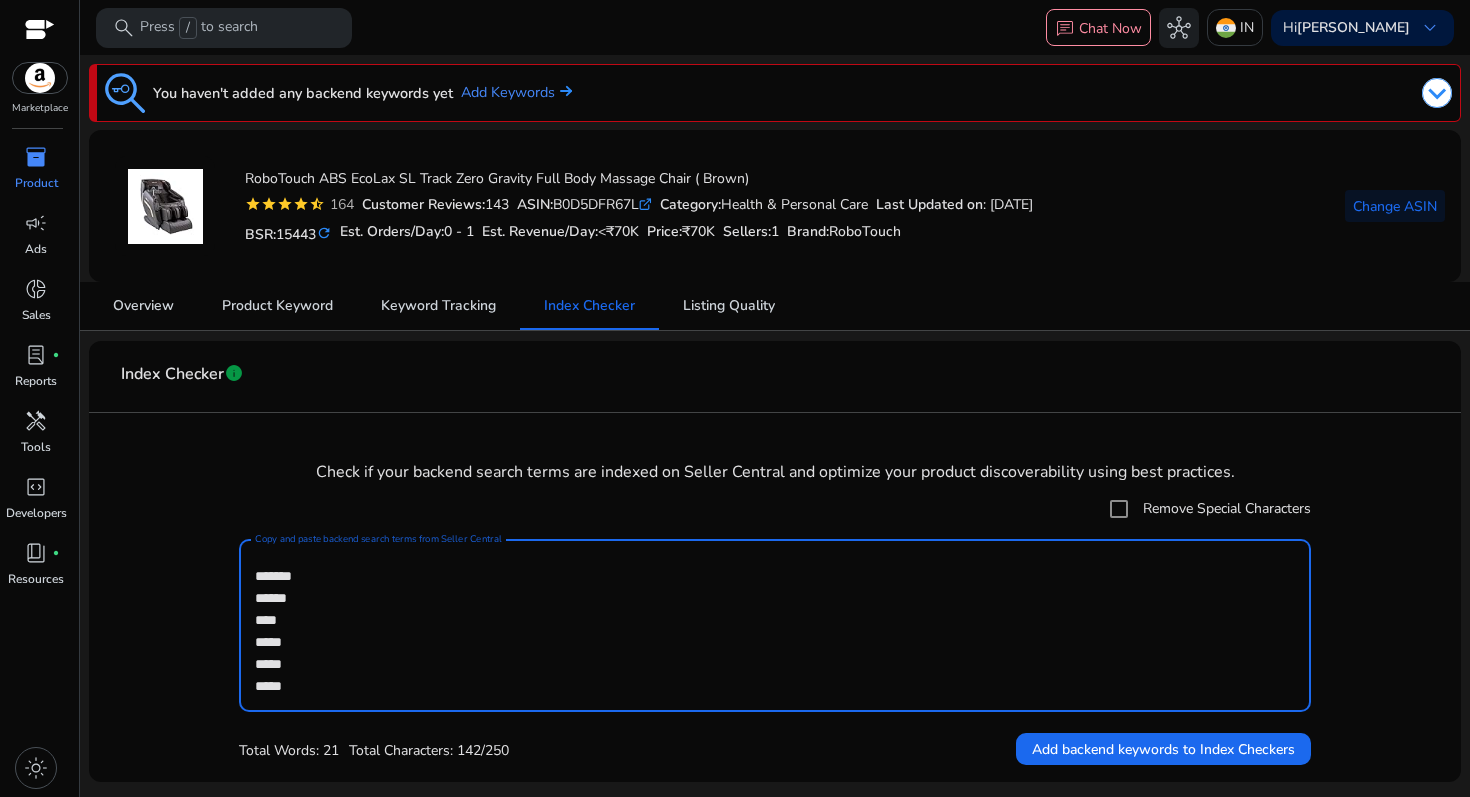 scroll, scrollTop: 324, scrollLeft: 0, axis: vertical 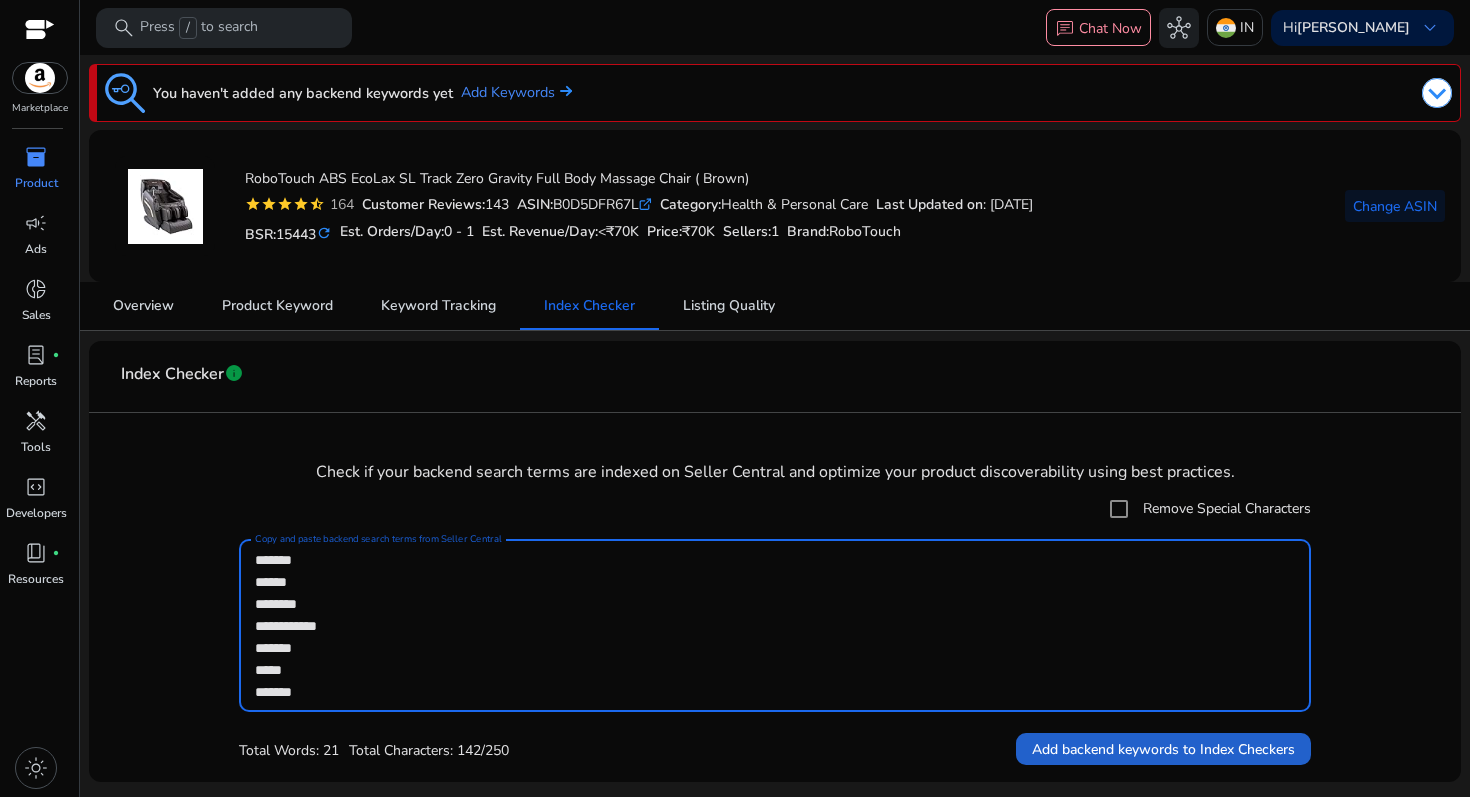 type on "**********" 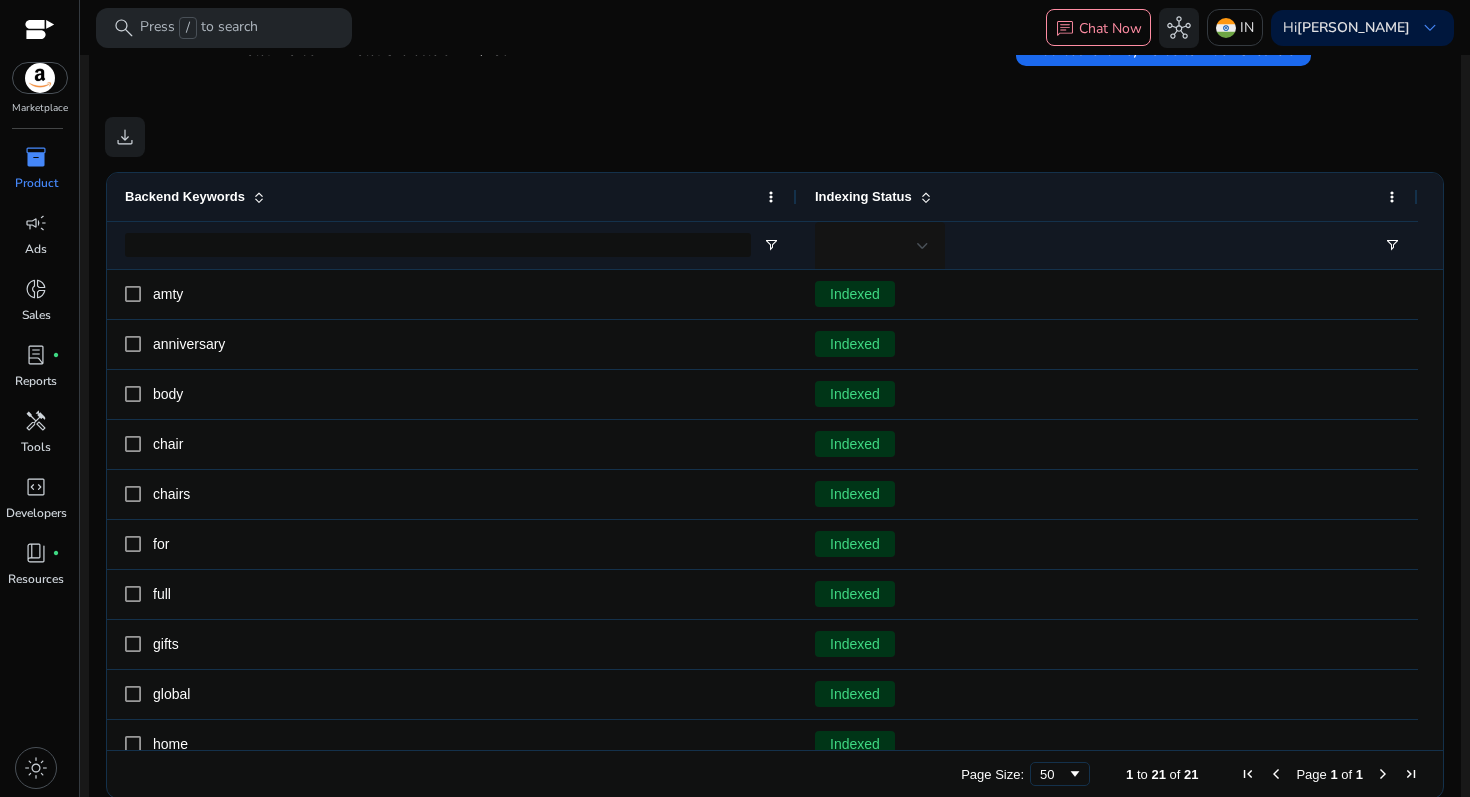 scroll, scrollTop: 735, scrollLeft: 0, axis: vertical 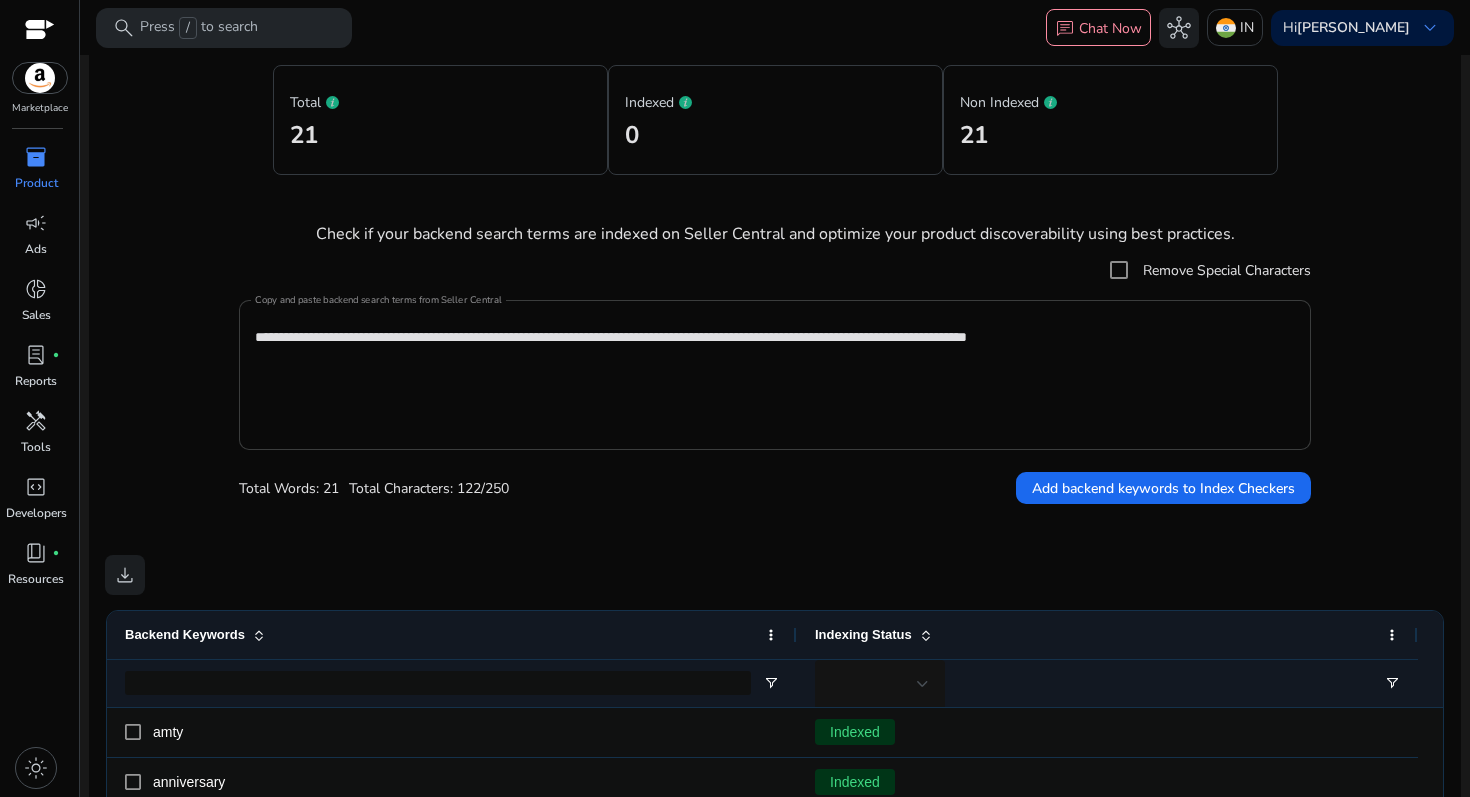 click on "**********" at bounding box center [775, 375] 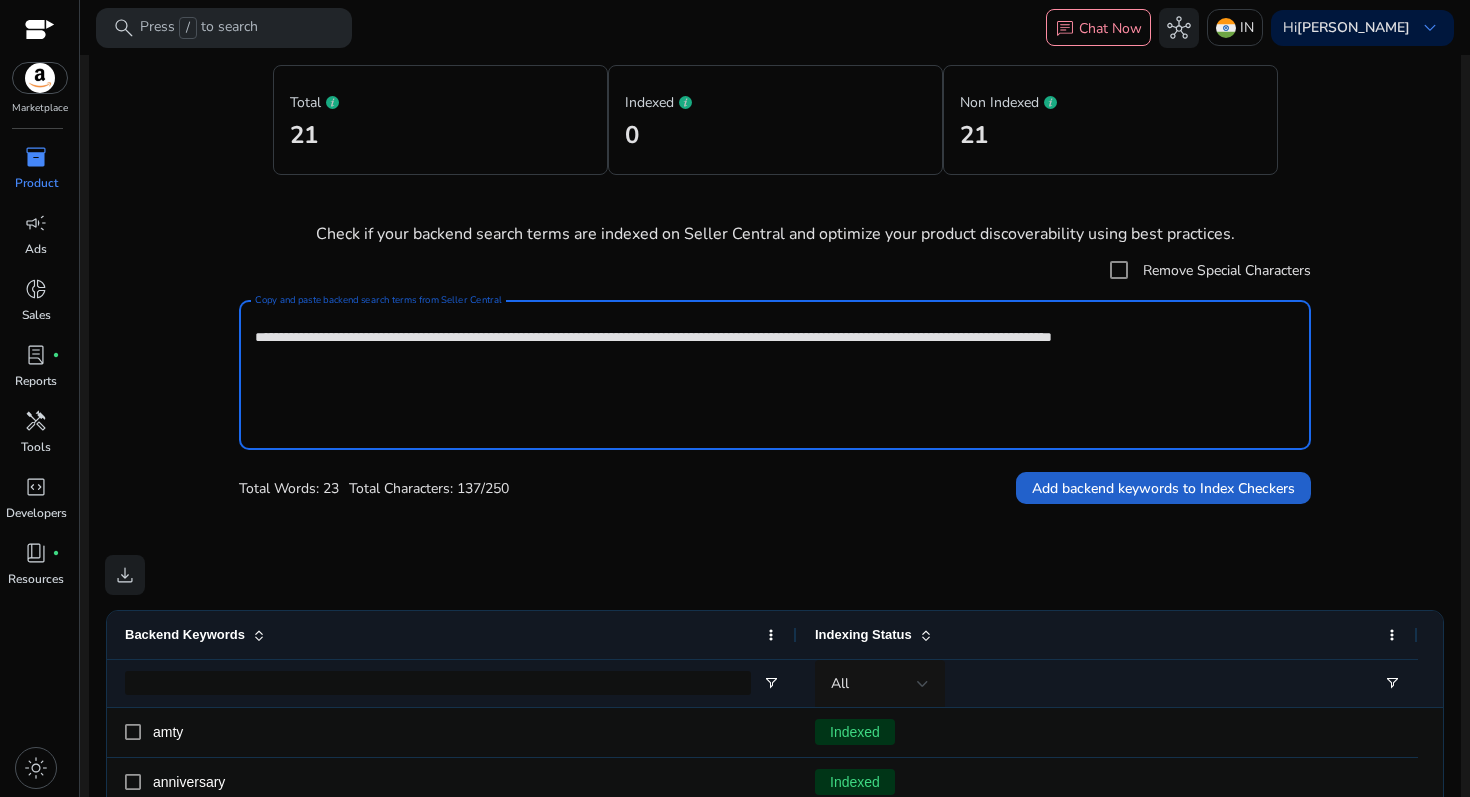 type on "**********" 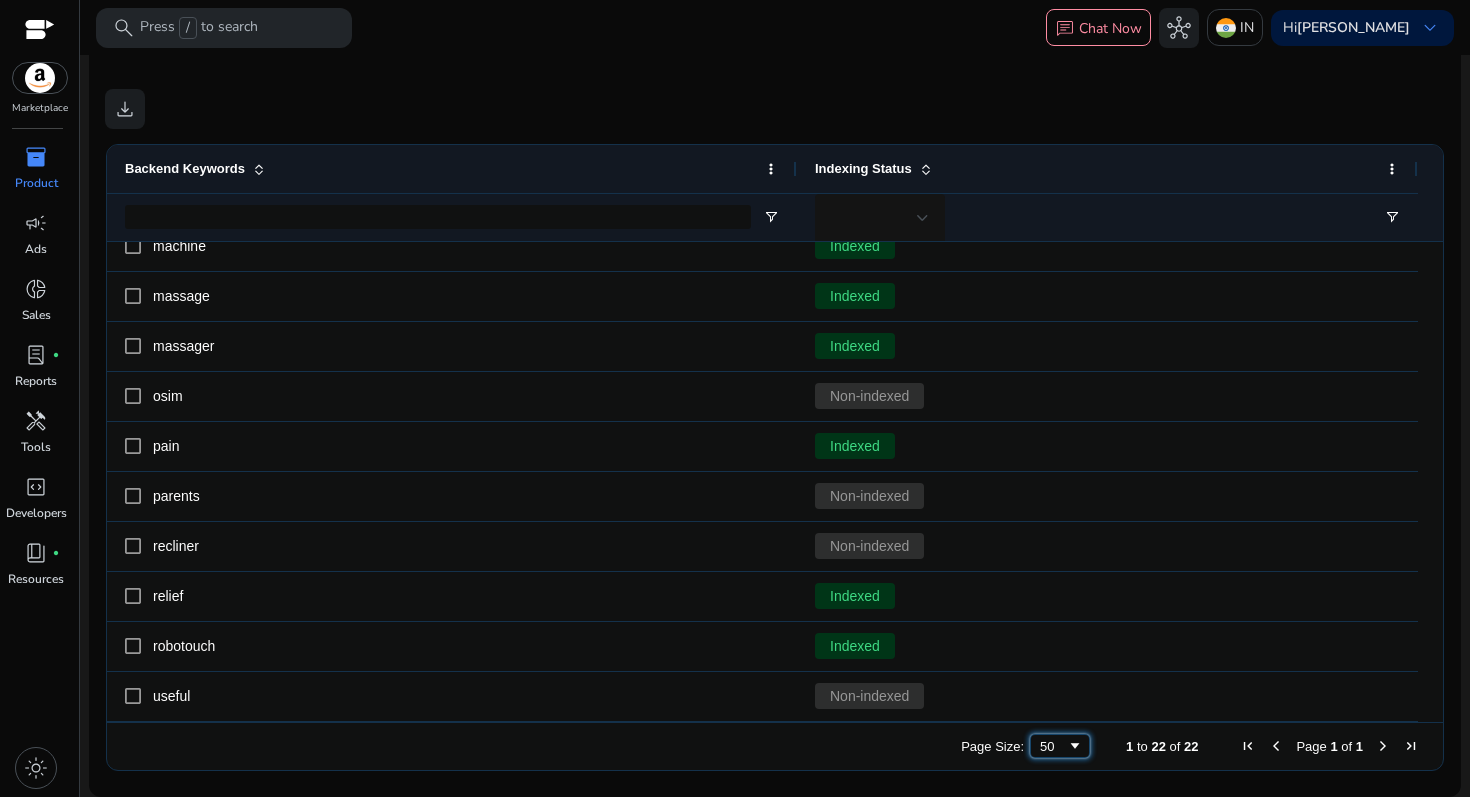 click at bounding box center [1075, 746] 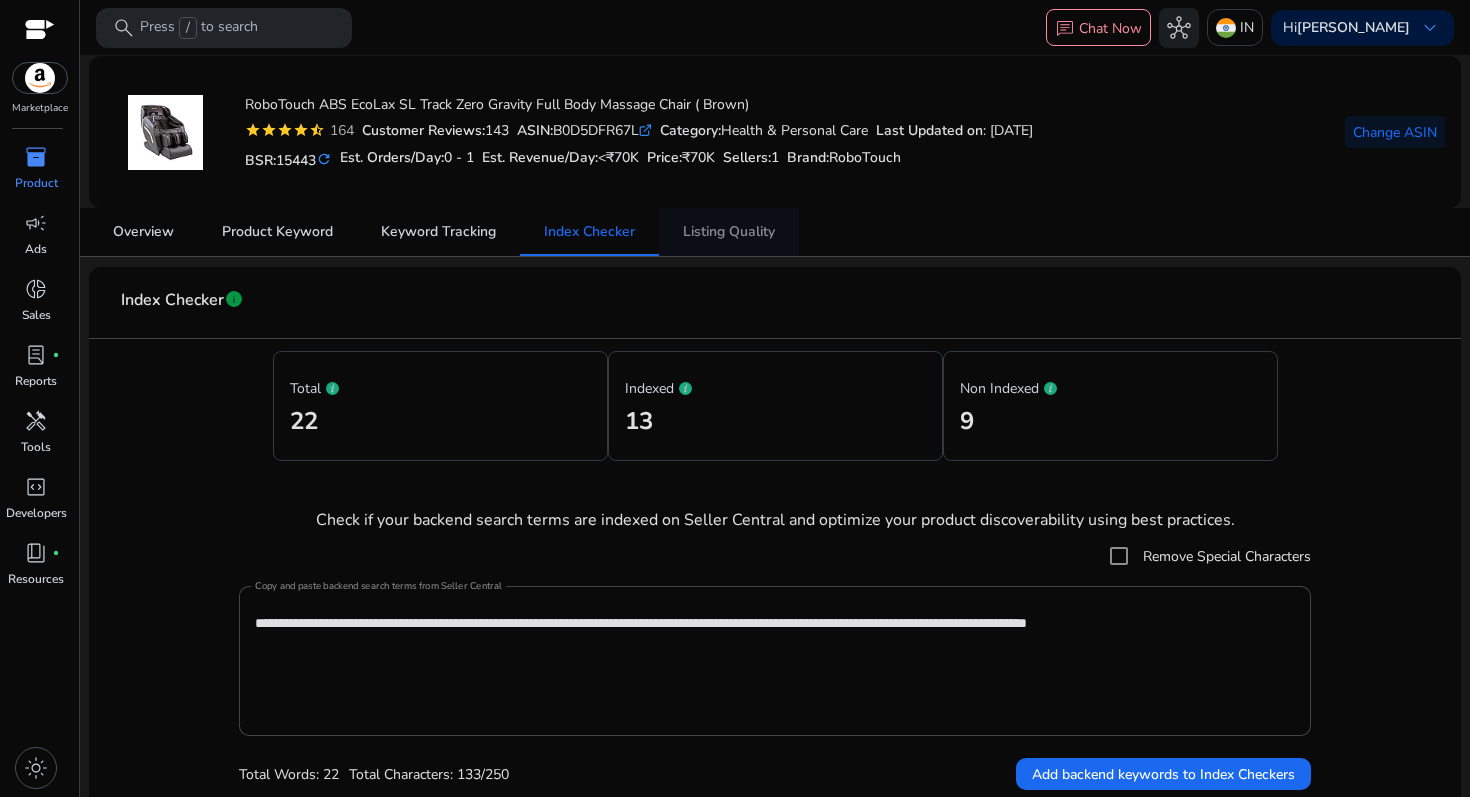click on "Listing Quality" at bounding box center (729, 232) 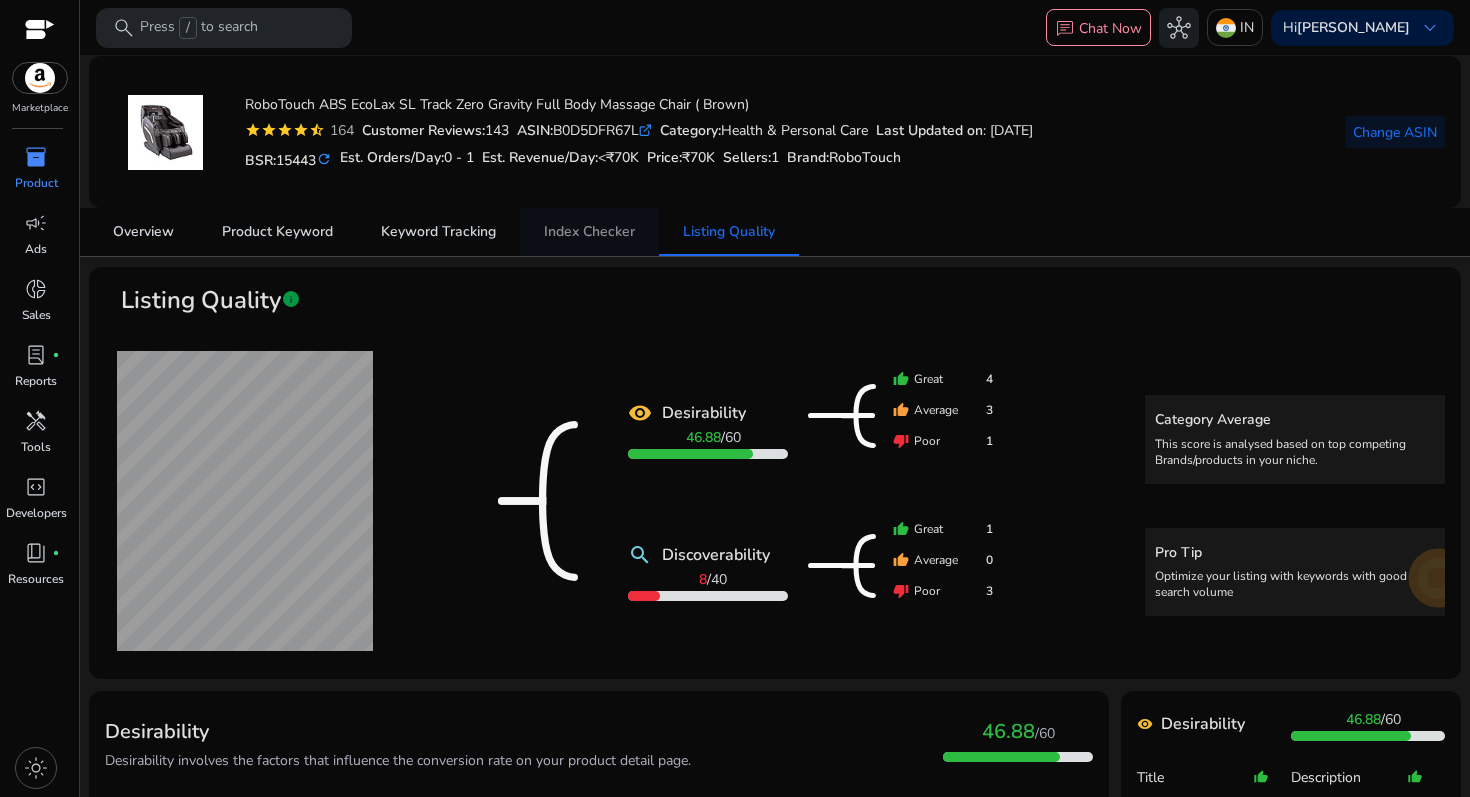 click on "Index Checker" at bounding box center (589, 232) 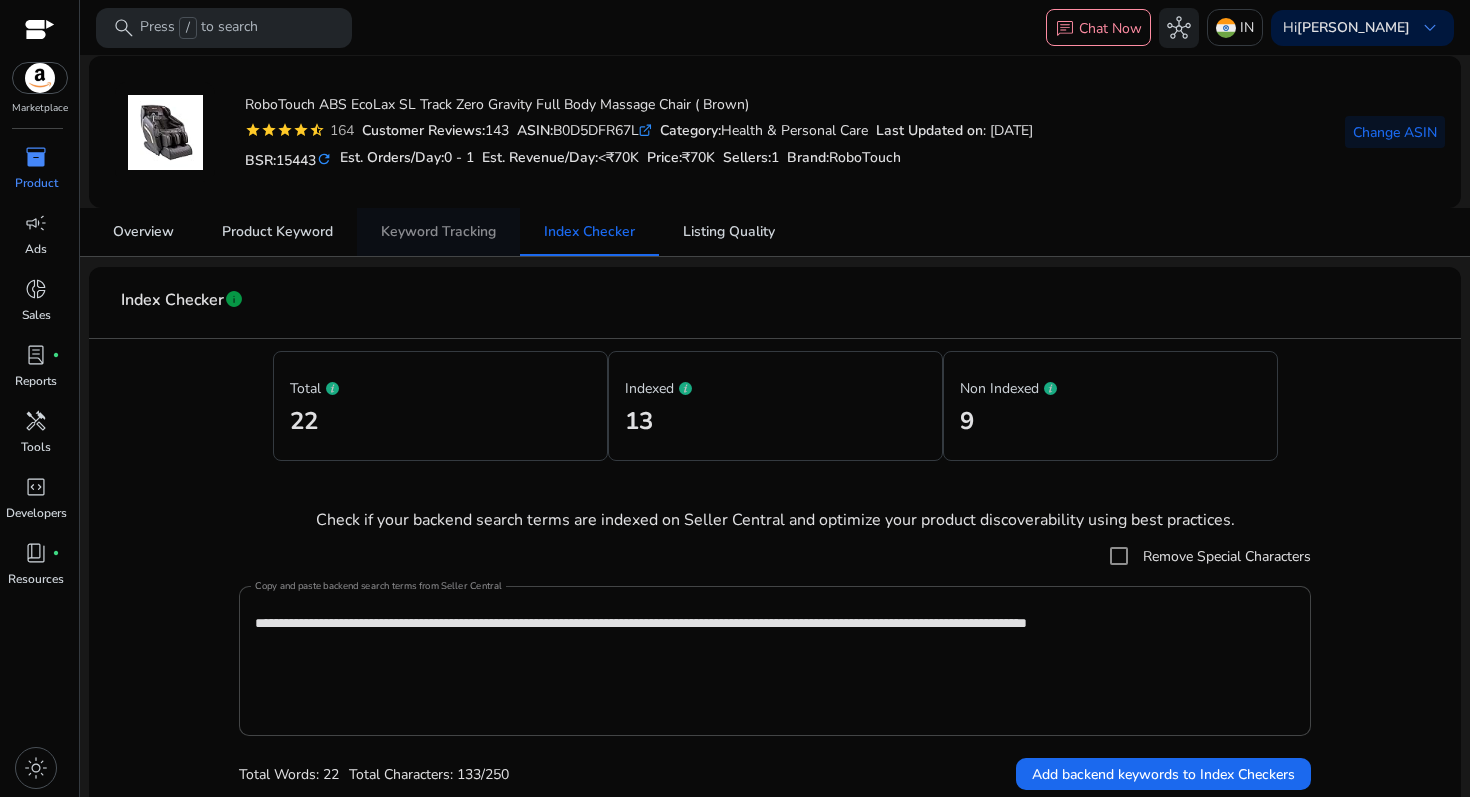 click on "Keyword Tracking" at bounding box center (438, 232) 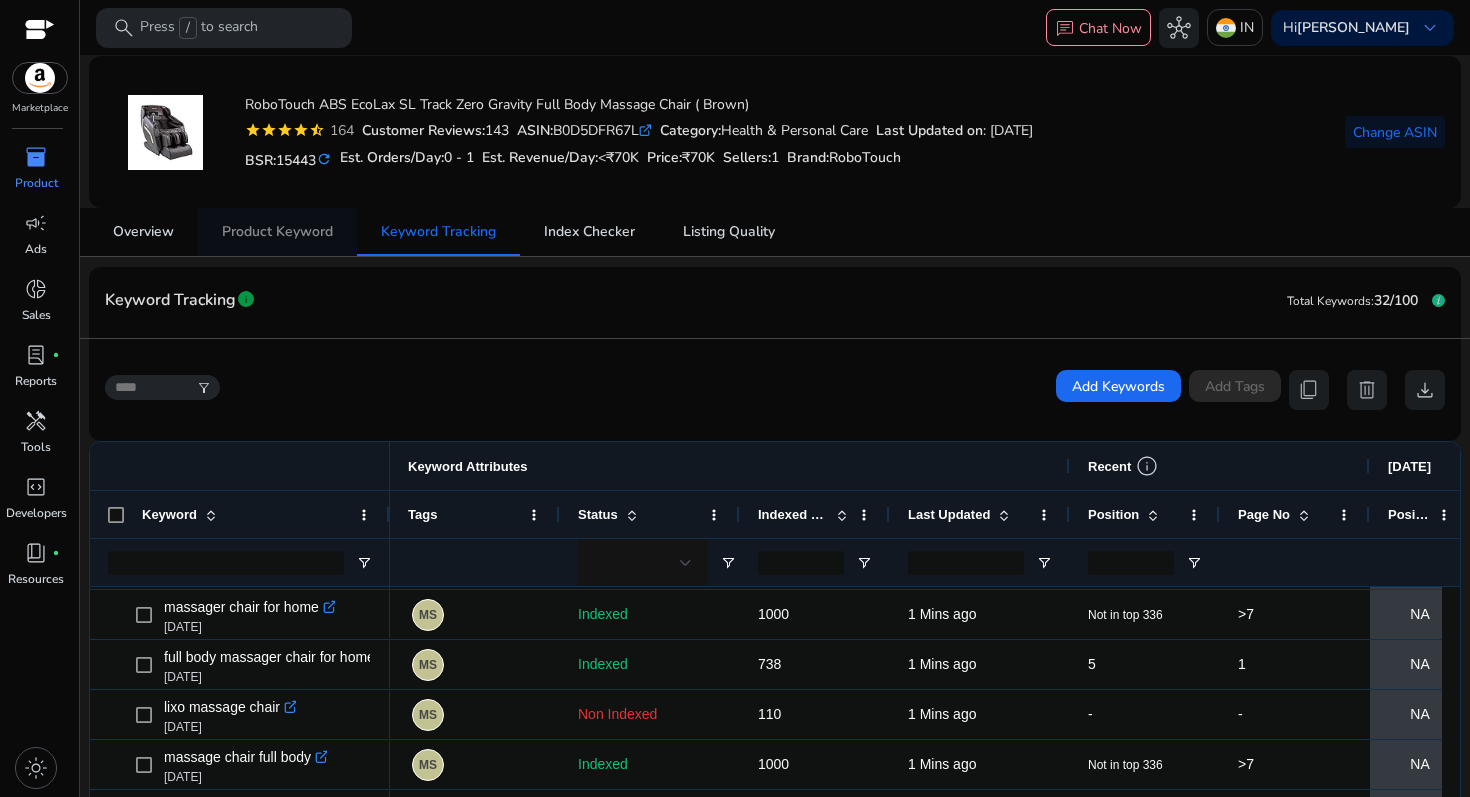 click on "Product Keyword" at bounding box center [277, 232] 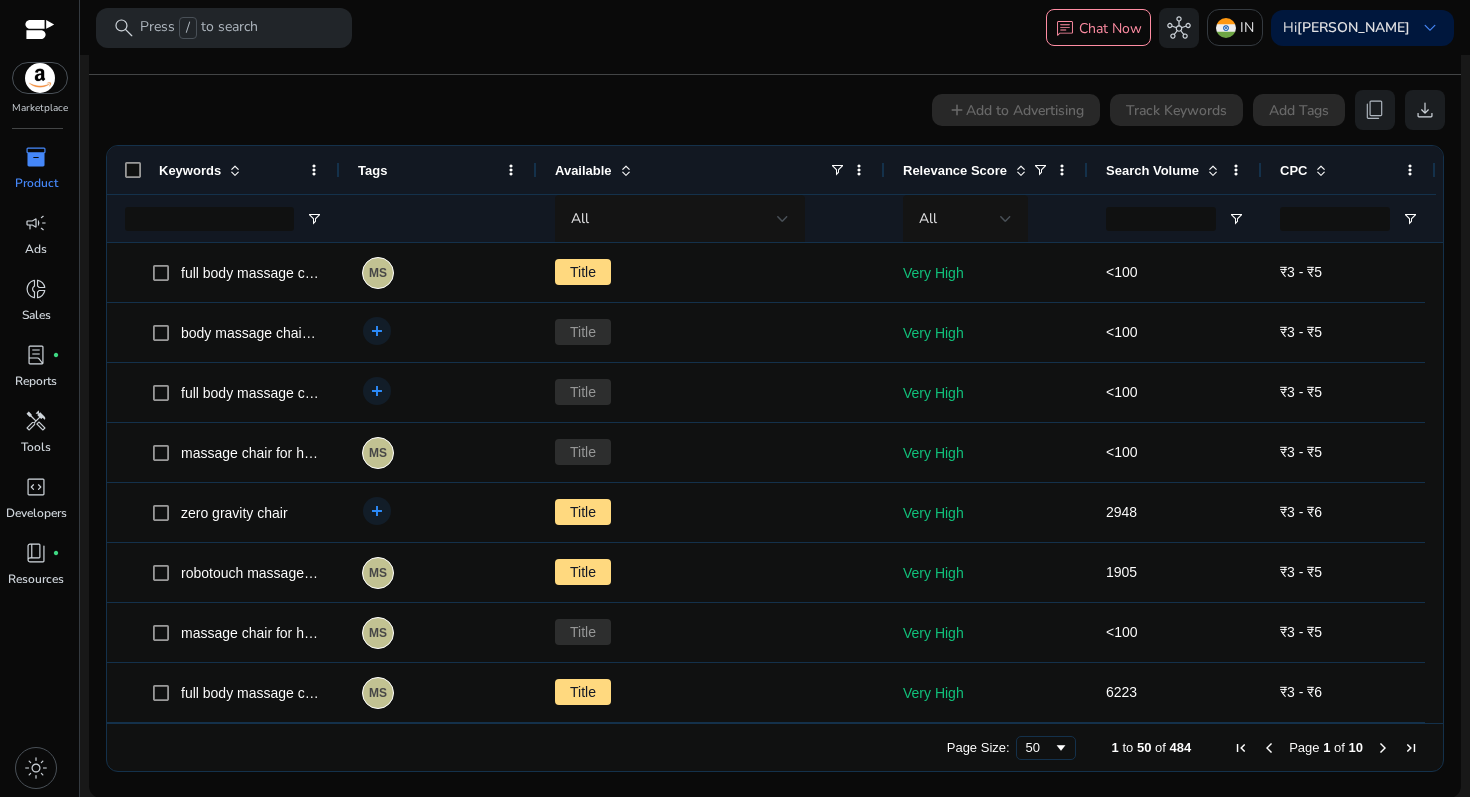 click on "Search Volume" 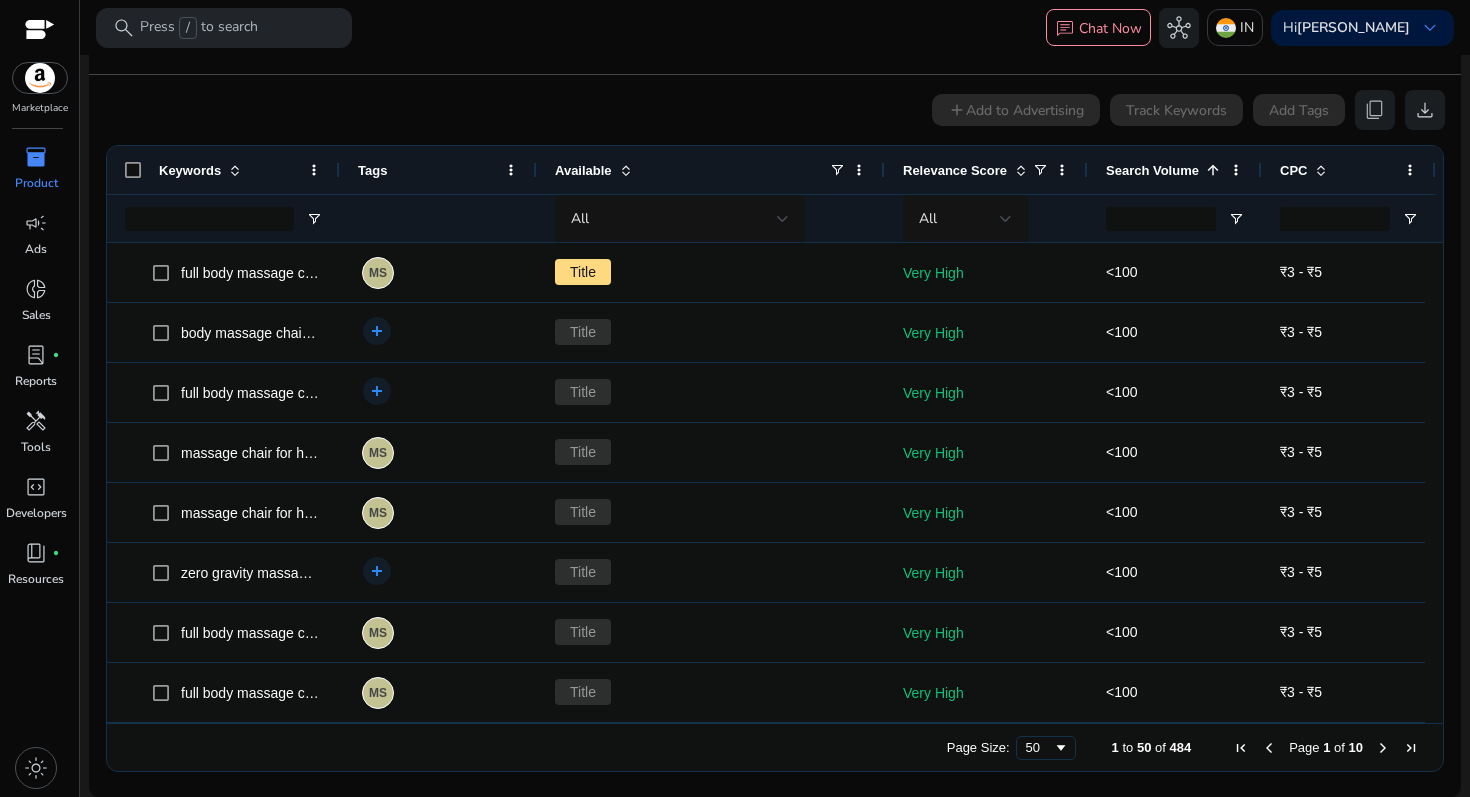 click on "Search Volume" 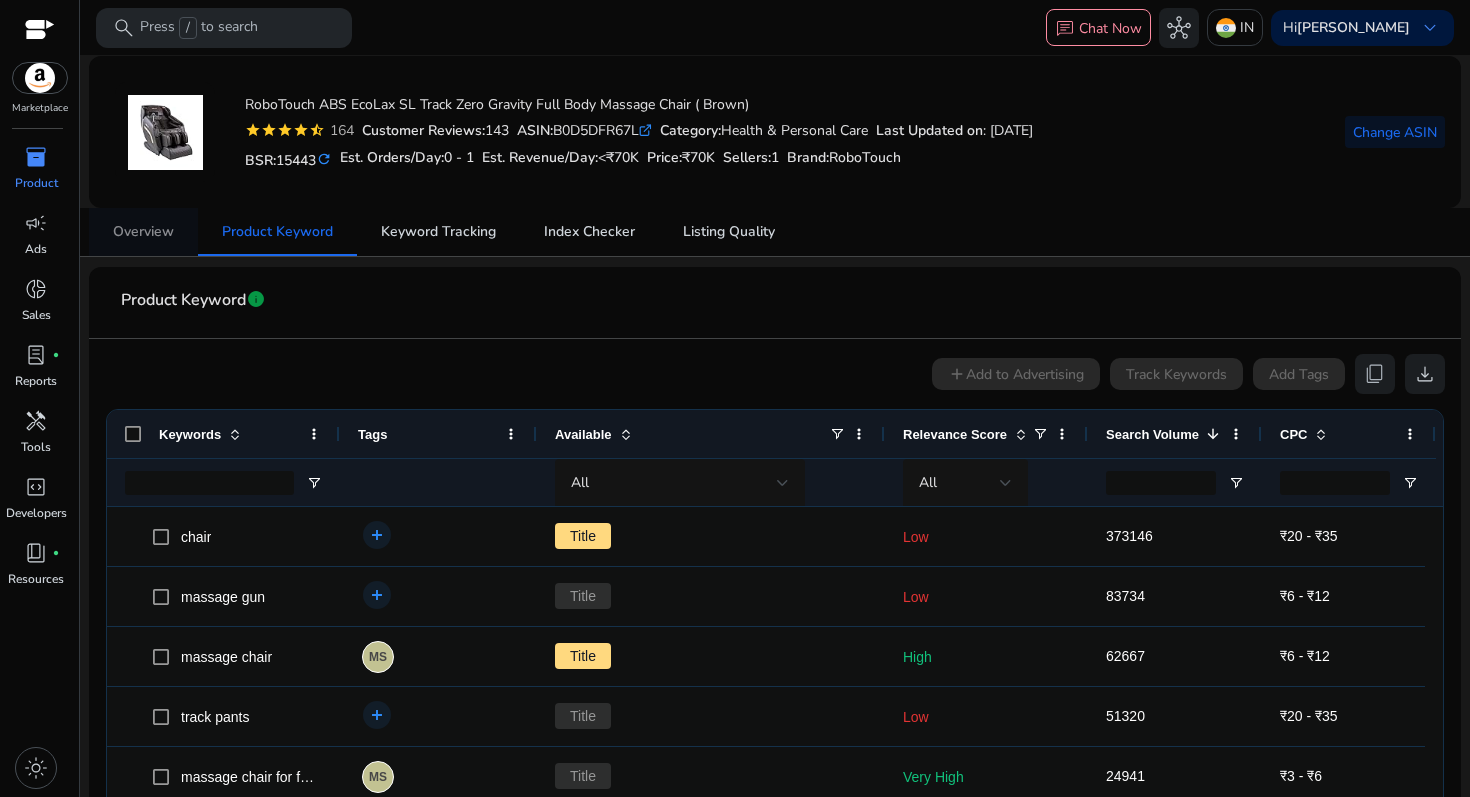 click on "Overview" at bounding box center [143, 232] 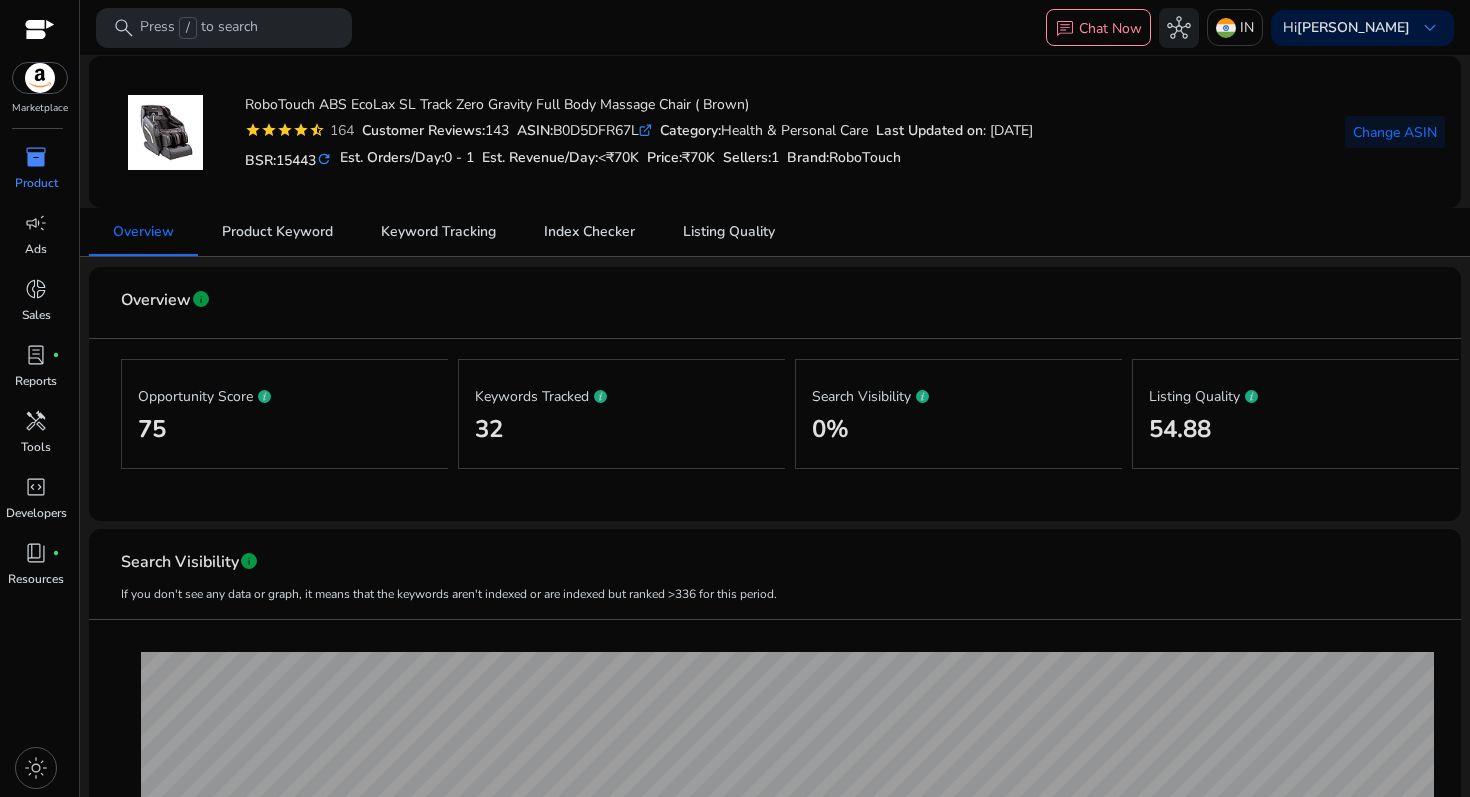 click on "inventory_2" at bounding box center (36, 157) 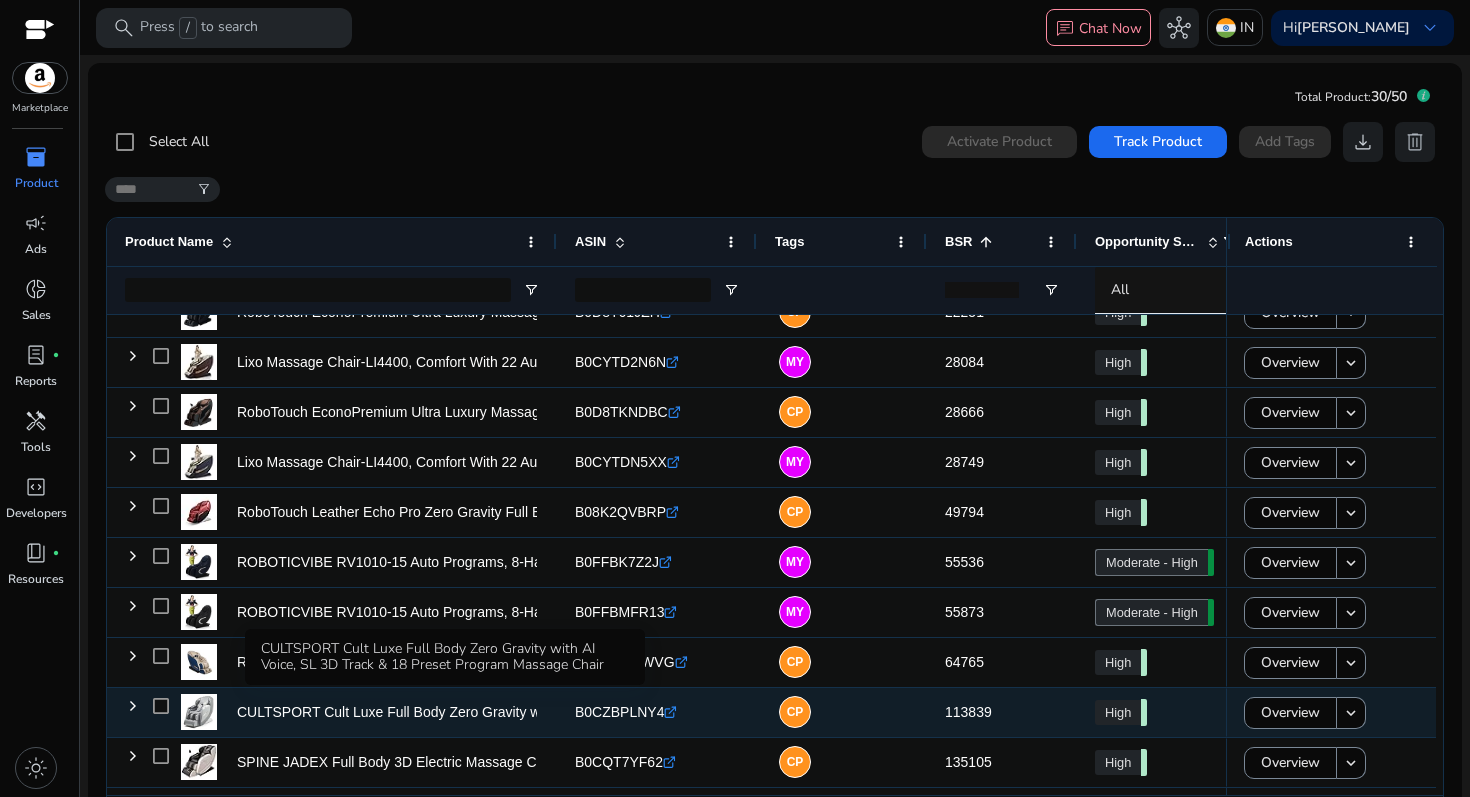 click on "CULTSPORT Cult Luxe Full Body Zero Gravity with AI Voice, SL..." 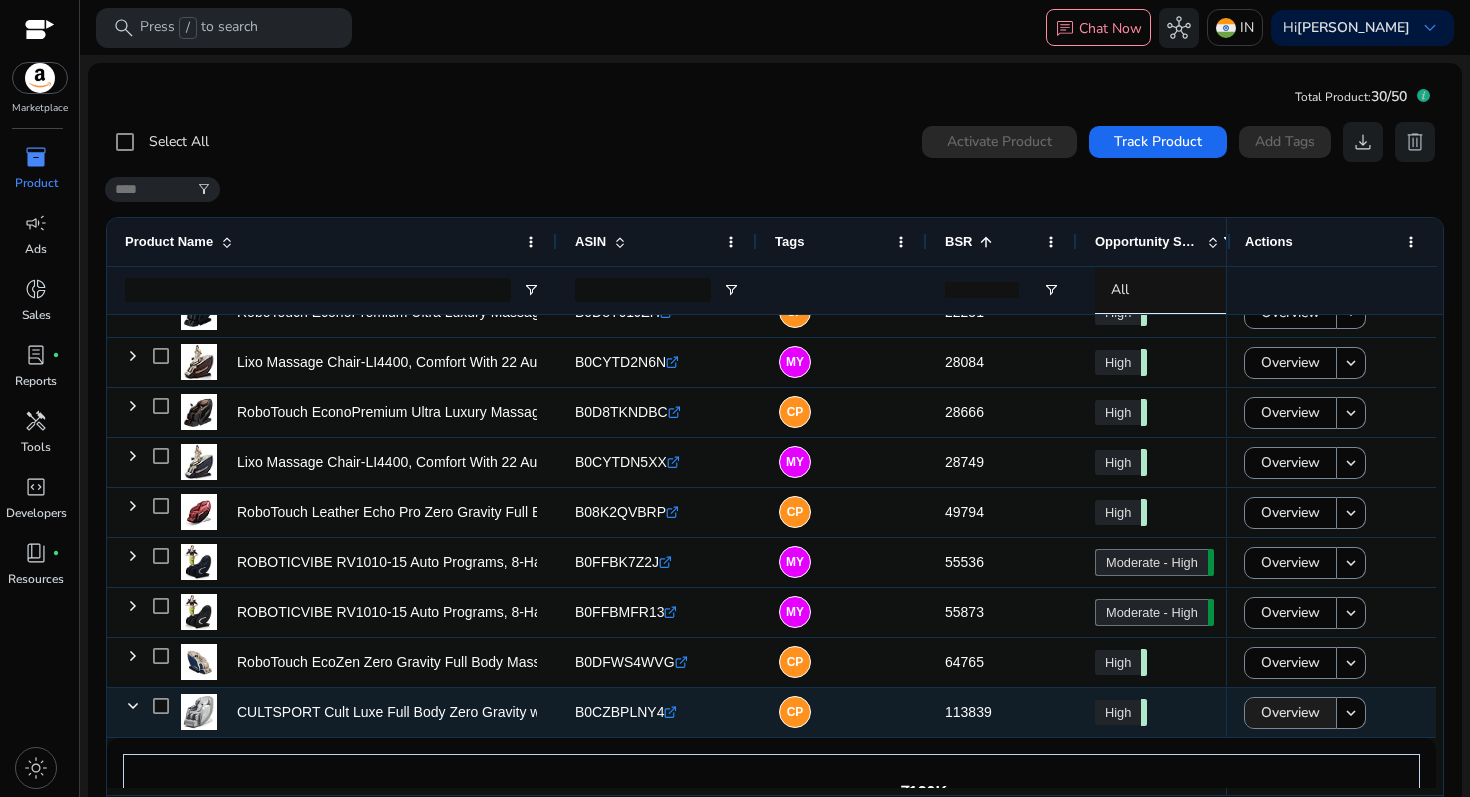 click on "Overview" 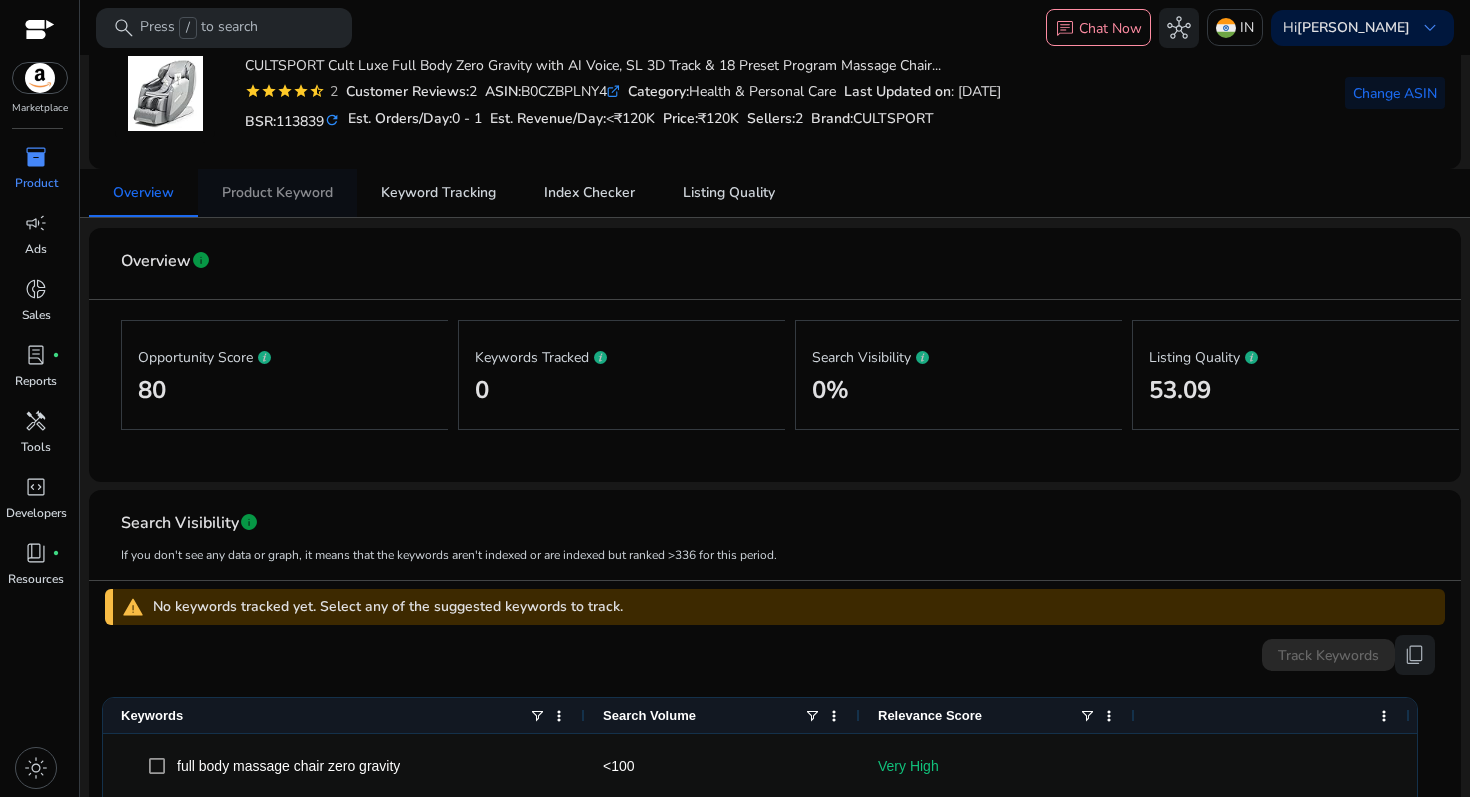 click on "Product Keyword" at bounding box center [277, 193] 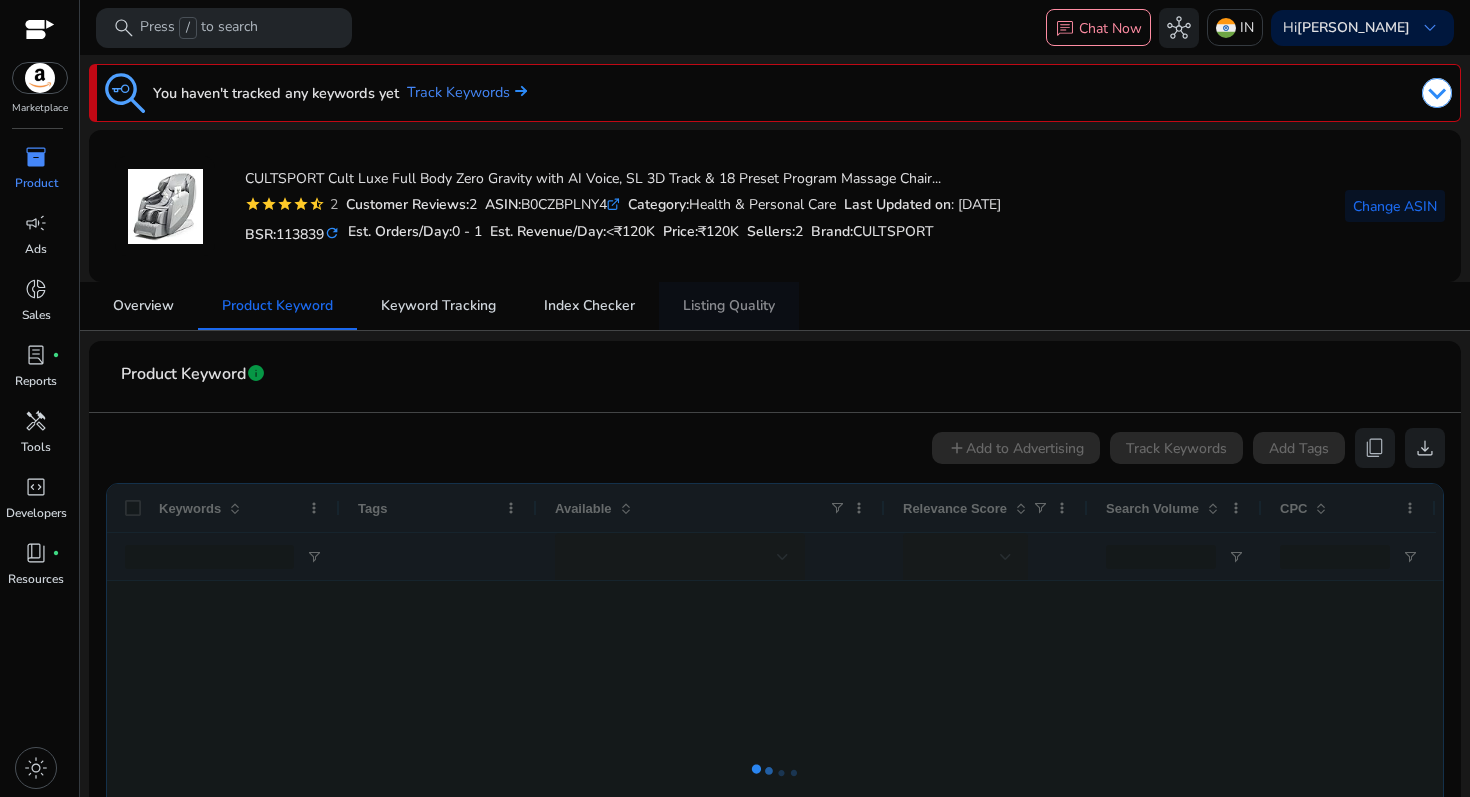 click on "Listing Quality" at bounding box center (729, 306) 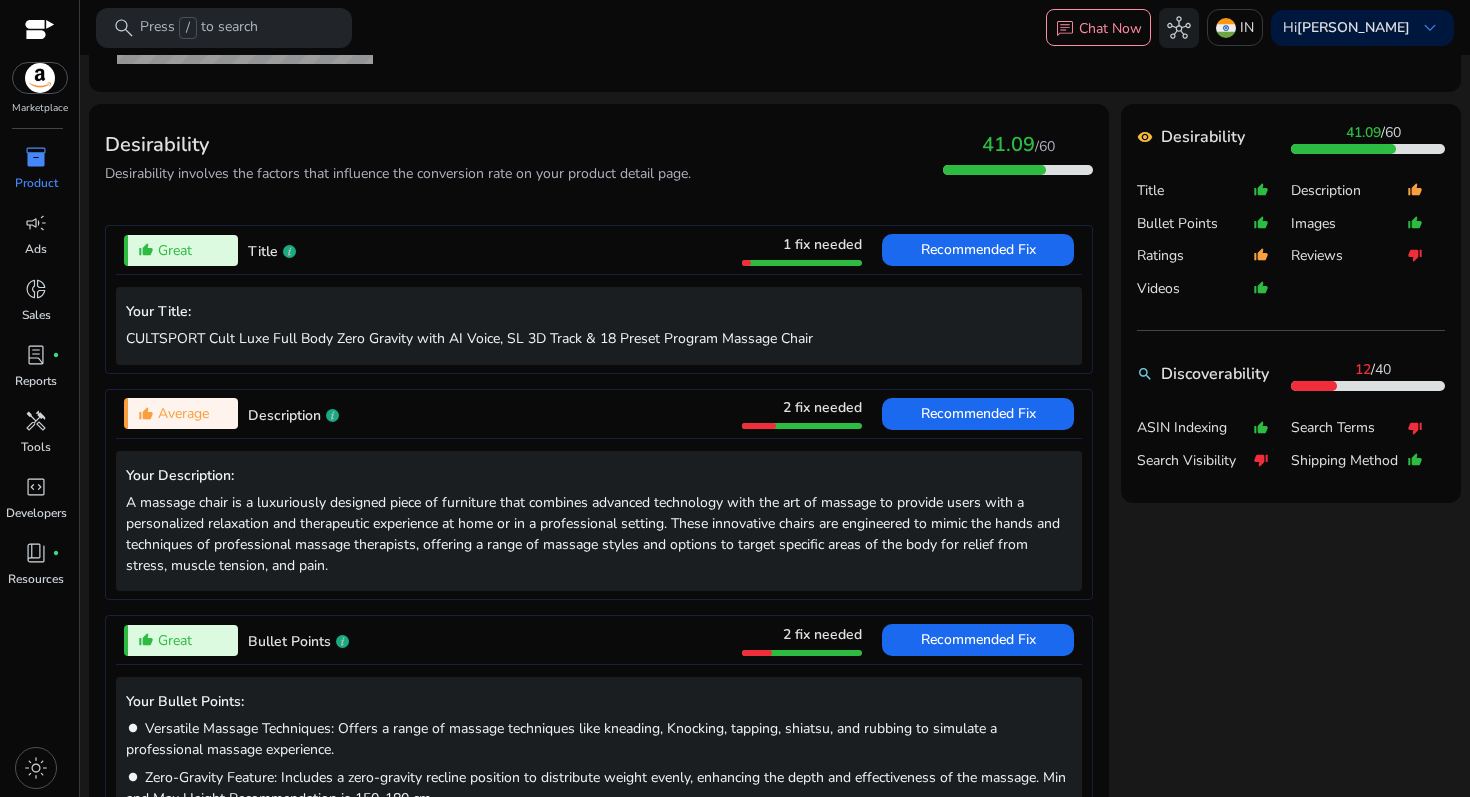 scroll, scrollTop: 0, scrollLeft: 0, axis: both 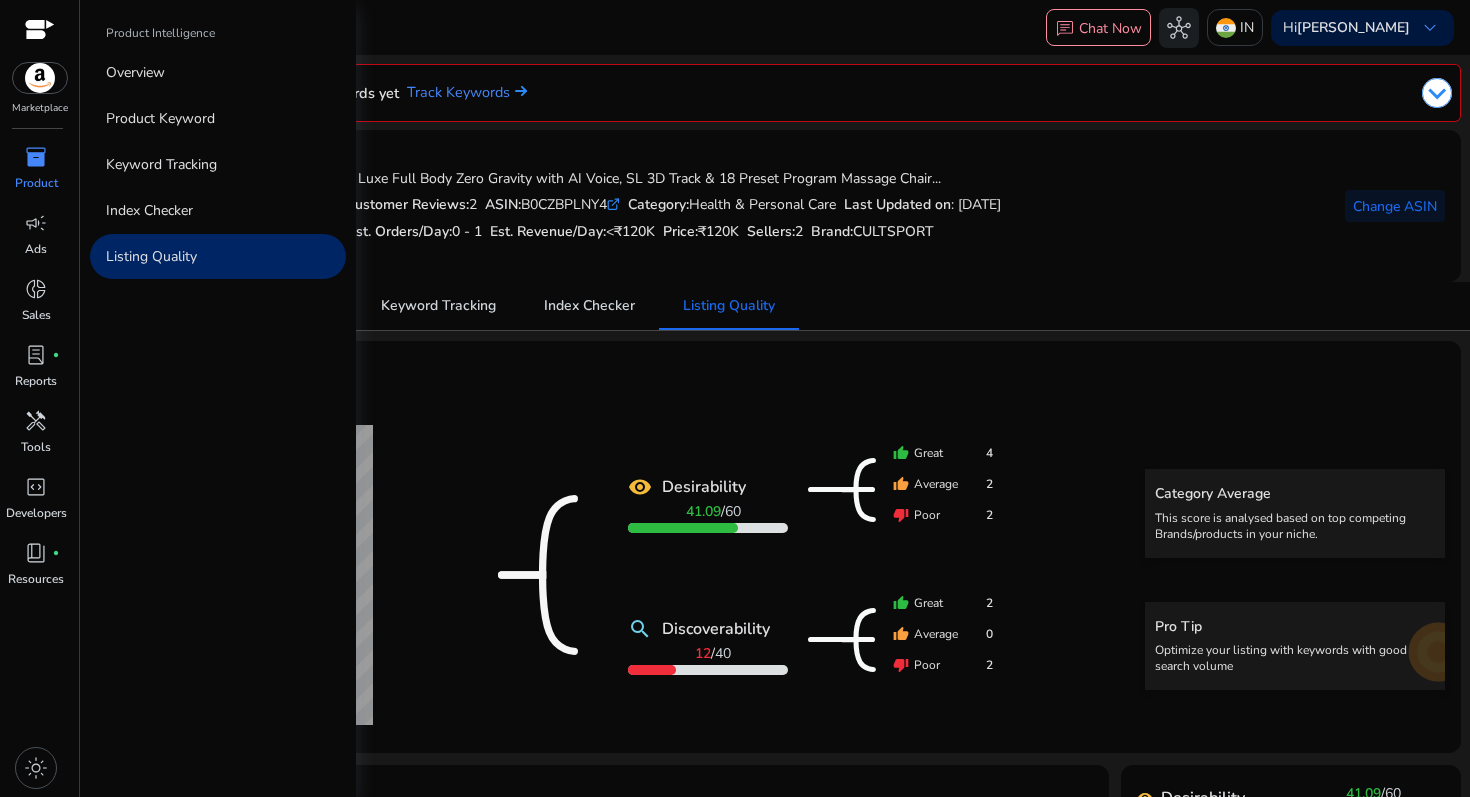 click on "inventory_2" at bounding box center (36, 157) 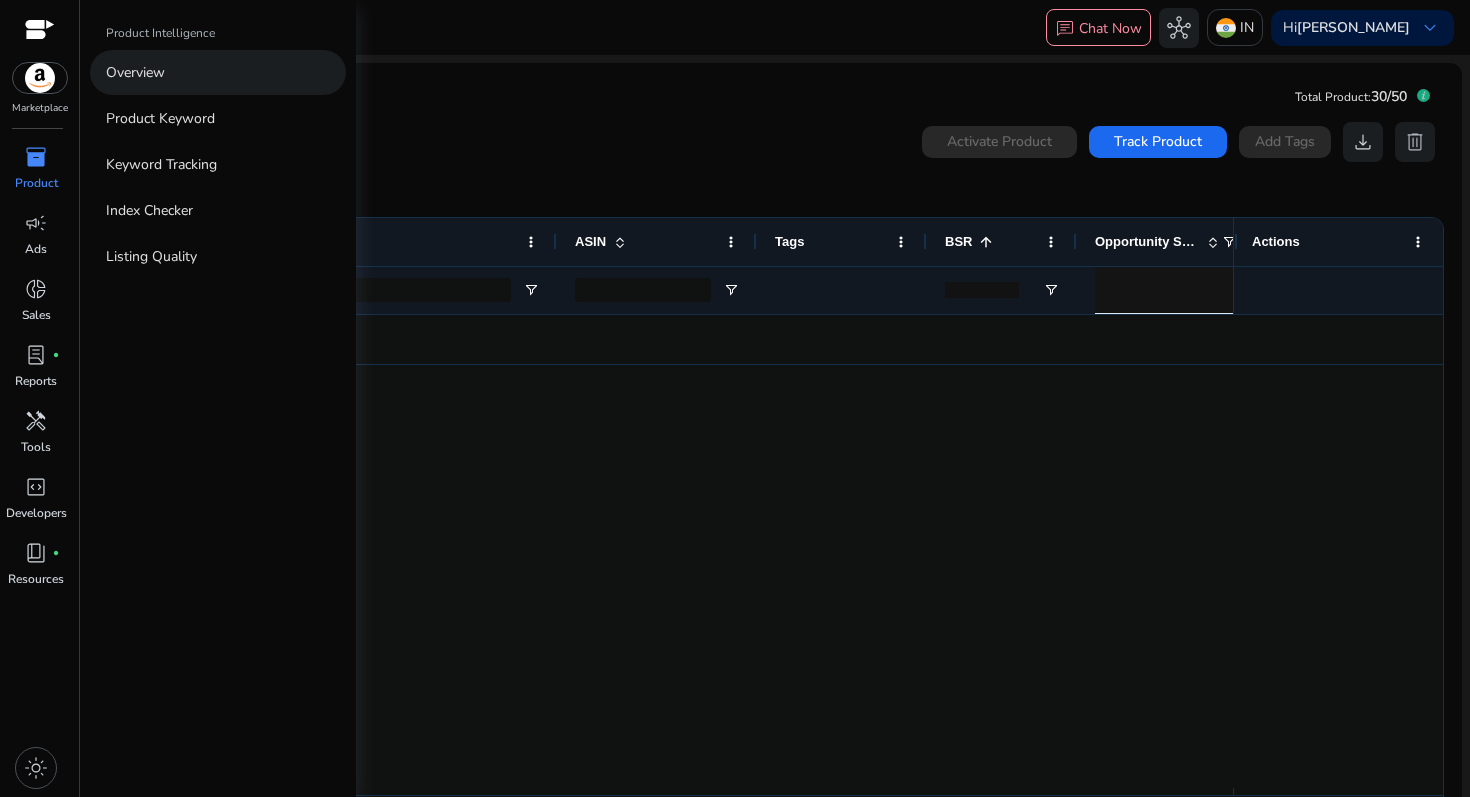 click on "Overview" at bounding box center [218, 72] 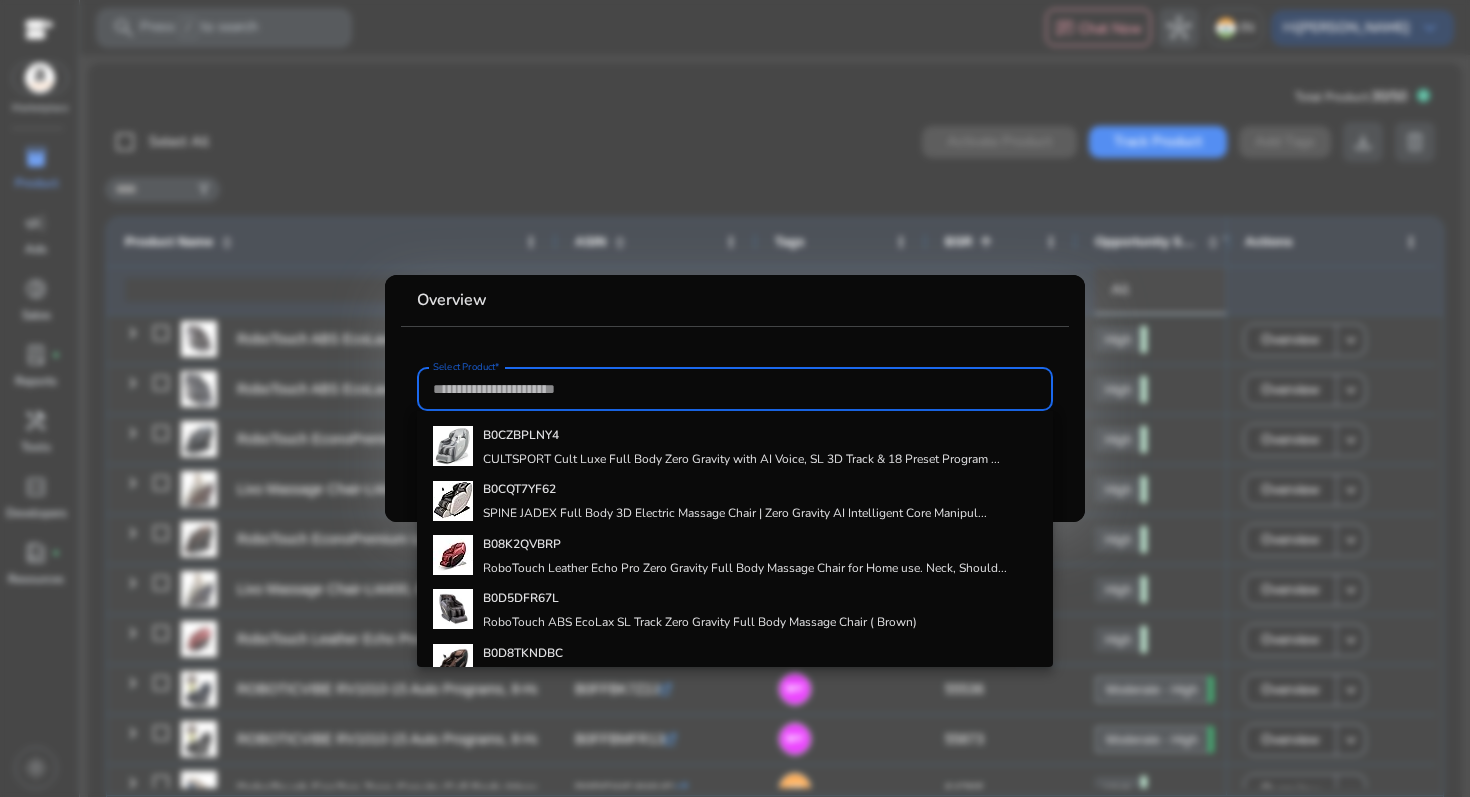 scroll, scrollTop: 0, scrollLeft: 0, axis: both 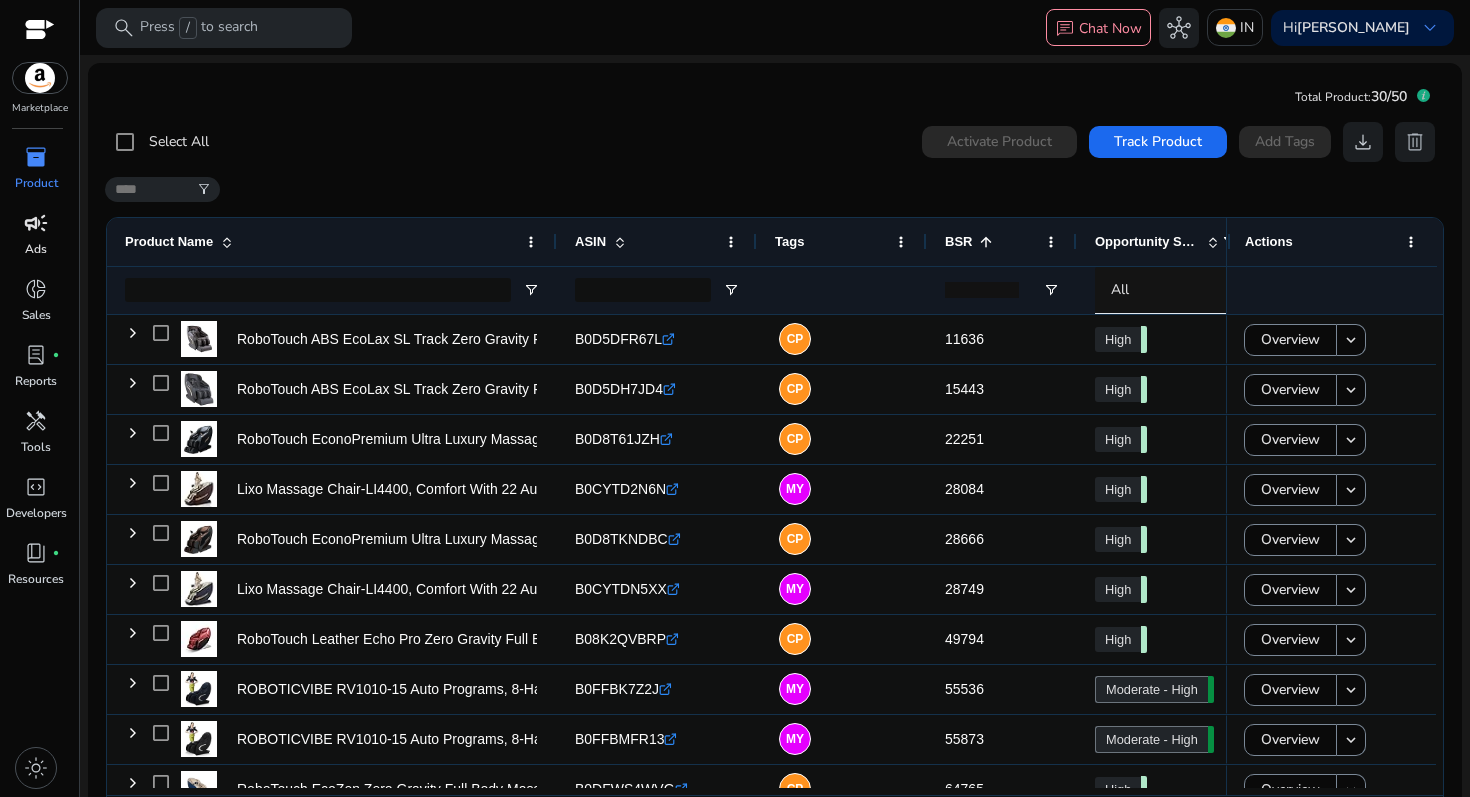 click on "campaign" at bounding box center (36, 223) 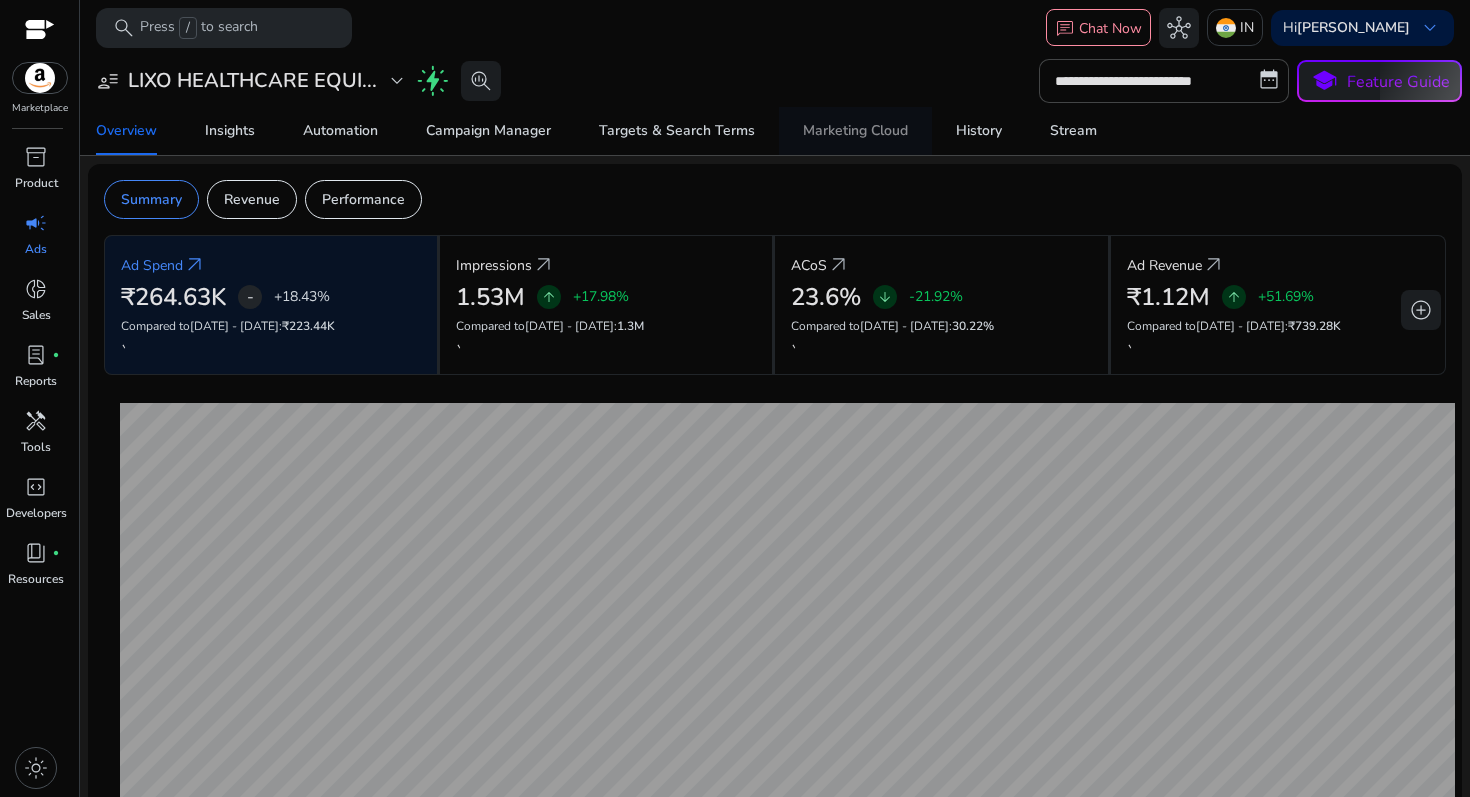 click on "Marketing Cloud" at bounding box center (855, 131) 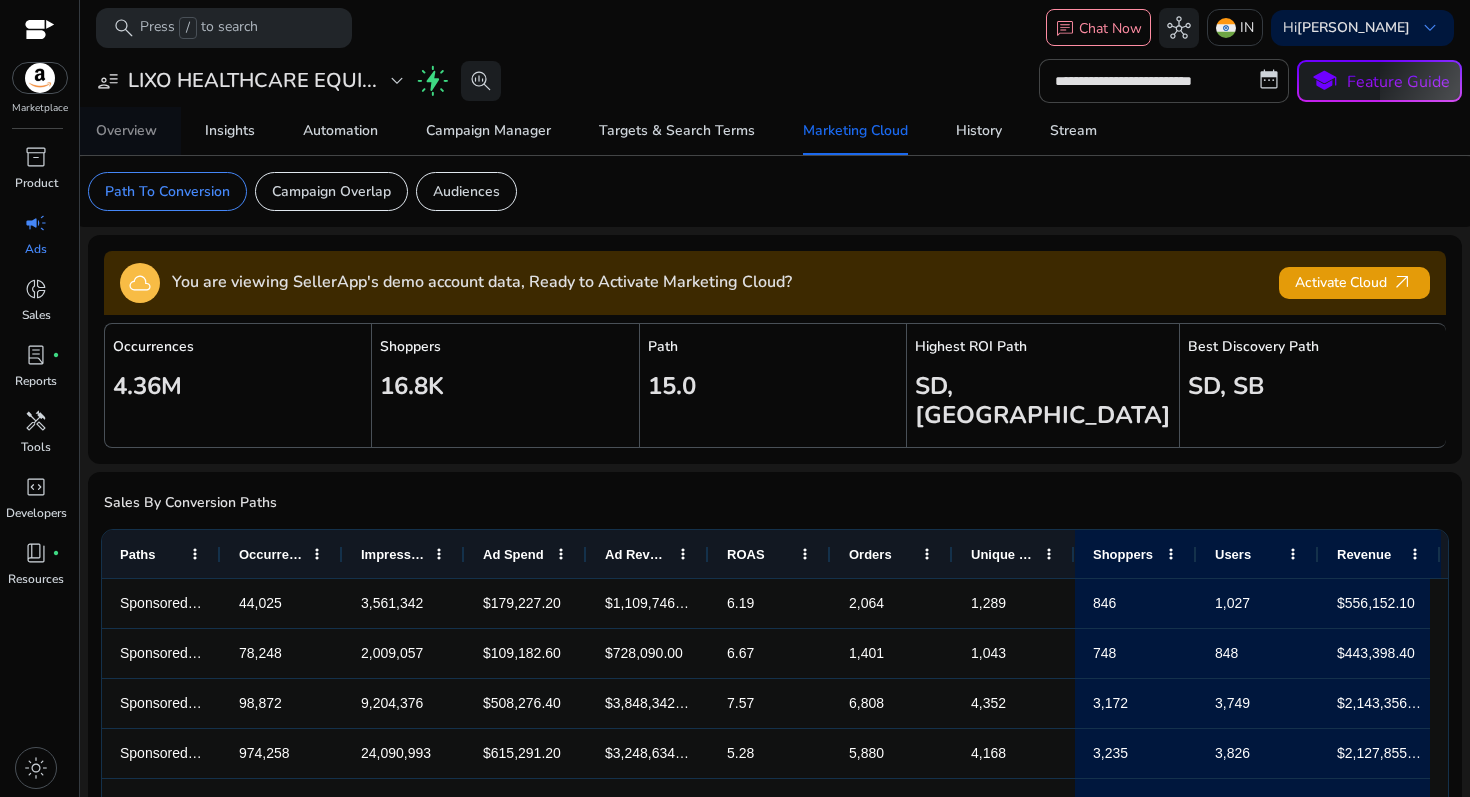 click on "Overview" at bounding box center (126, 131) 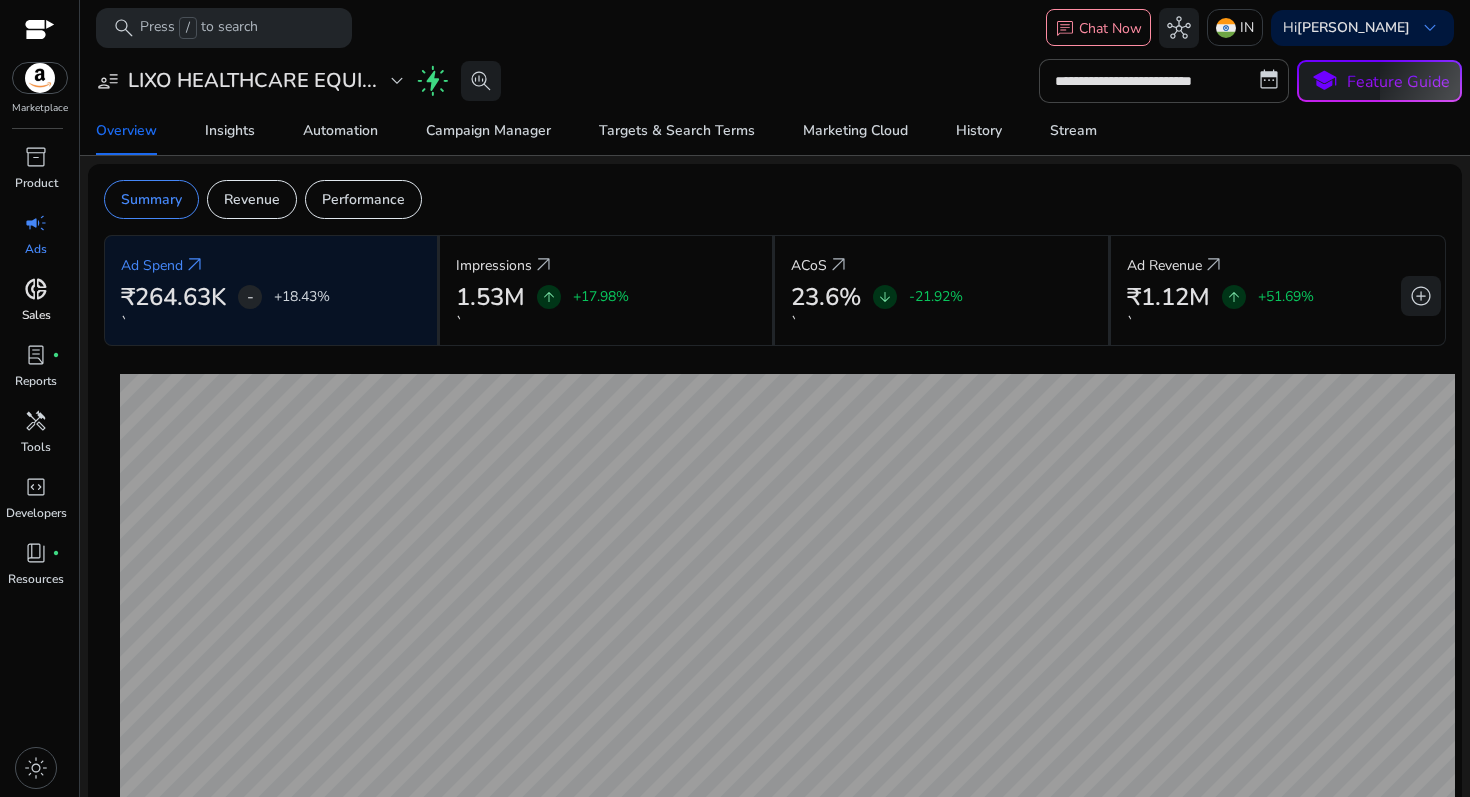 click on "donut_small   Sales" at bounding box center [36, 306] 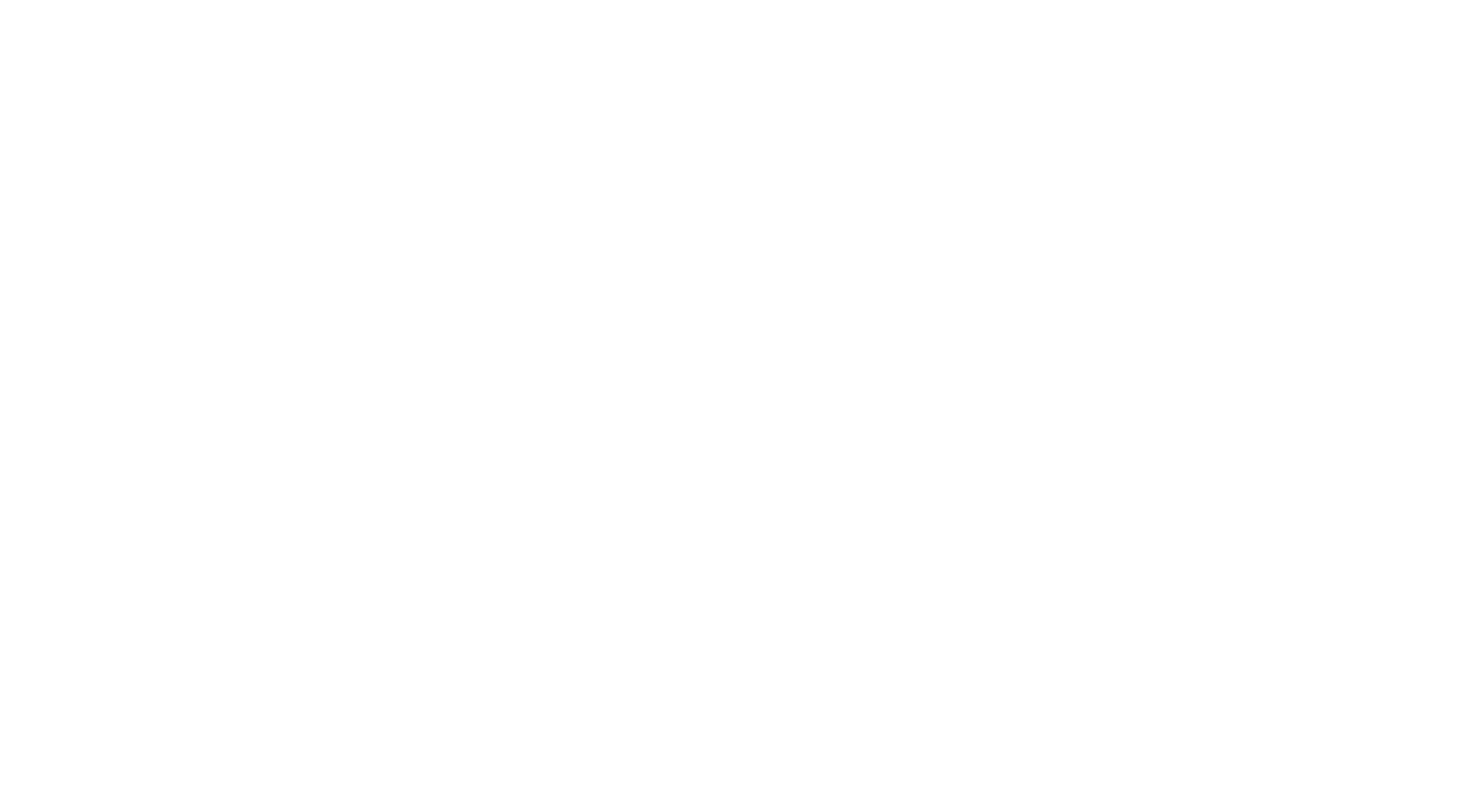scroll, scrollTop: 0, scrollLeft: 0, axis: both 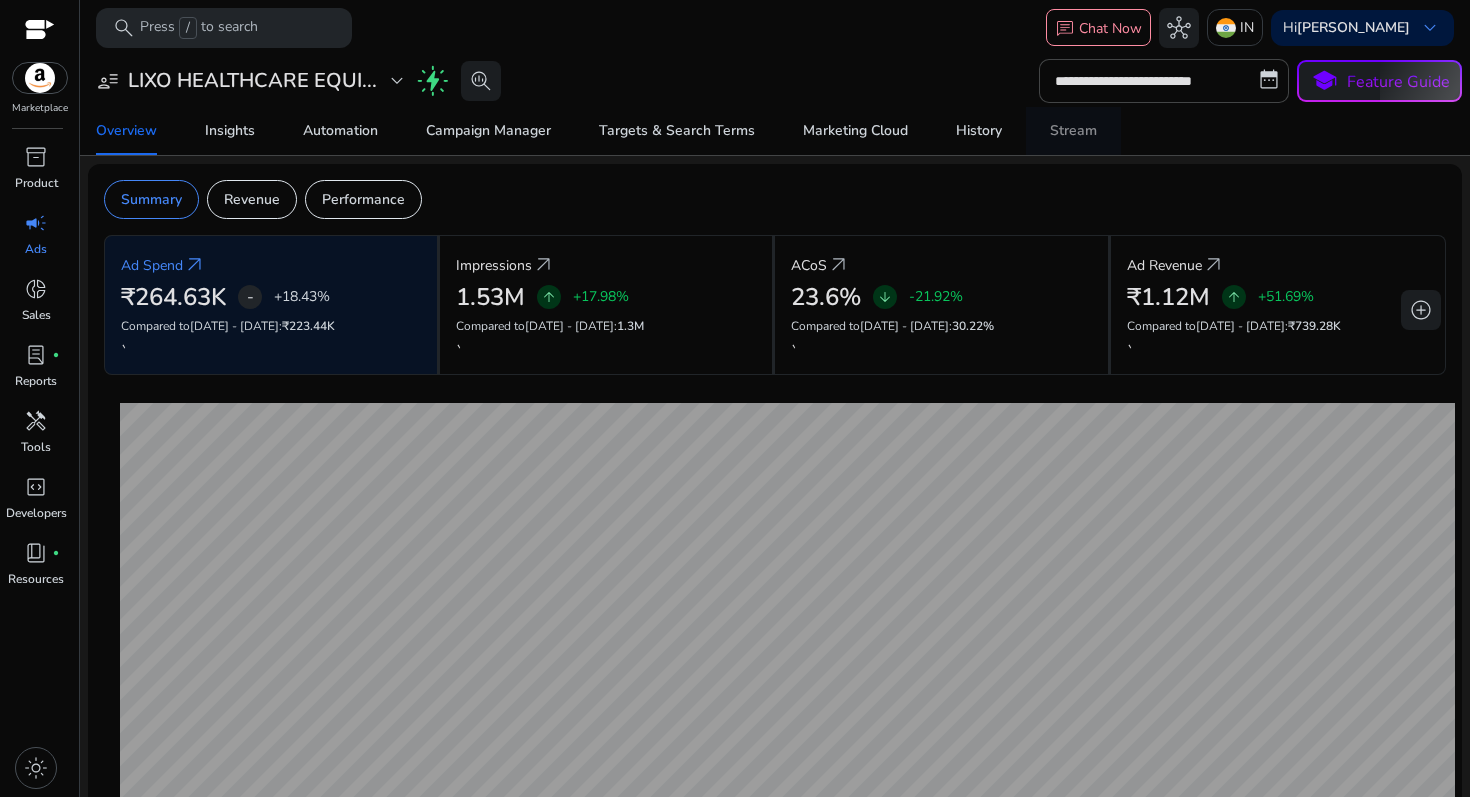 click on "Stream" at bounding box center (1073, 131) 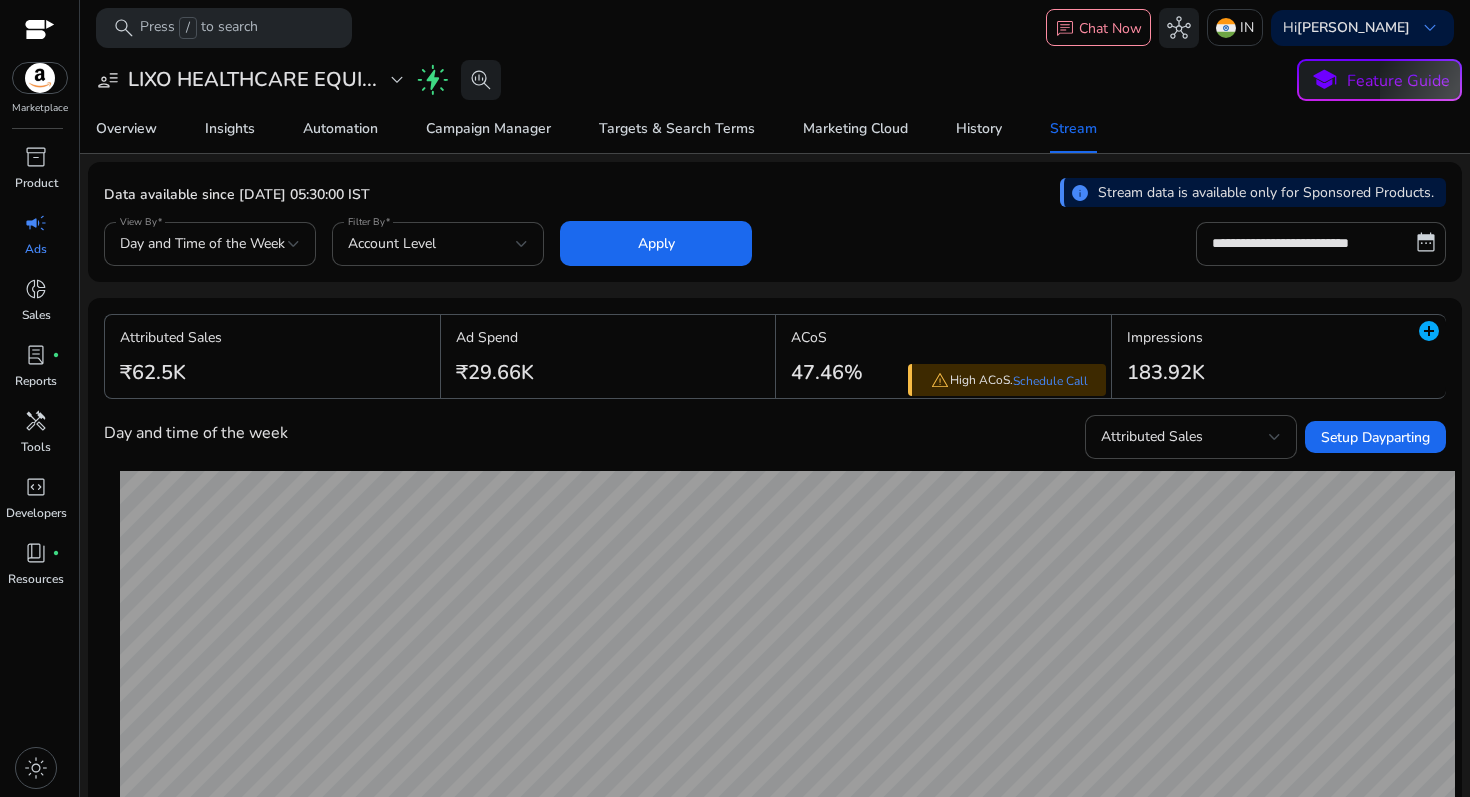 click on "Stream data is available only for Sponsored Products." 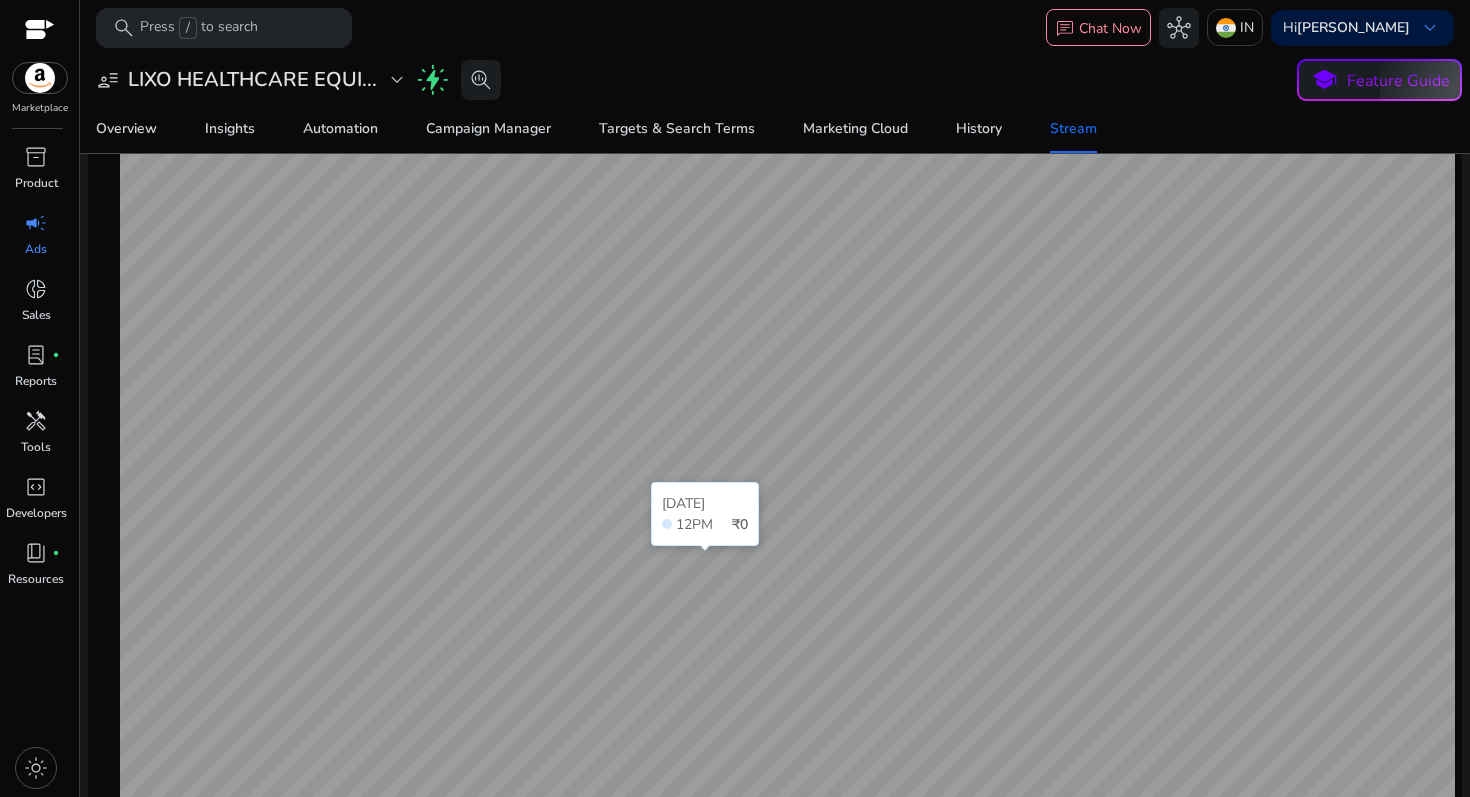 scroll, scrollTop: 0, scrollLeft: 0, axis: both 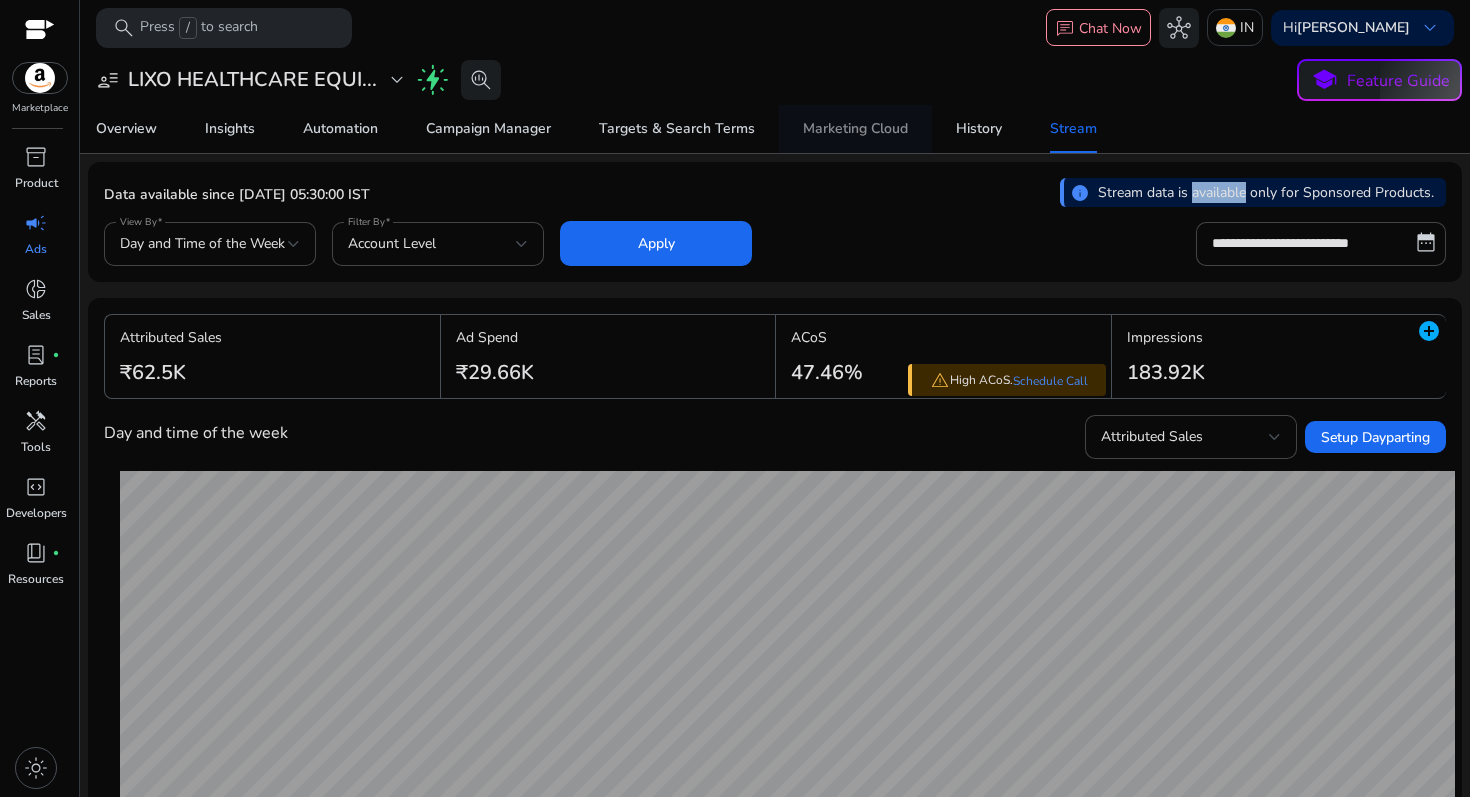 click on "Marketing Cloud" at bounding box center [855, 129] 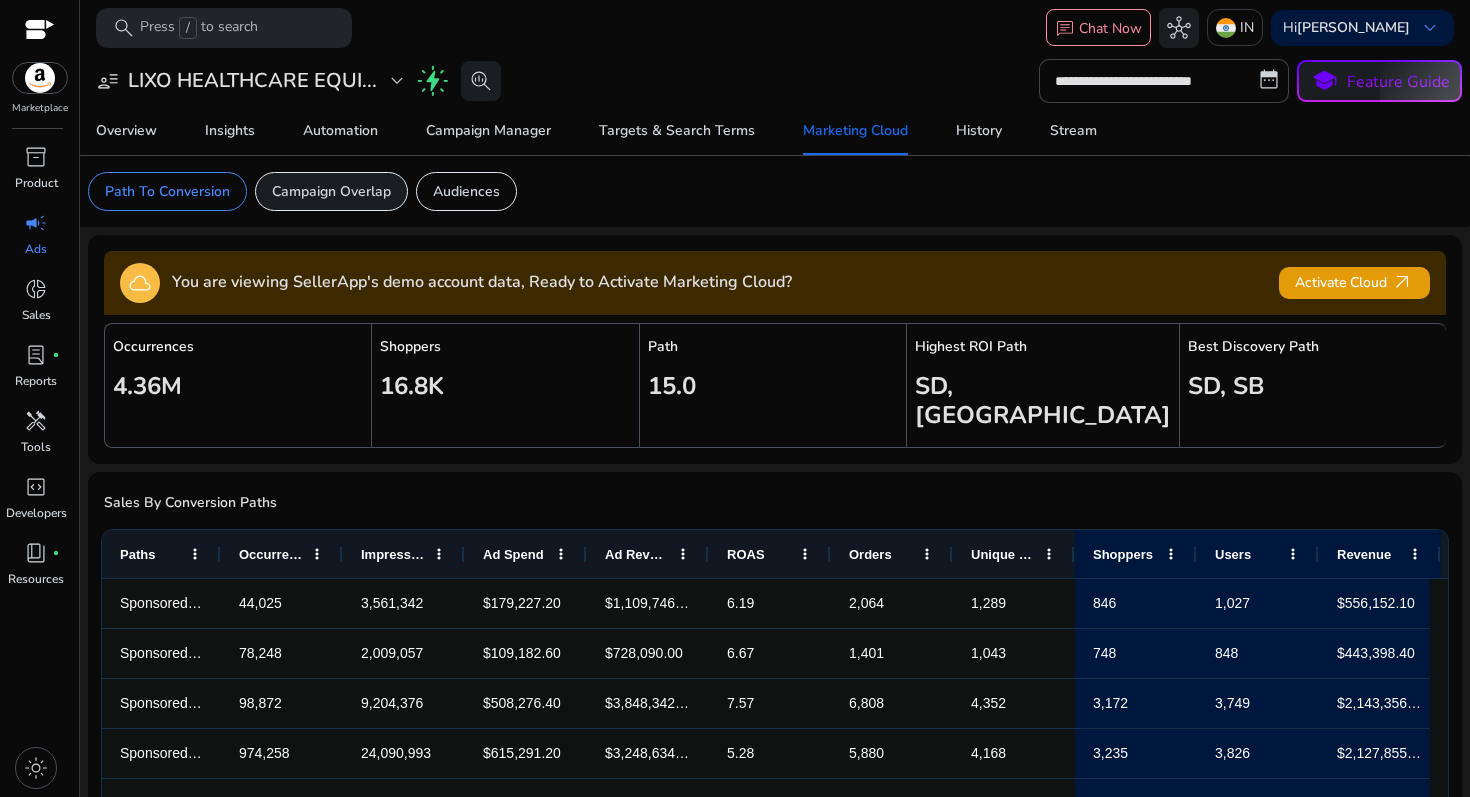 click on "Campaign Overlap" 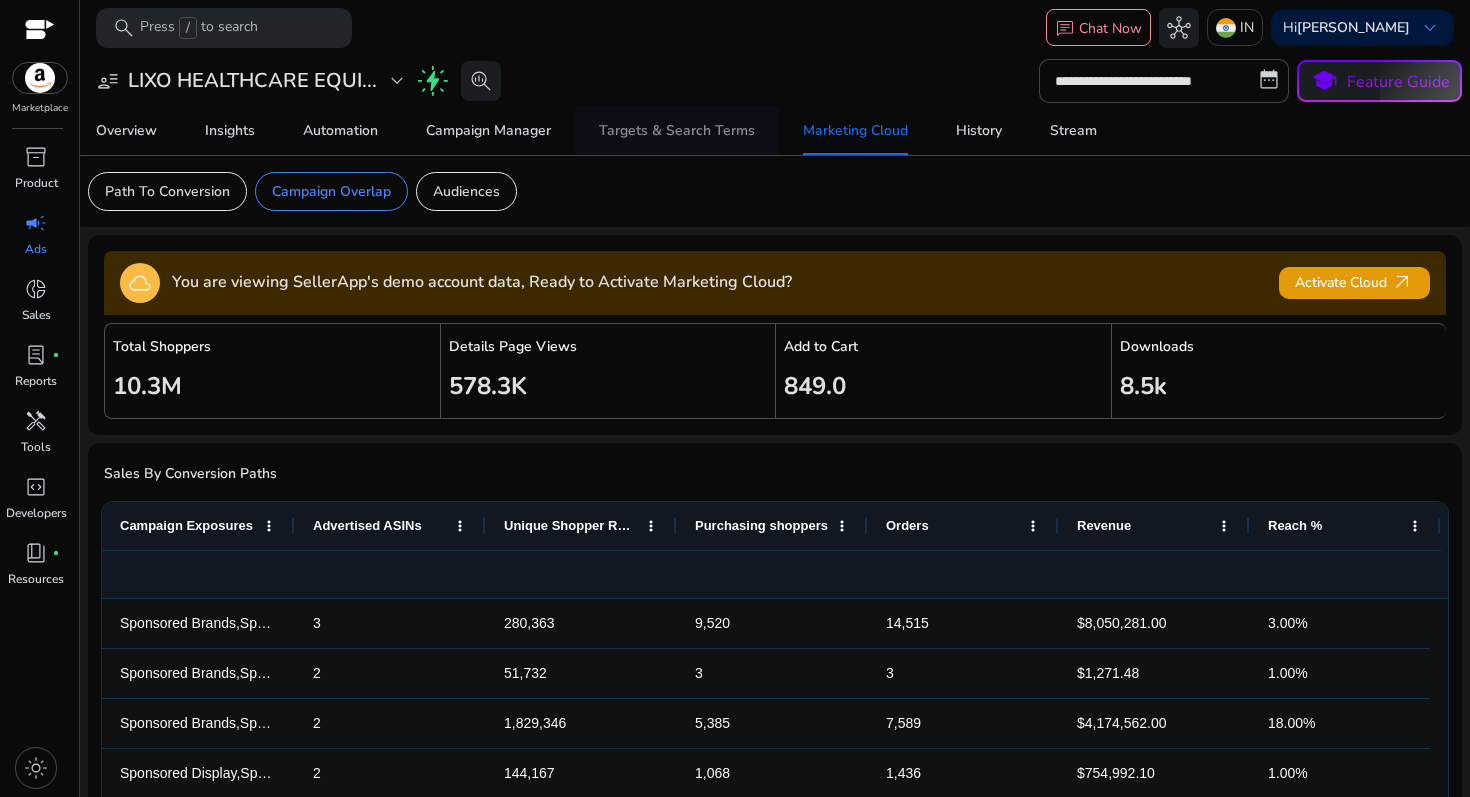 click on "Targets & Search Terms" at bounding box center [677, 131] 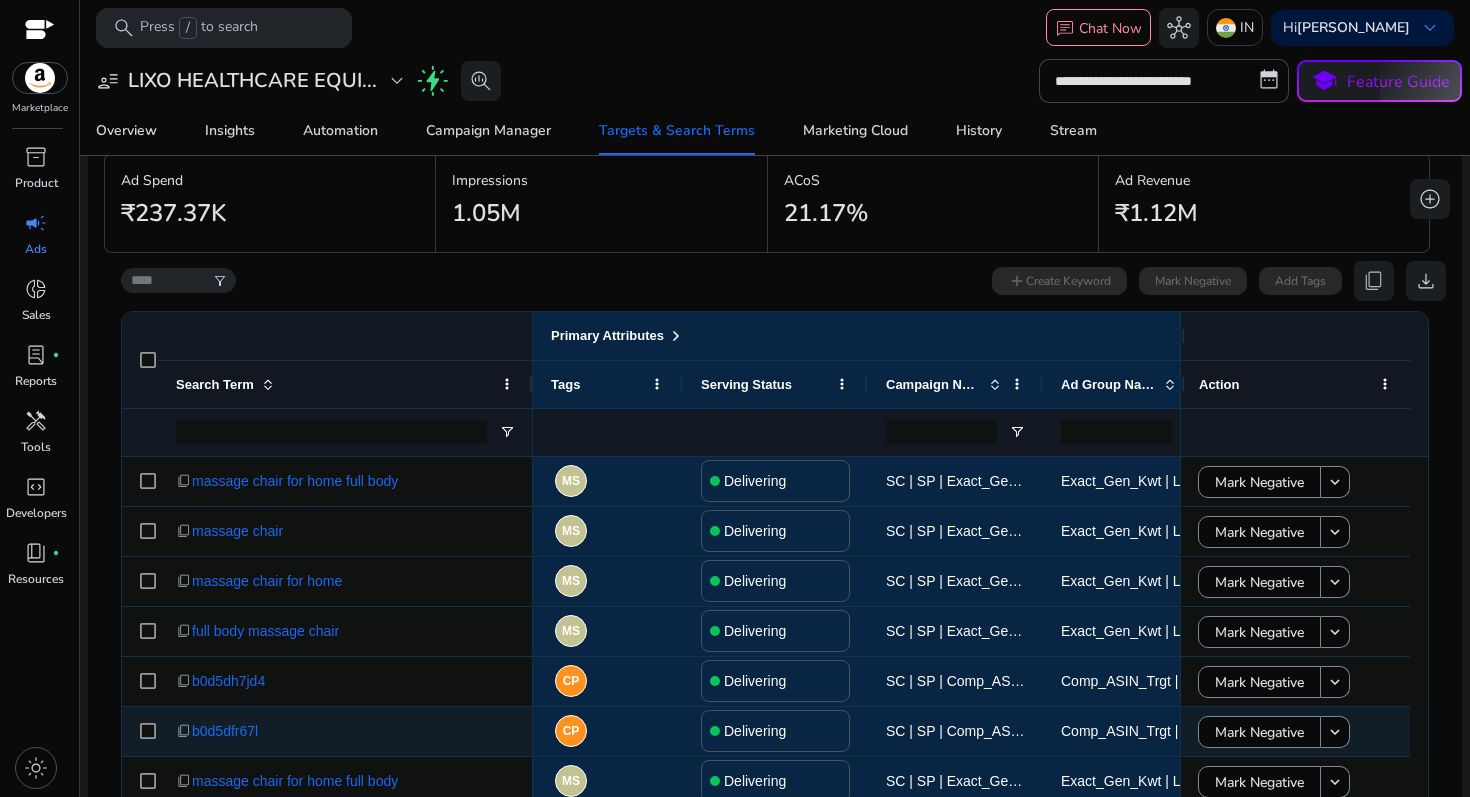 scroll, scrollTop: 0, scrollLeft: 0, axis: both 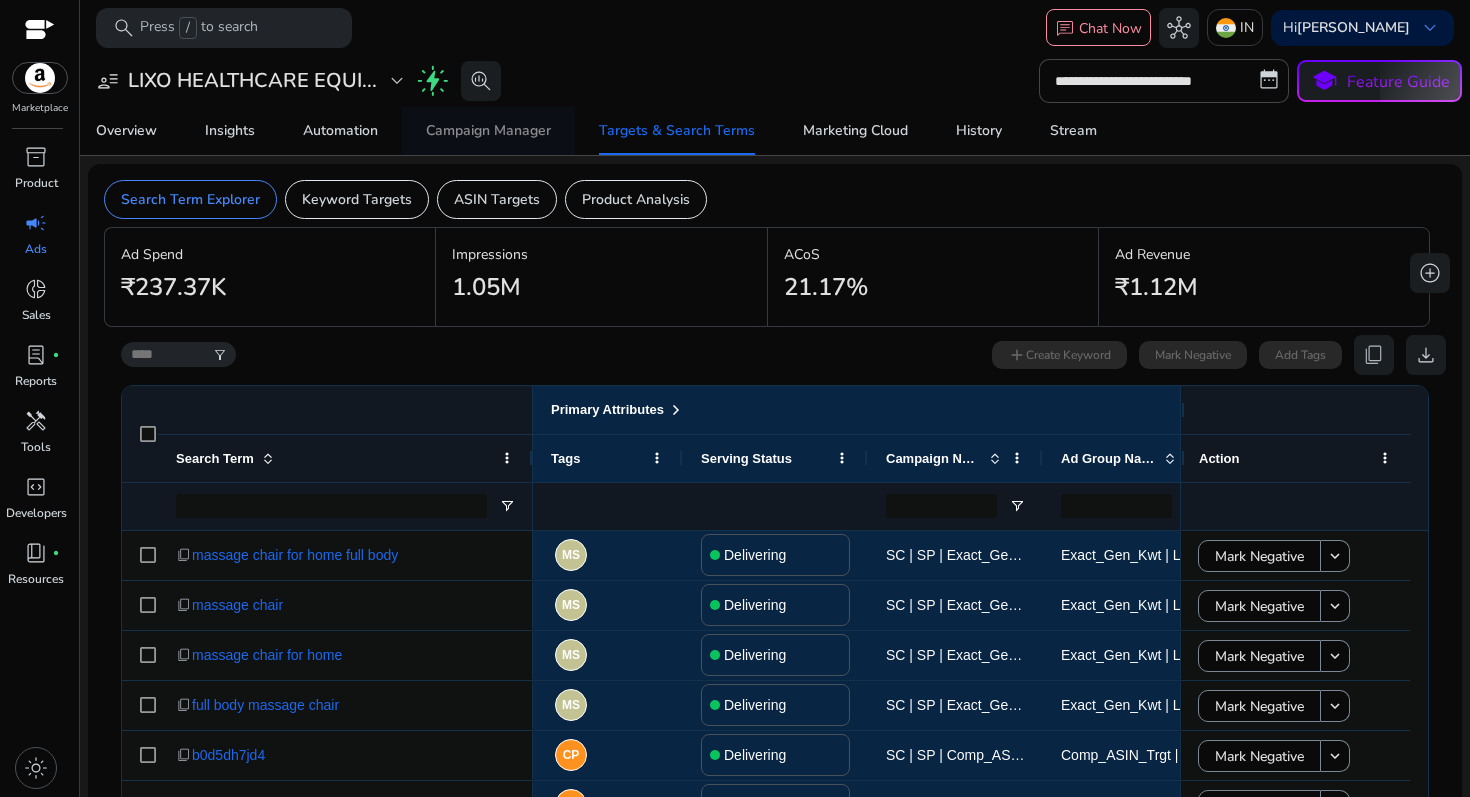 click on "Campaign Manager" at bounding box center (488, 131) 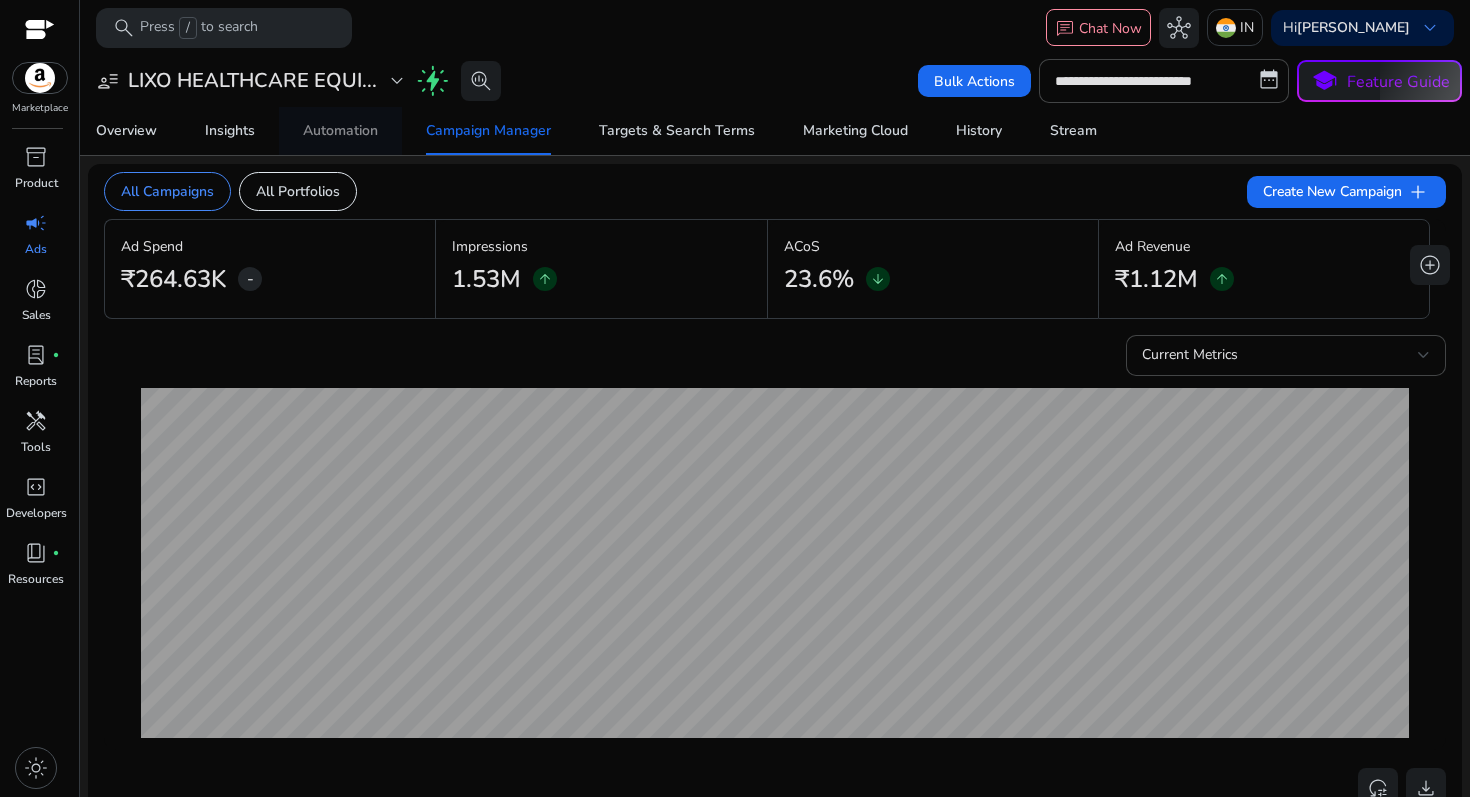 click on "Automation" at bounding box center [340, 131] 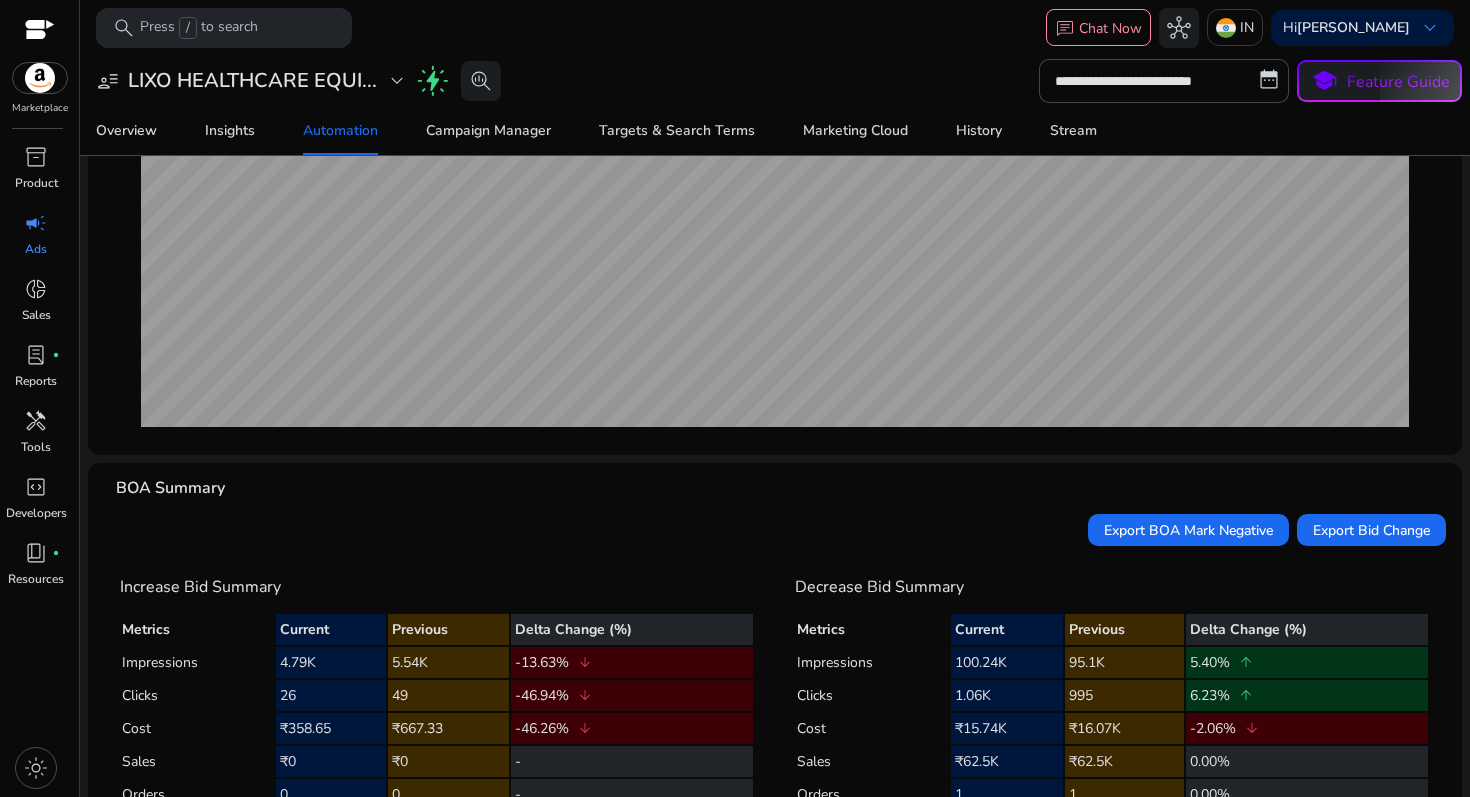 scroll, scrollTop: 422, scrollLeft: 0, axis: vertical 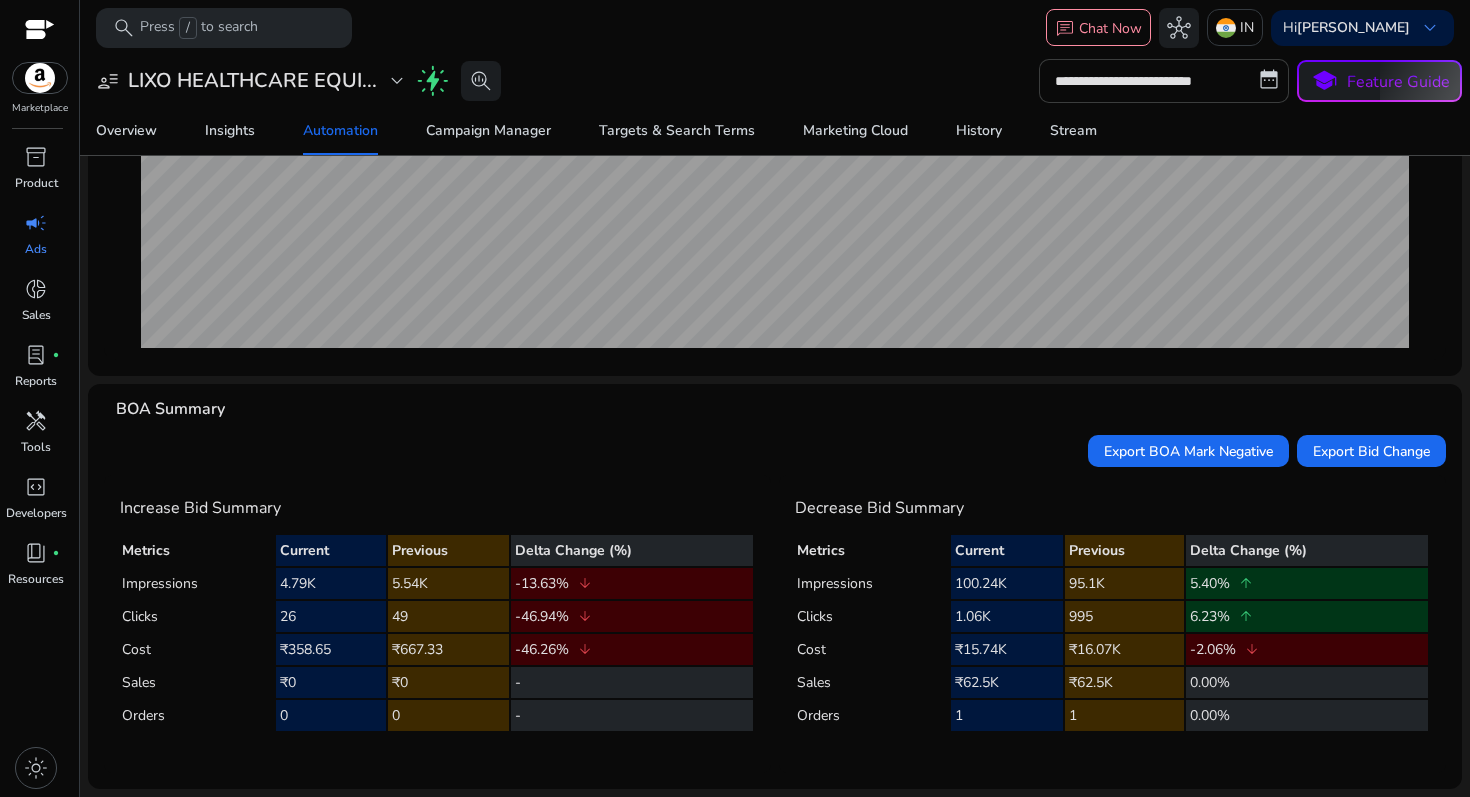 click on "**********" at bounding box center (1164, 81) 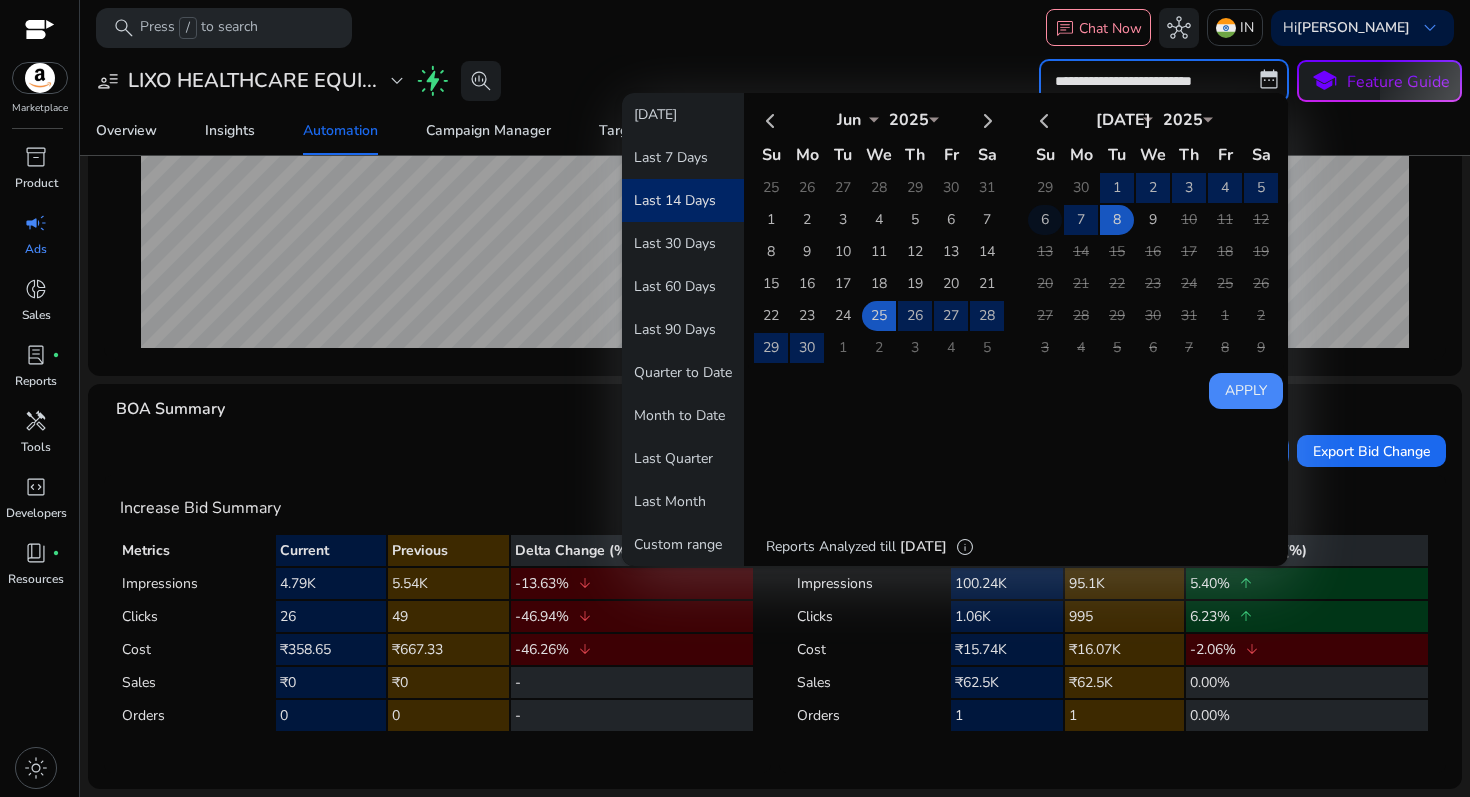 click on "6" 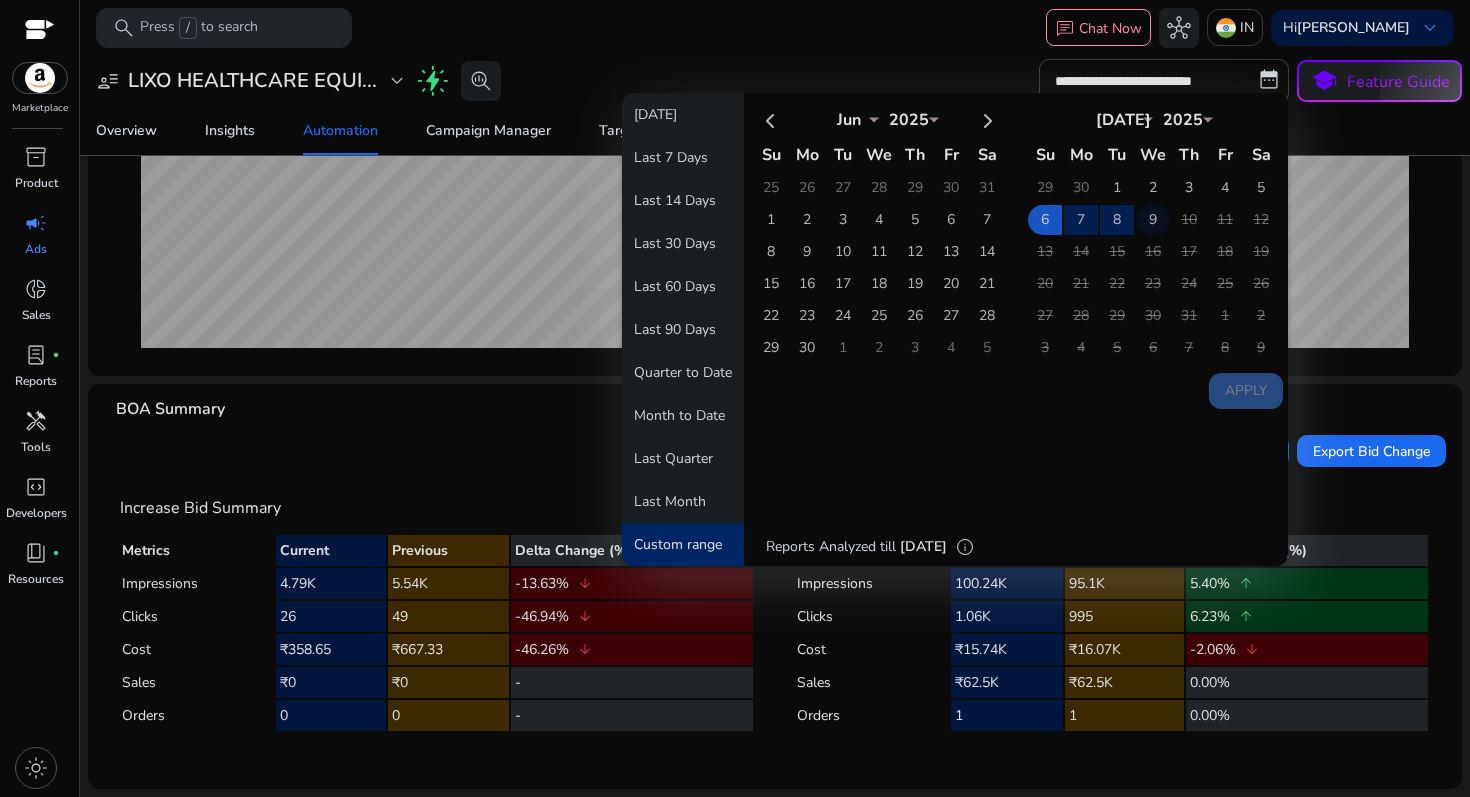 click on "9" 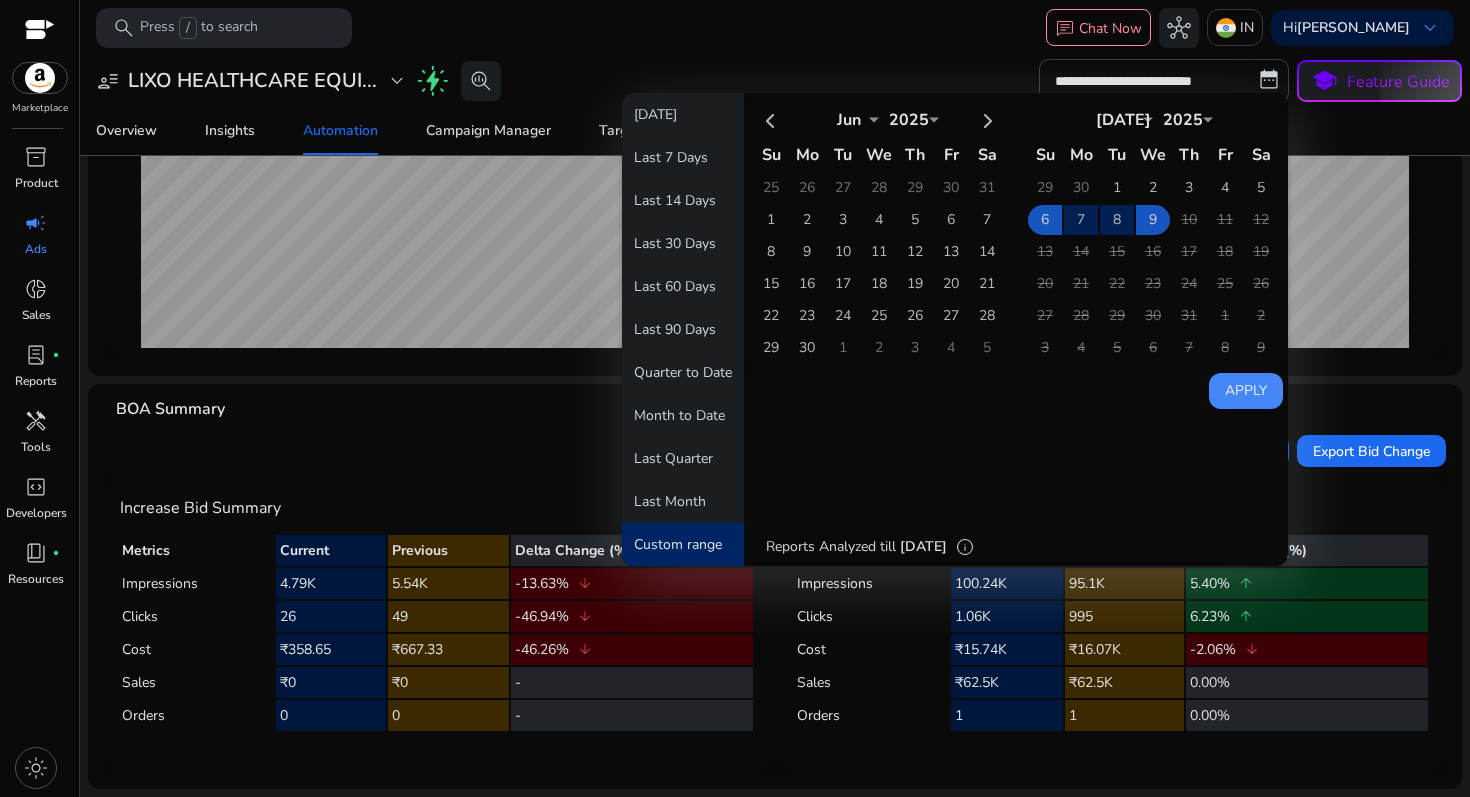 click on "Apply" 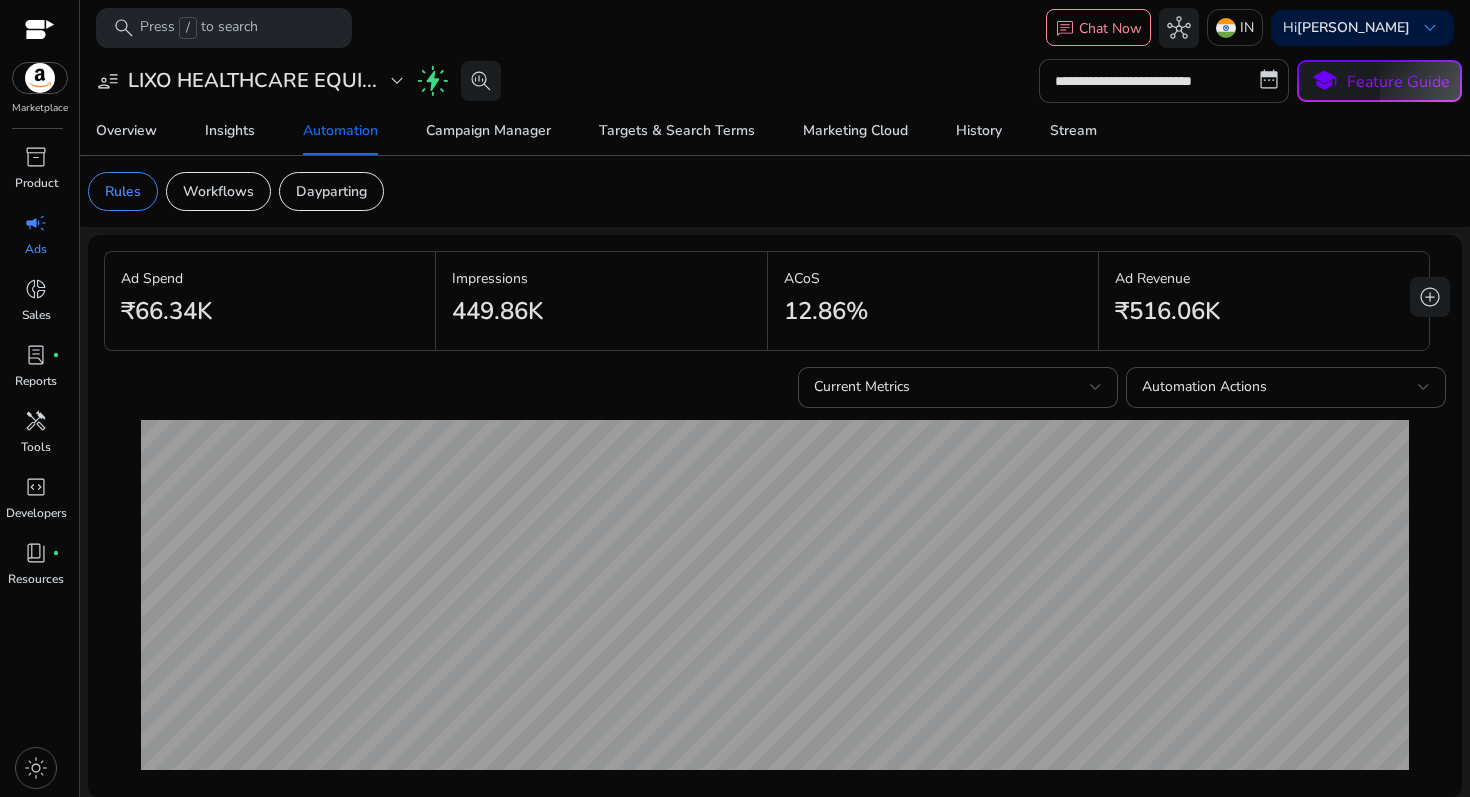 click on "**********" at bounding box center [1164, 81] 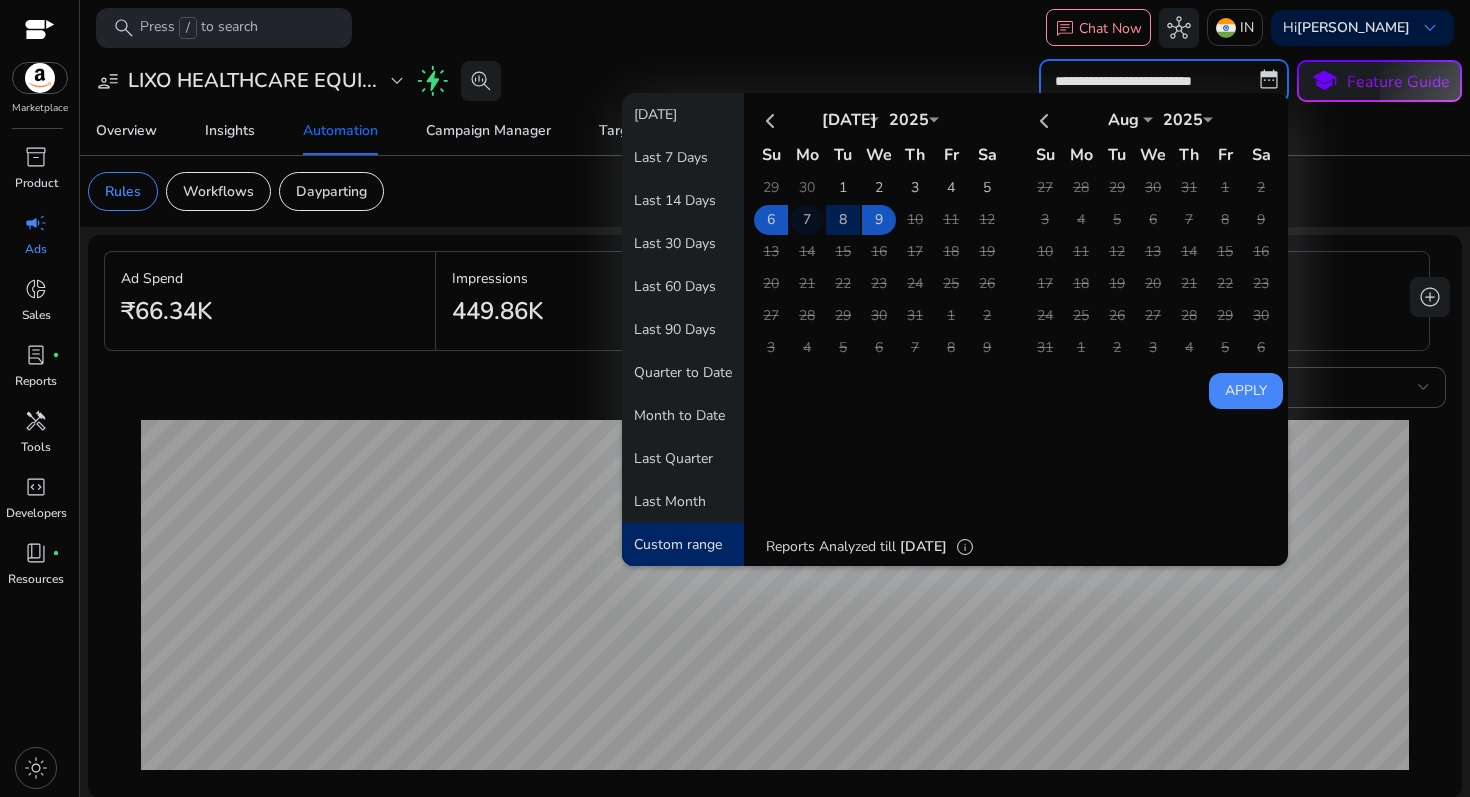 click on "7" 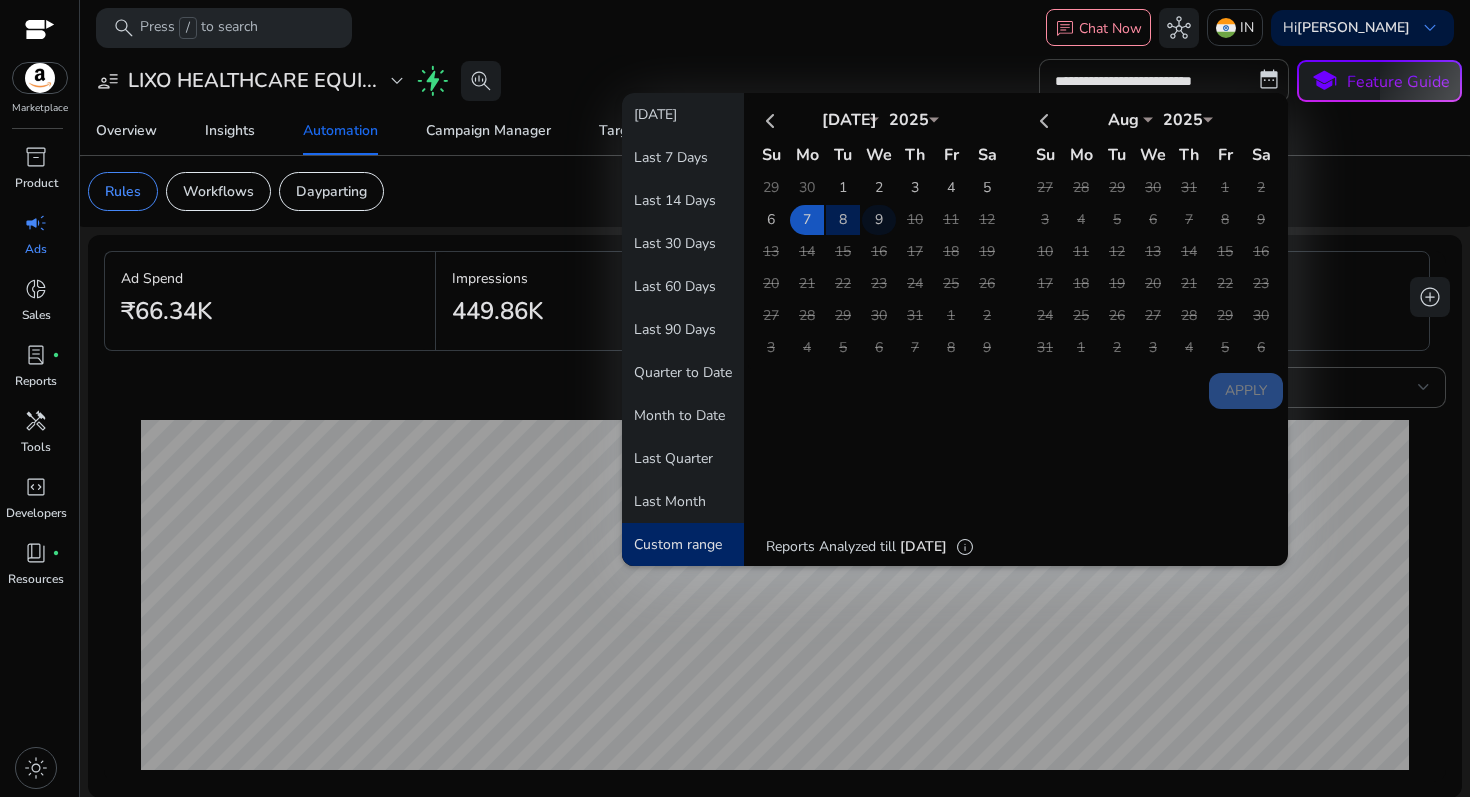 click on "9" 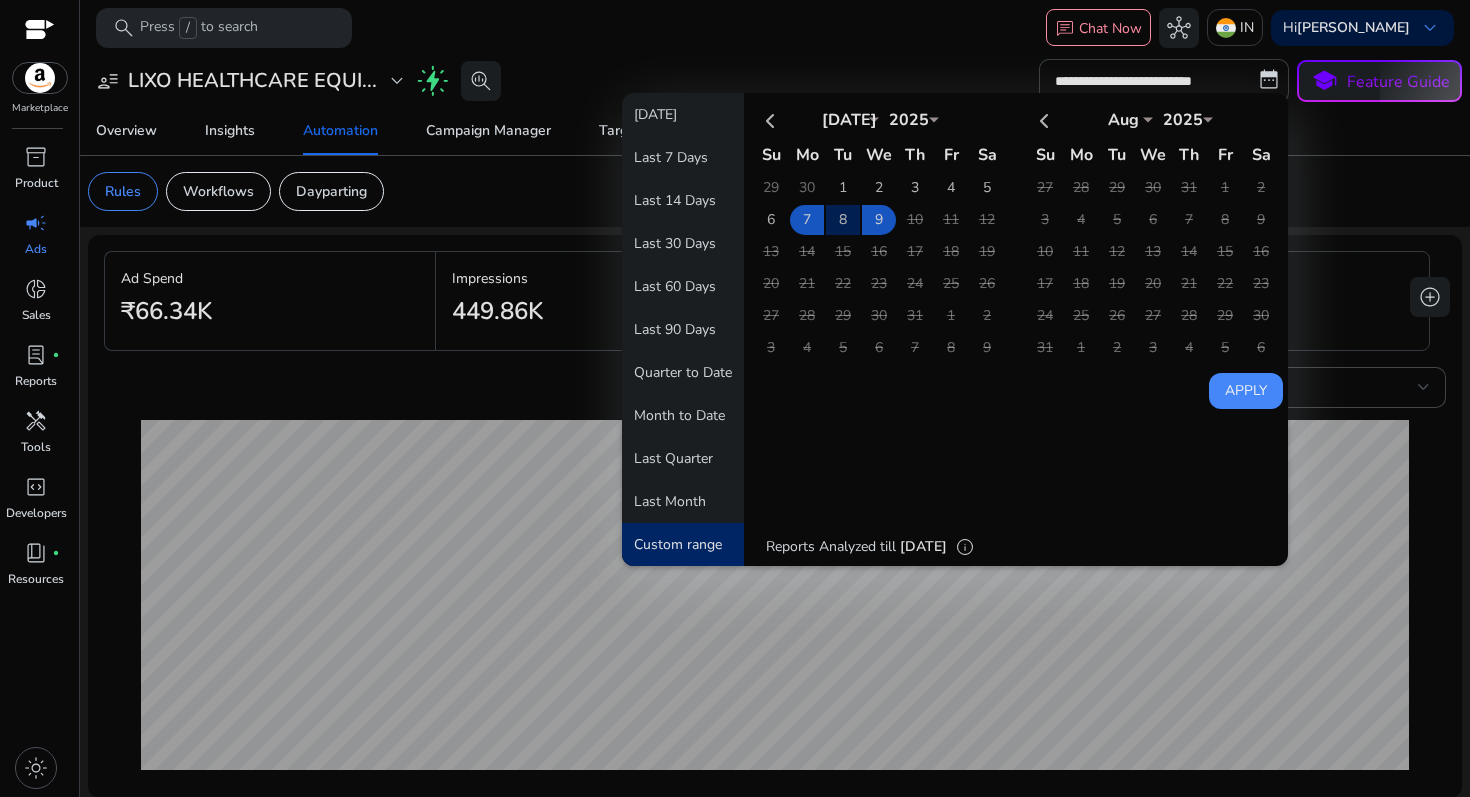 click on "Apply" 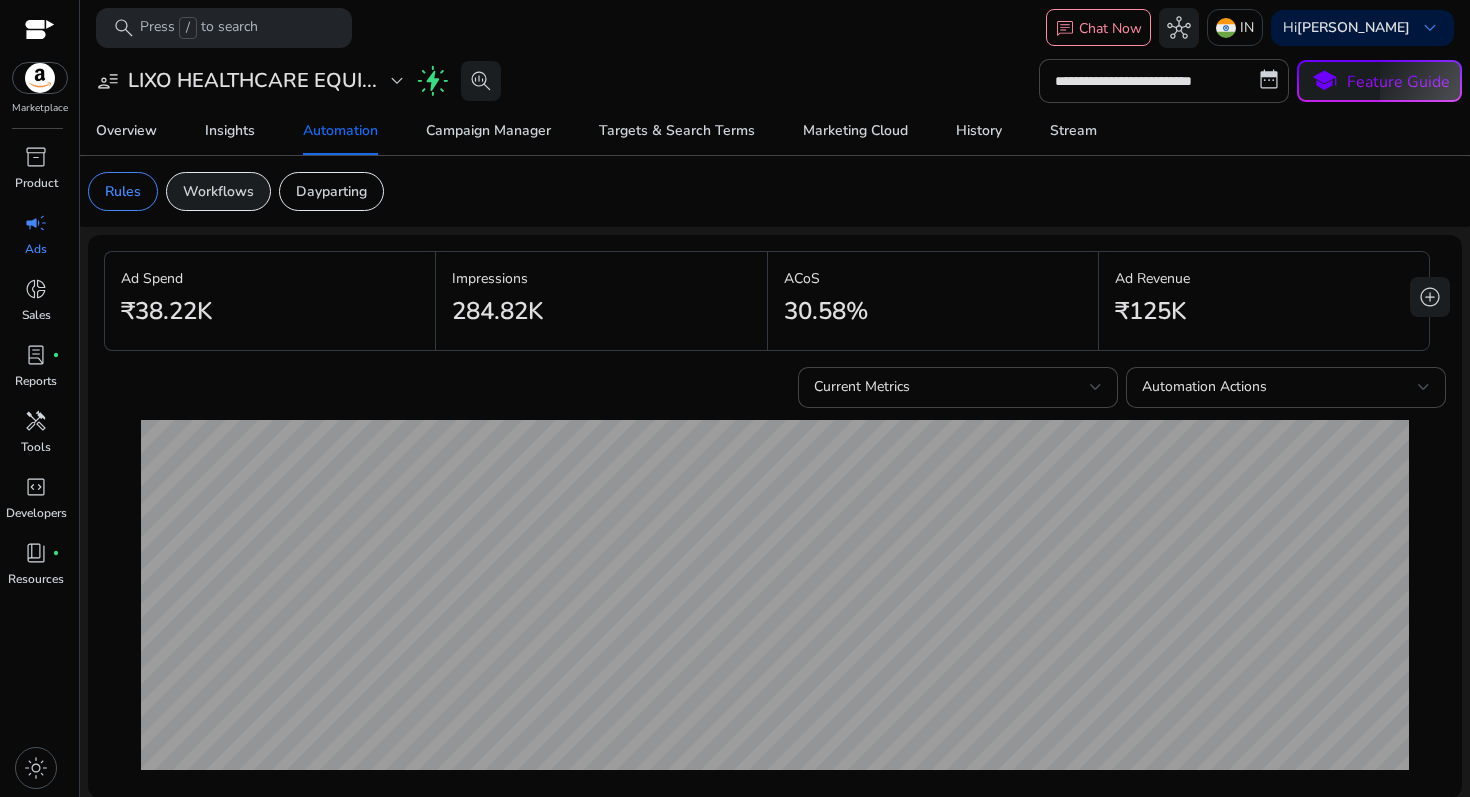 click on "Workflows" 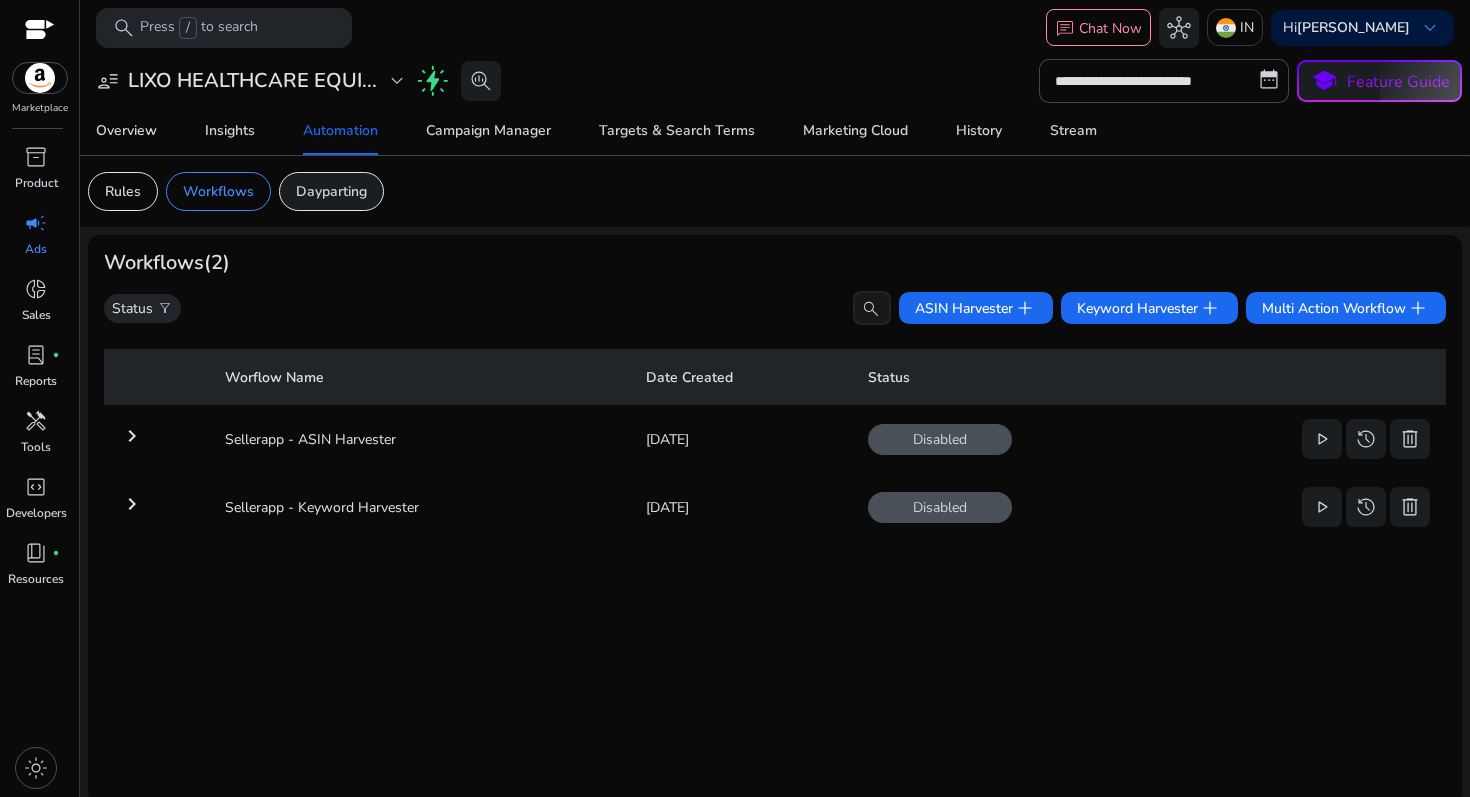 click on "Dayparting" 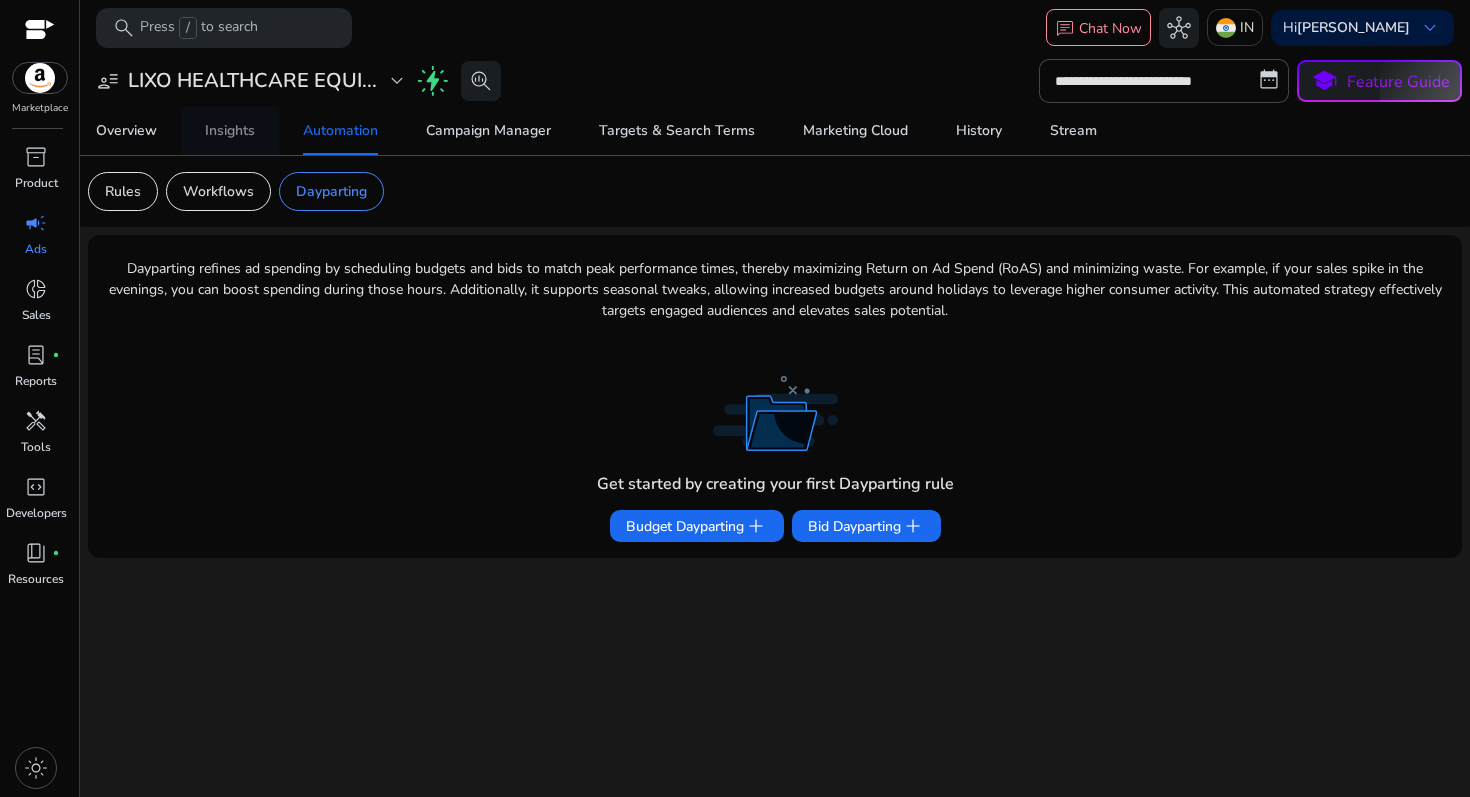 click on "Insights" at bounding box center [230, 131] 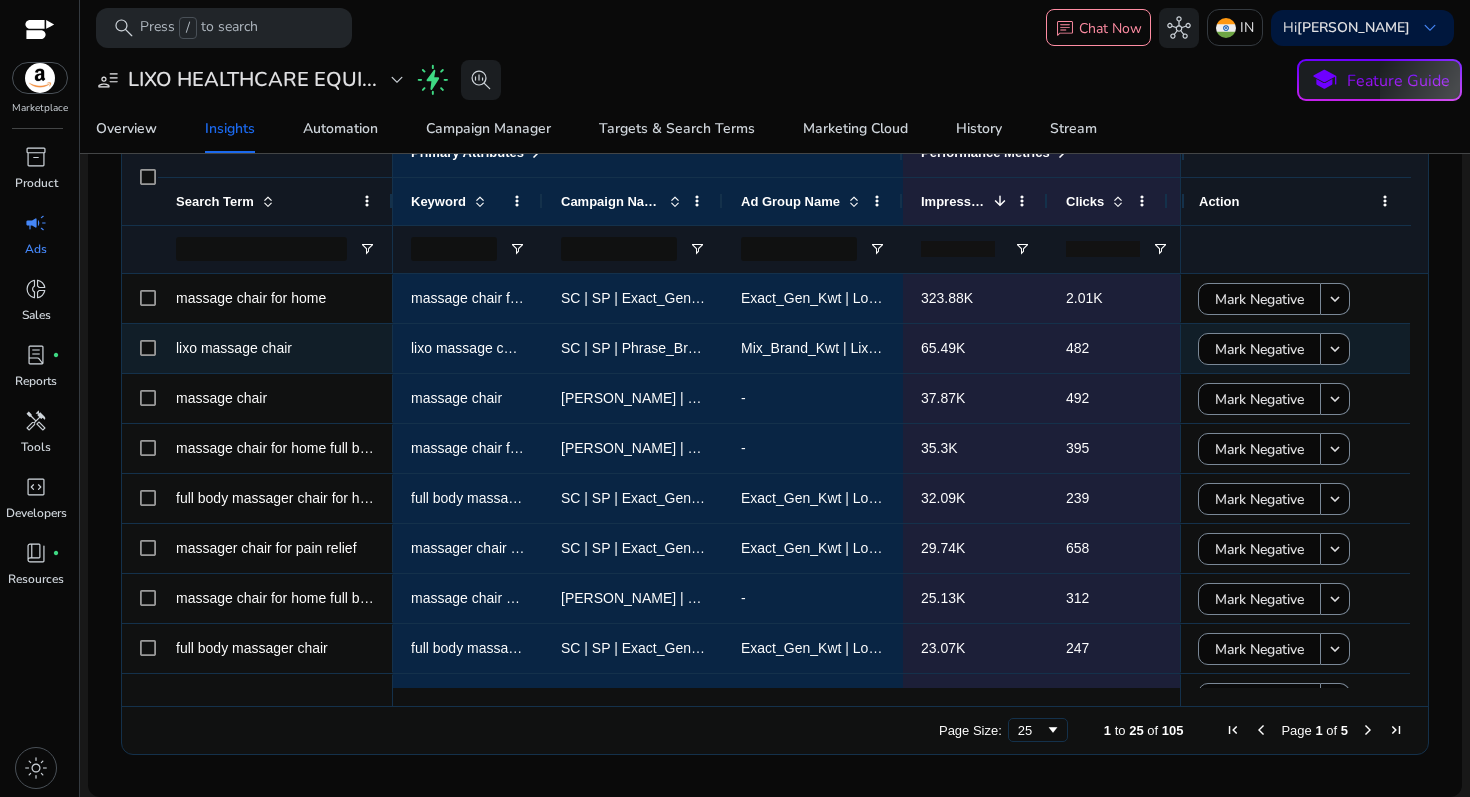 scroll, scrollTop: 0, scrollLeft: 0, axis: both 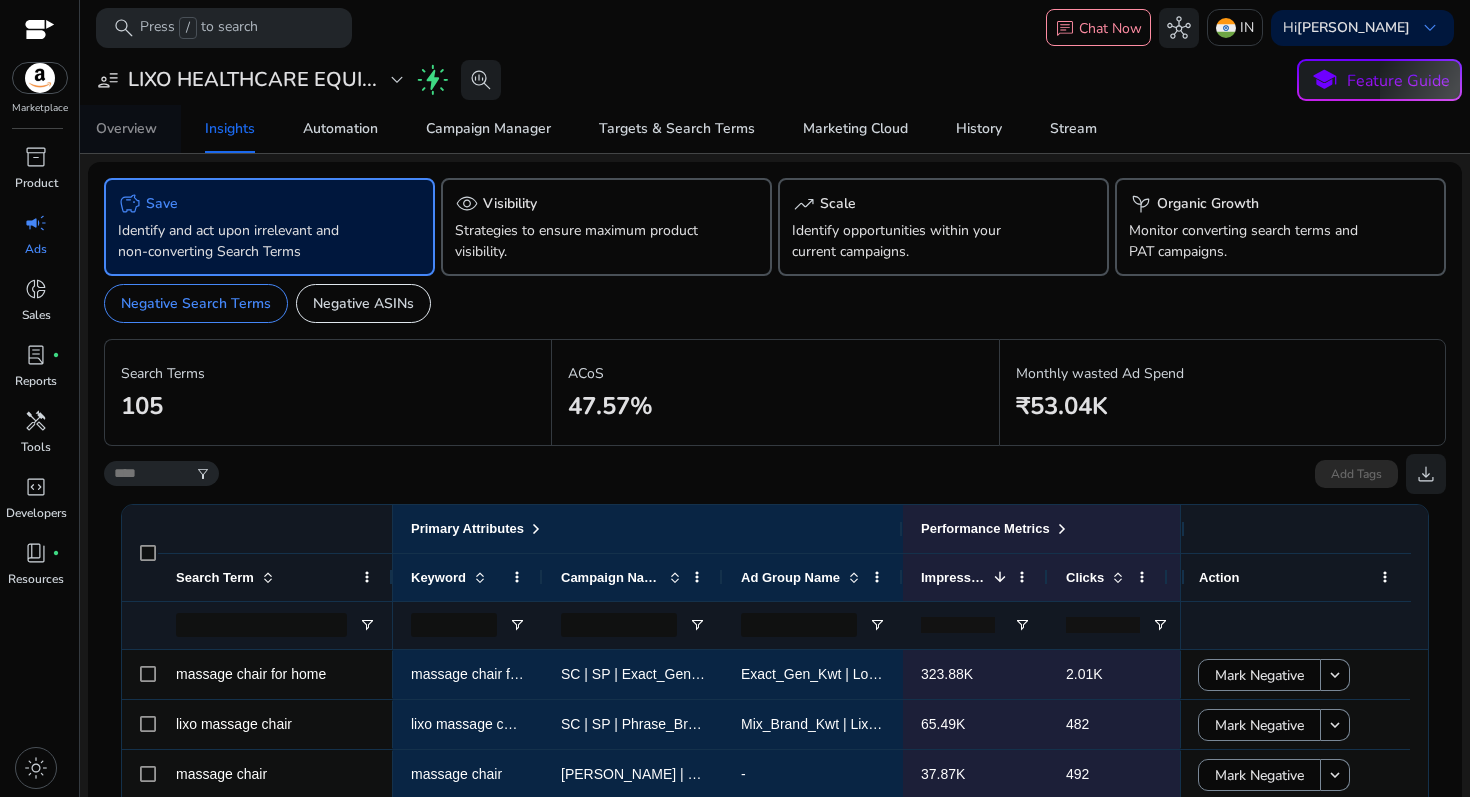 click on "Overview" at bounding box center (126, 129) 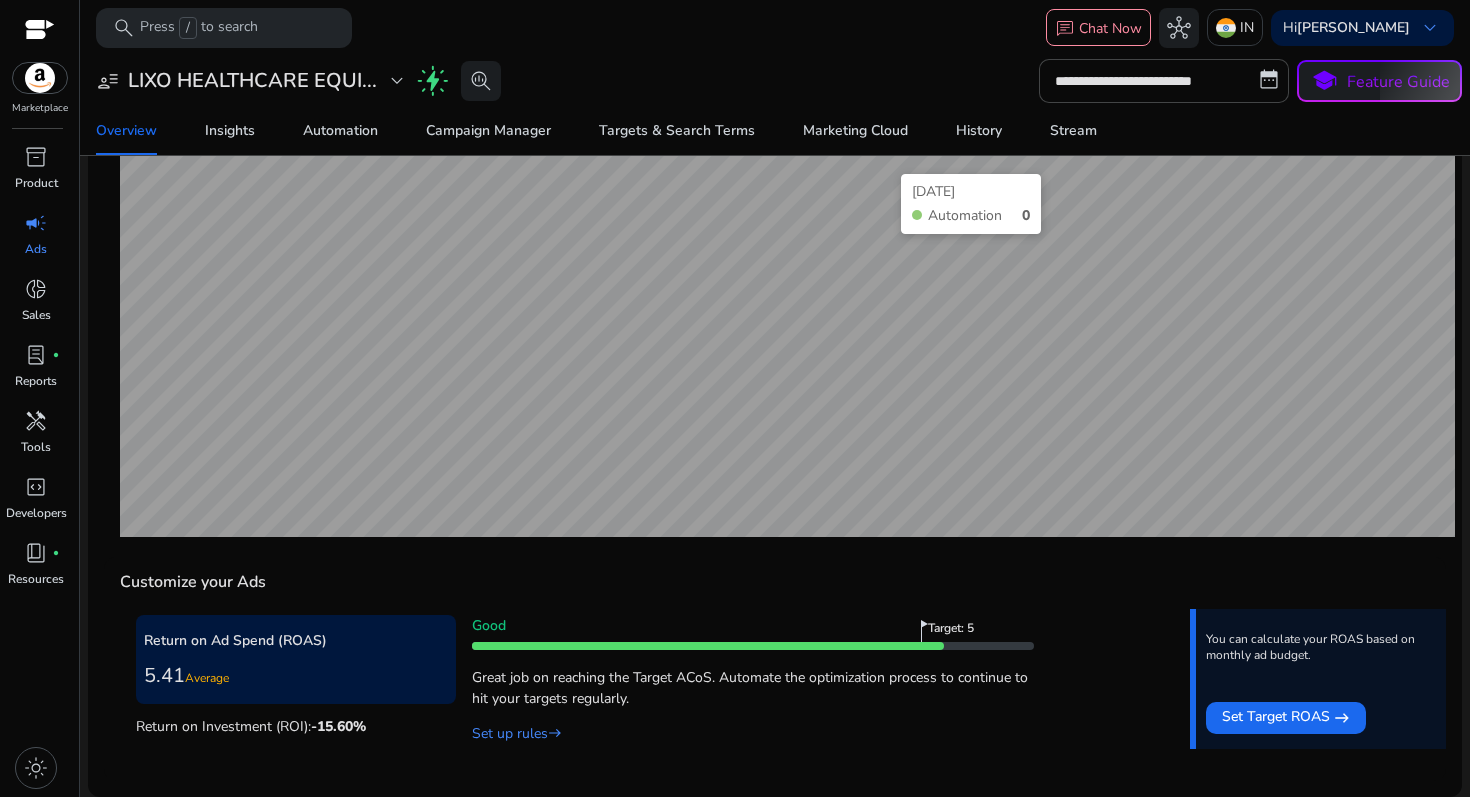 scroll, scrollTop: 0, scrollLeft: 0, axis: both 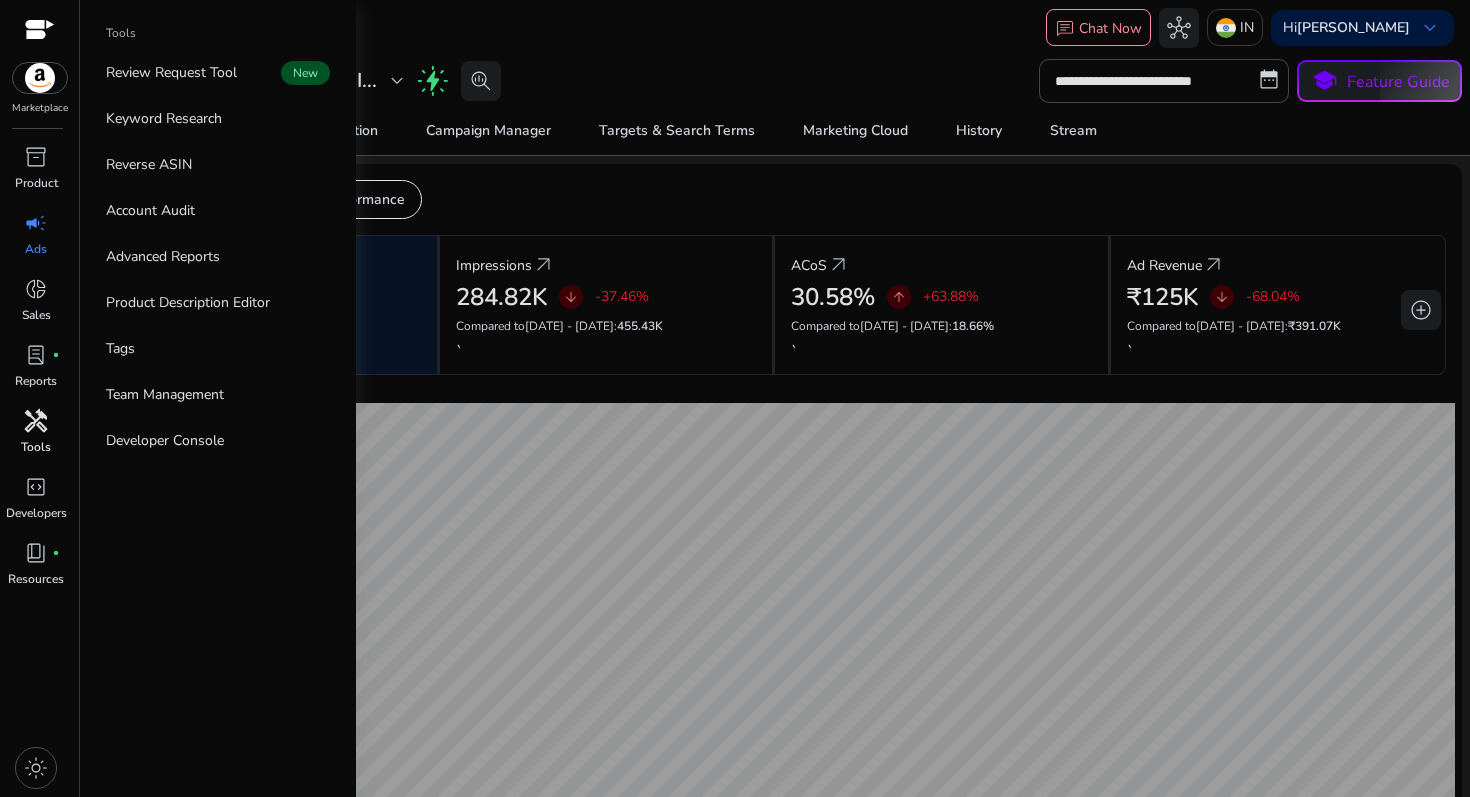 click on "handyman" at bounding box center (36, 421) 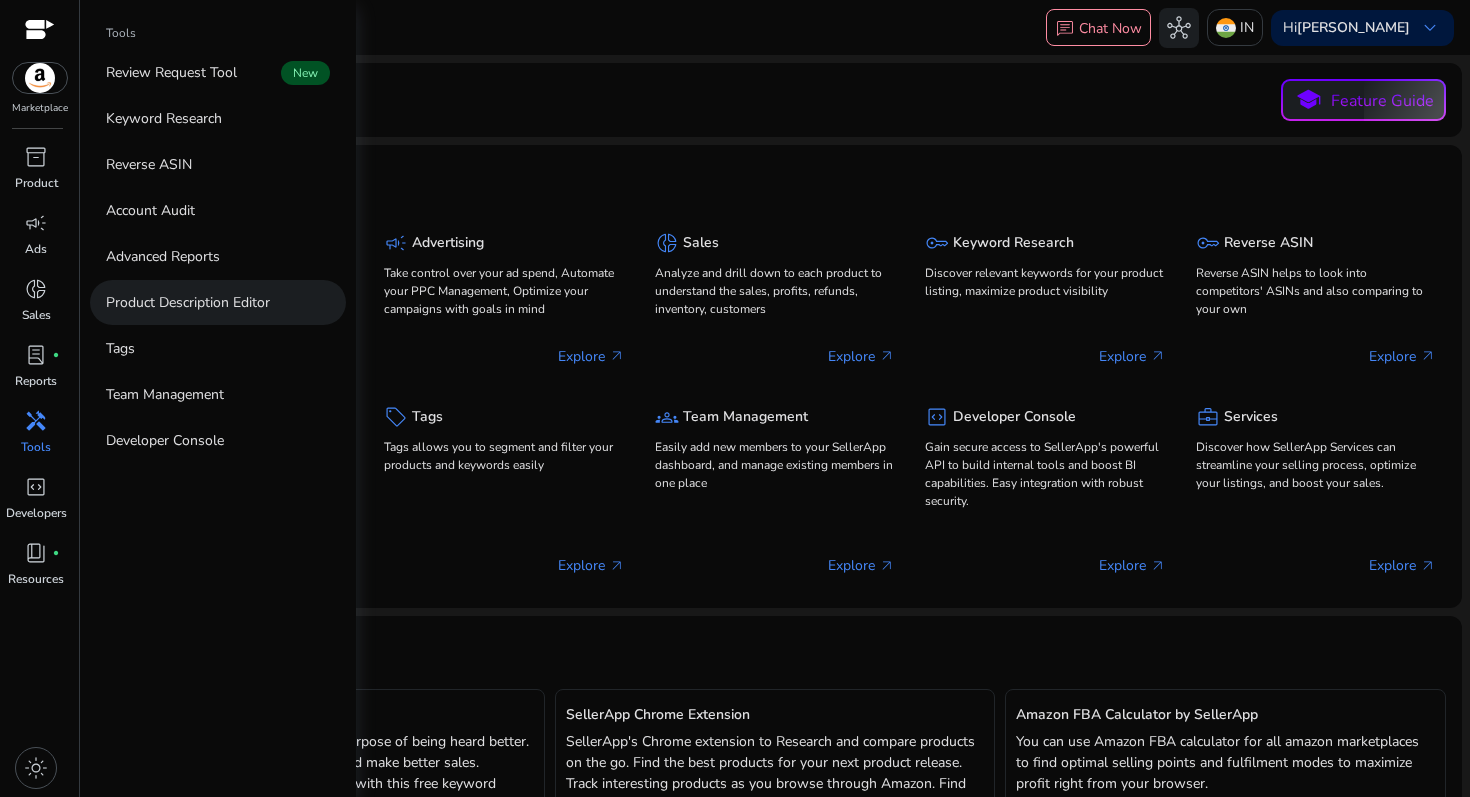 click on "Product Description Editor" at bounding box center (188, 302) 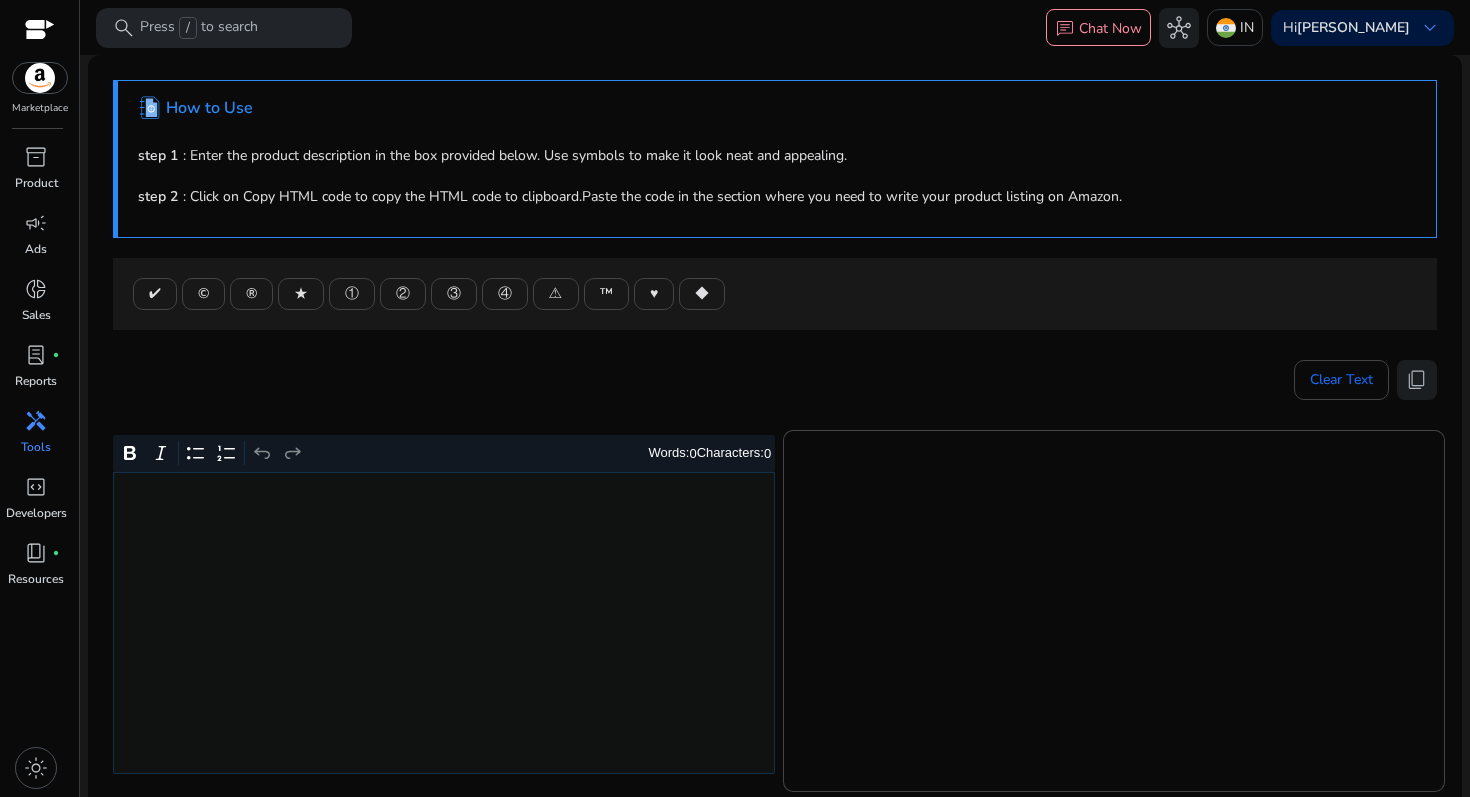 click on "step 1 : Enter the product description in the box provided below. Use symbols to make it look neat and appealing." 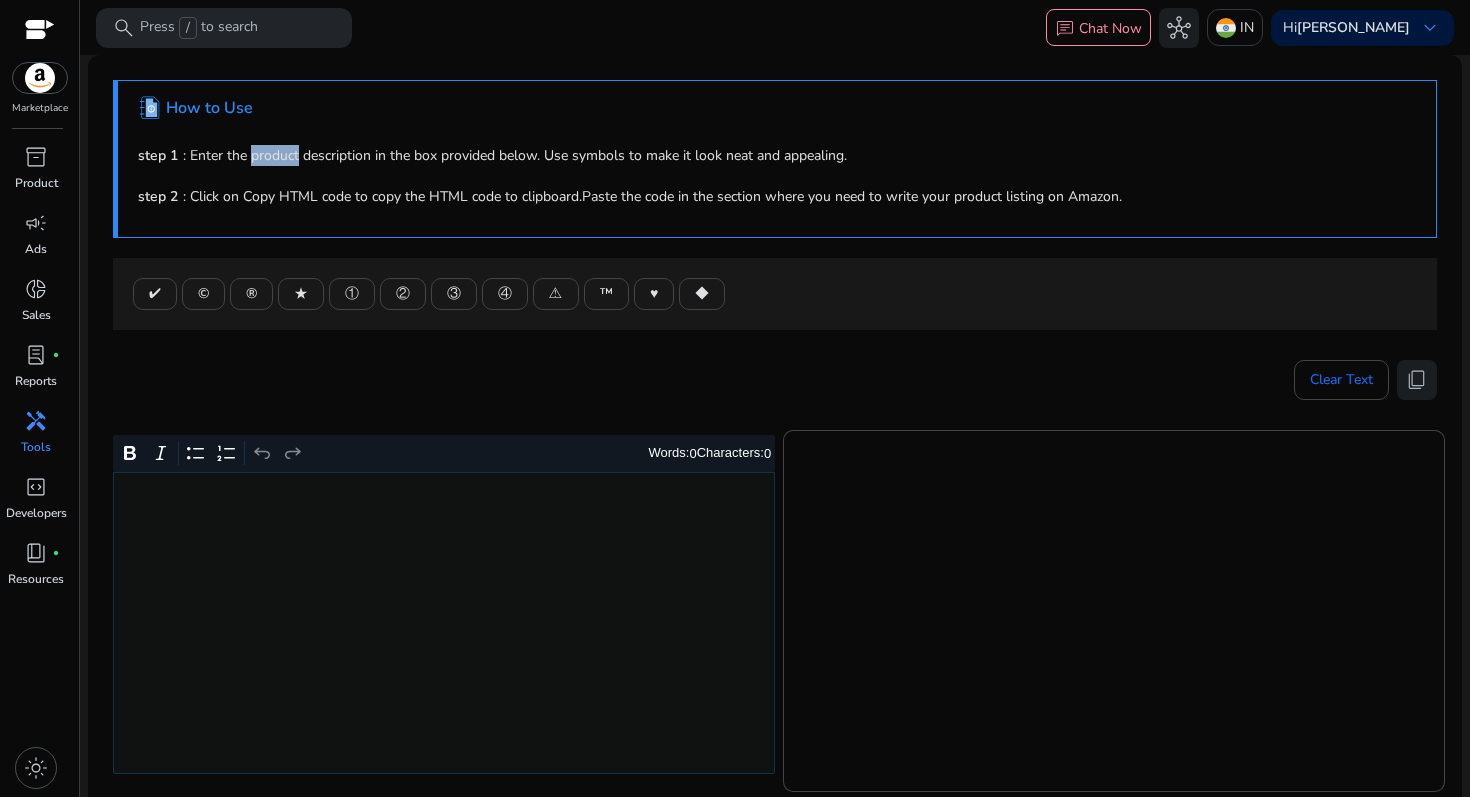 click on "step 1 : Enter the product description in the box provided below. Use symbols to make it look neat and appealing." 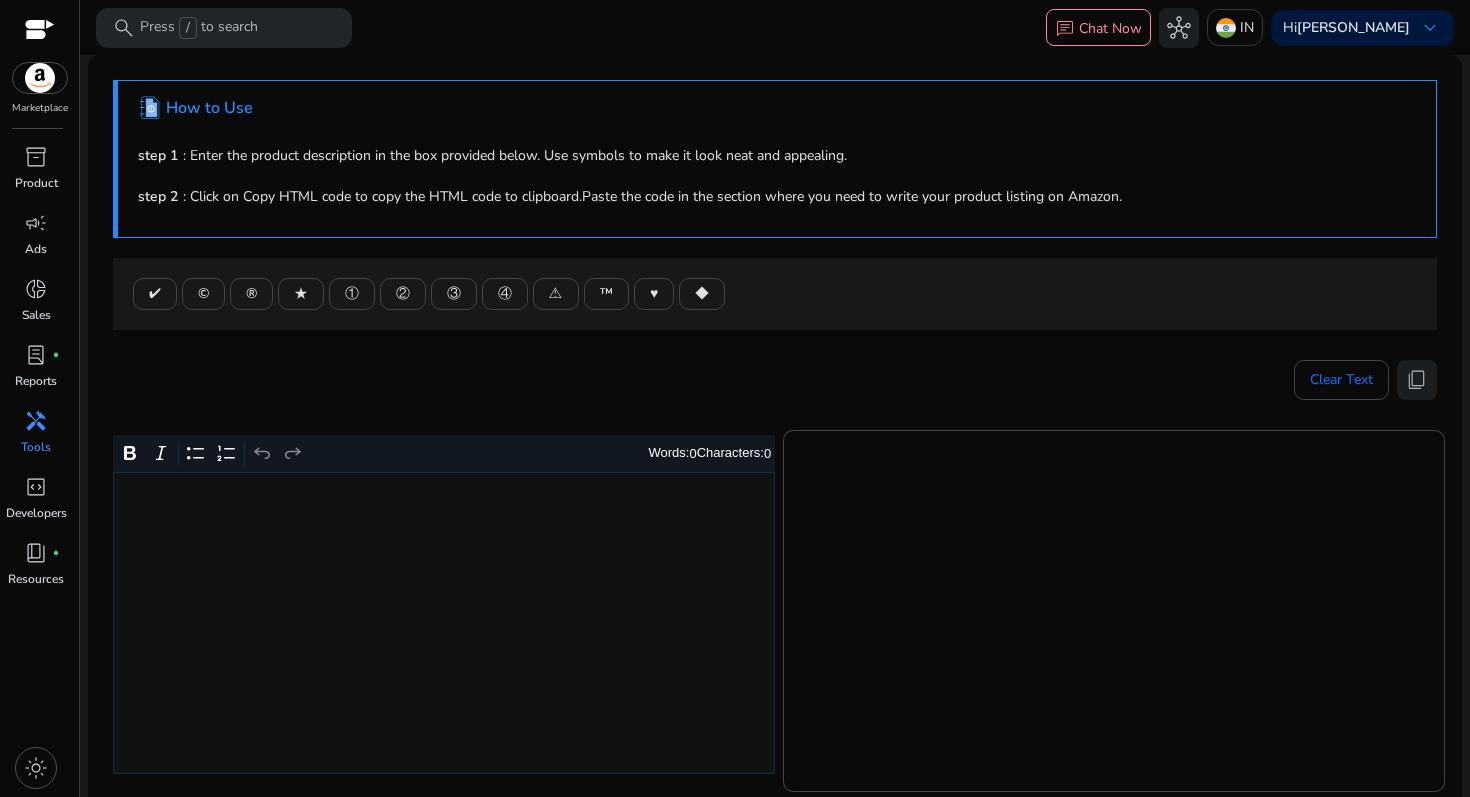 click on "step 1 : Enter the product description in the box provided below. Use symbols to make it look neat and appealing." 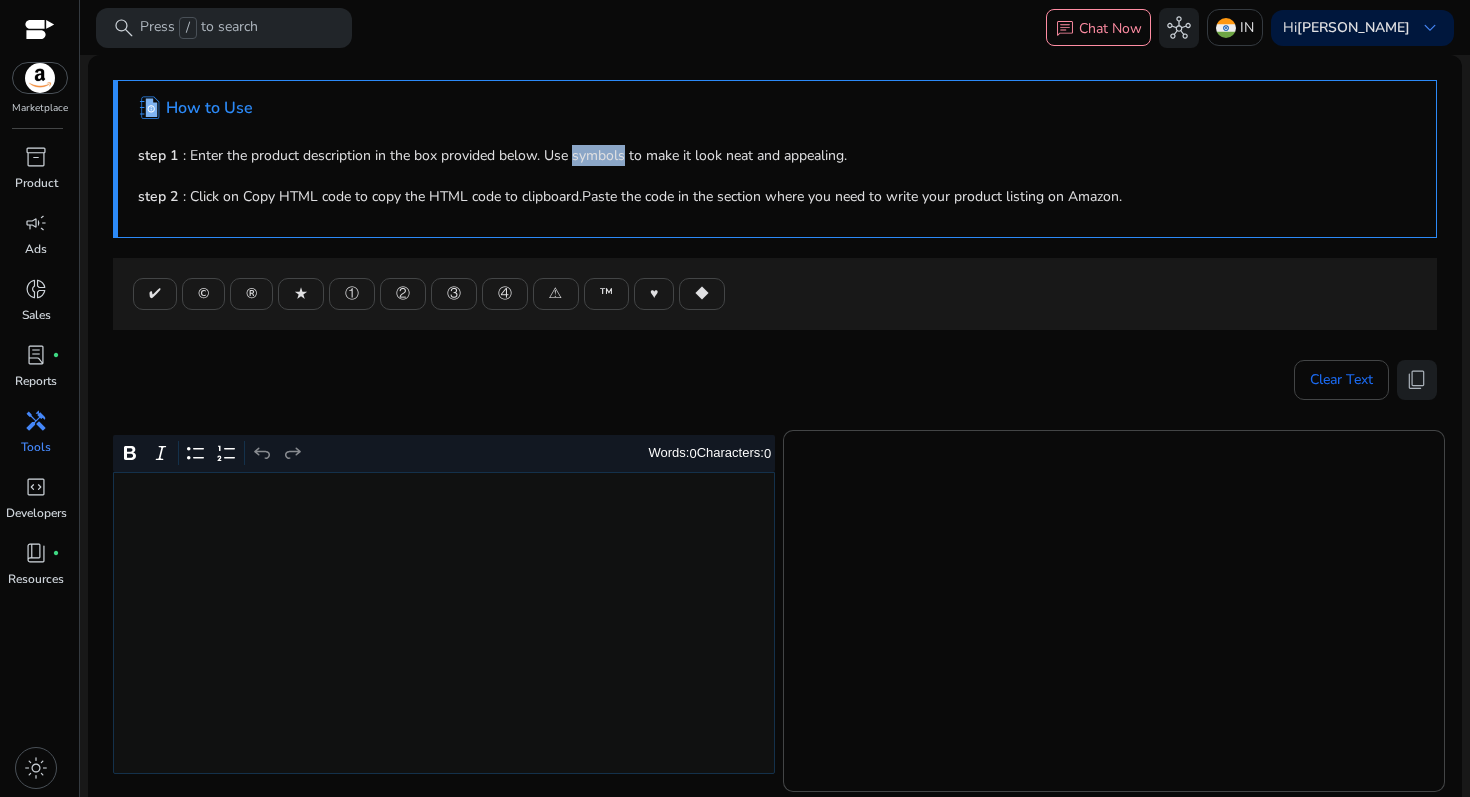 click on "step 2 : Click on Copy HTML code to copy the HTML code to clipboard.Paste the code in the section where you need to write your product listing on Amazon." 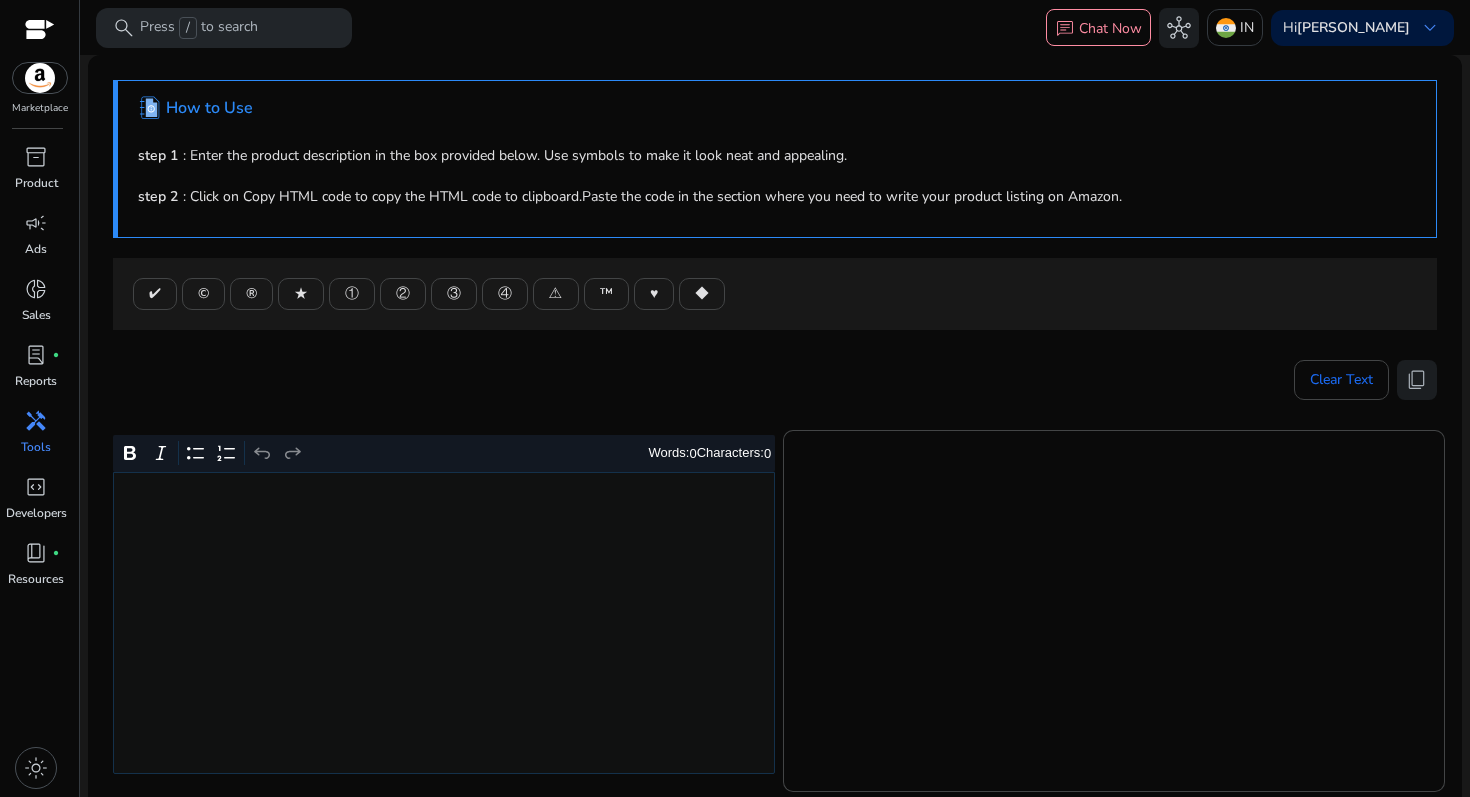click on "step 2 : Click on Copy HTML code to copy the HTML code to clipboard.Paste the code in the section where you need to write your product listing on Amazon." 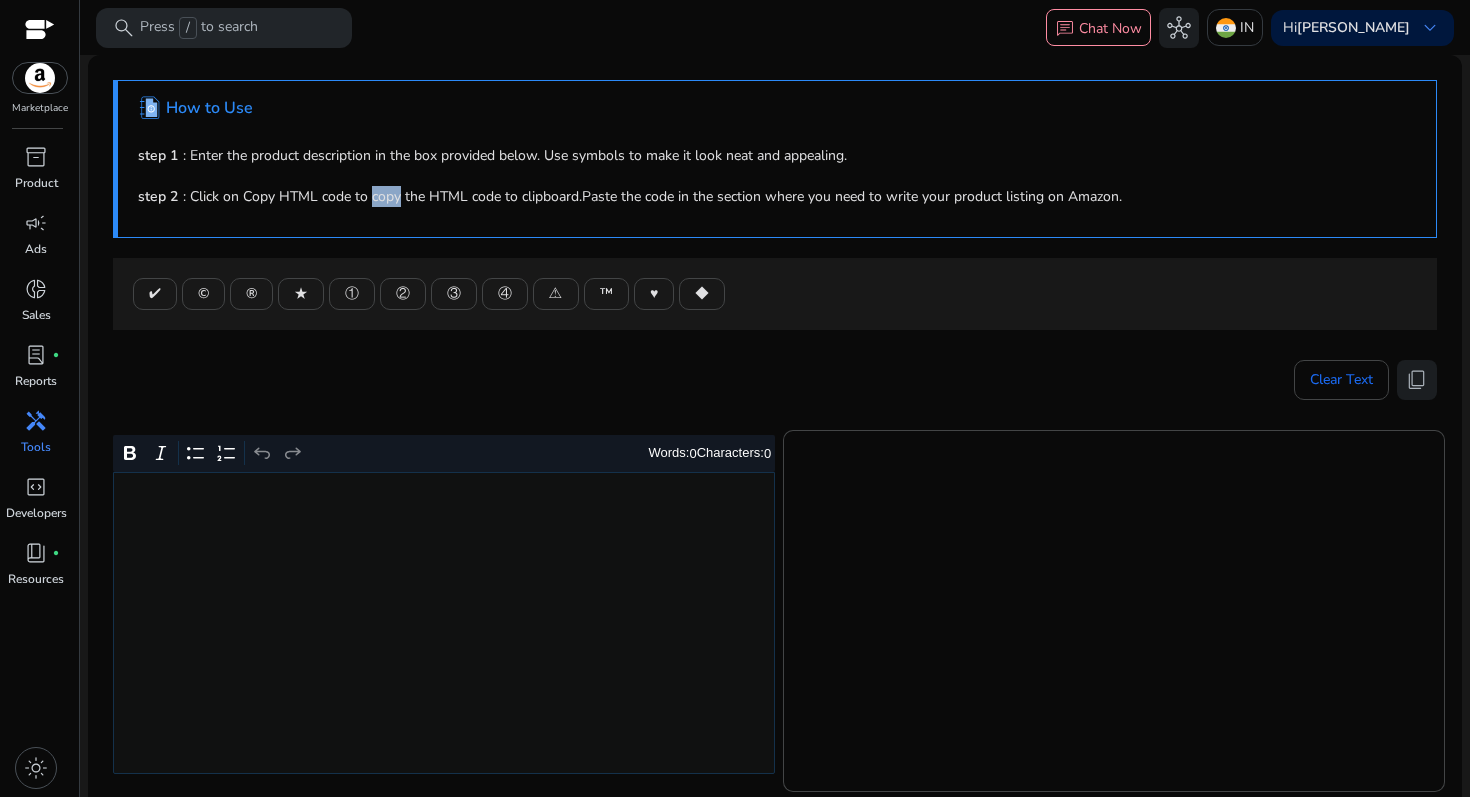 click on "step 1 : Enter the product description in the box provided below. Use symbols to make it look neat and appealing." 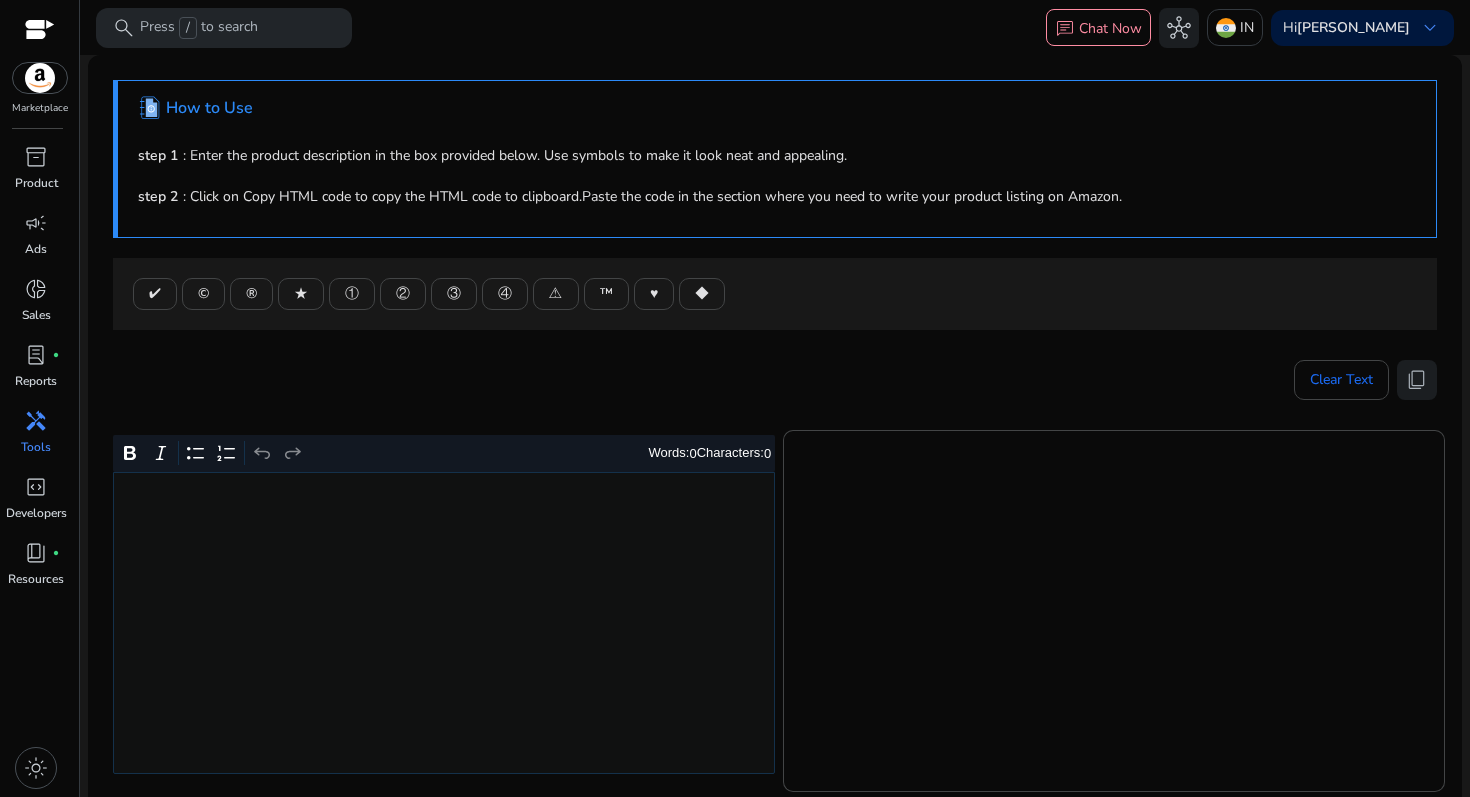 click on "step 1 : Enter the product description in the box provided below. Use symbols to make it look neat and appealing." 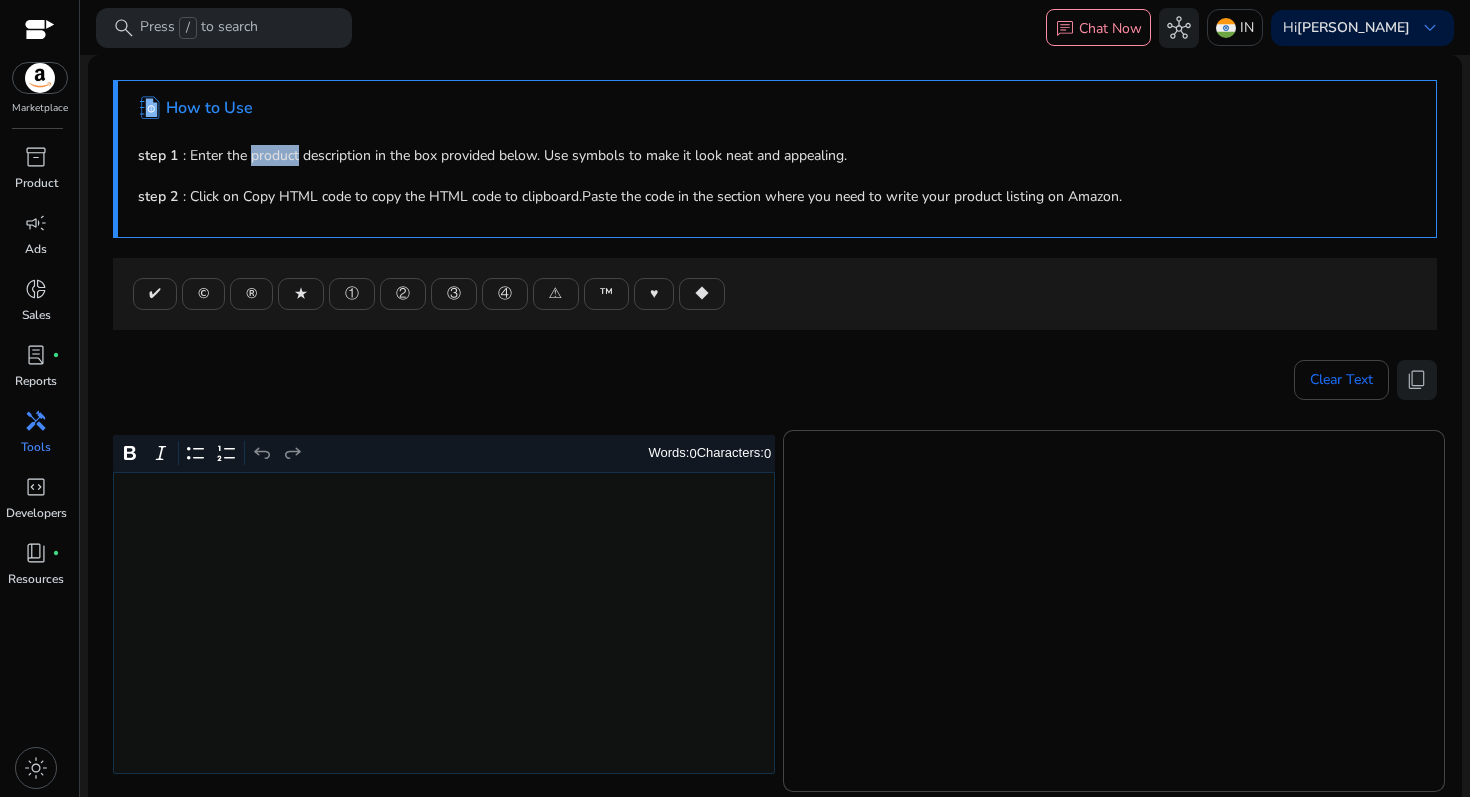 click on "step 1 : Enter the product description in the box provided below. Use symbols to make it look neat and appealing." 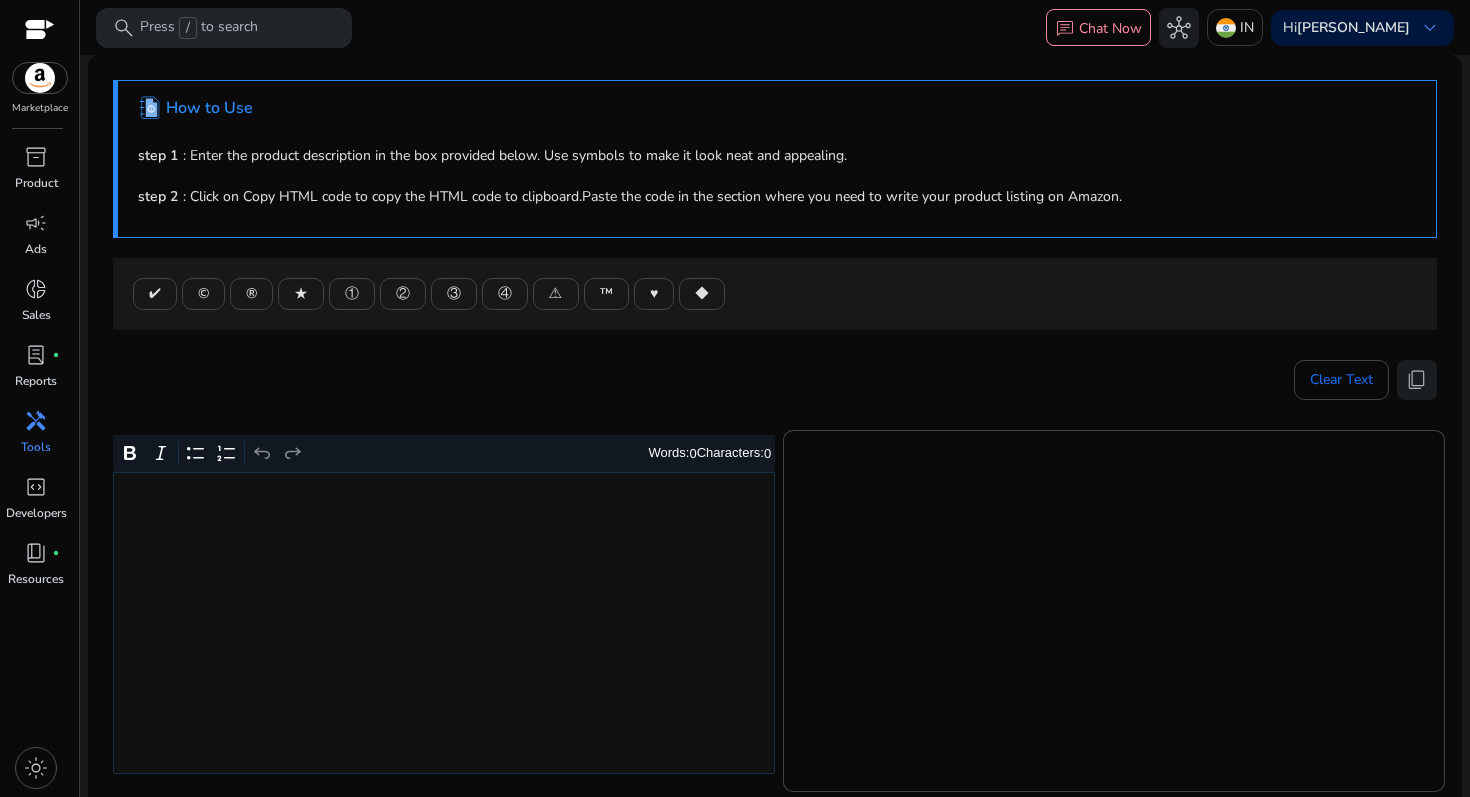 click on "step 1 : Enter the product description in the box provided below. Use symbols to make it look neat and appealing." 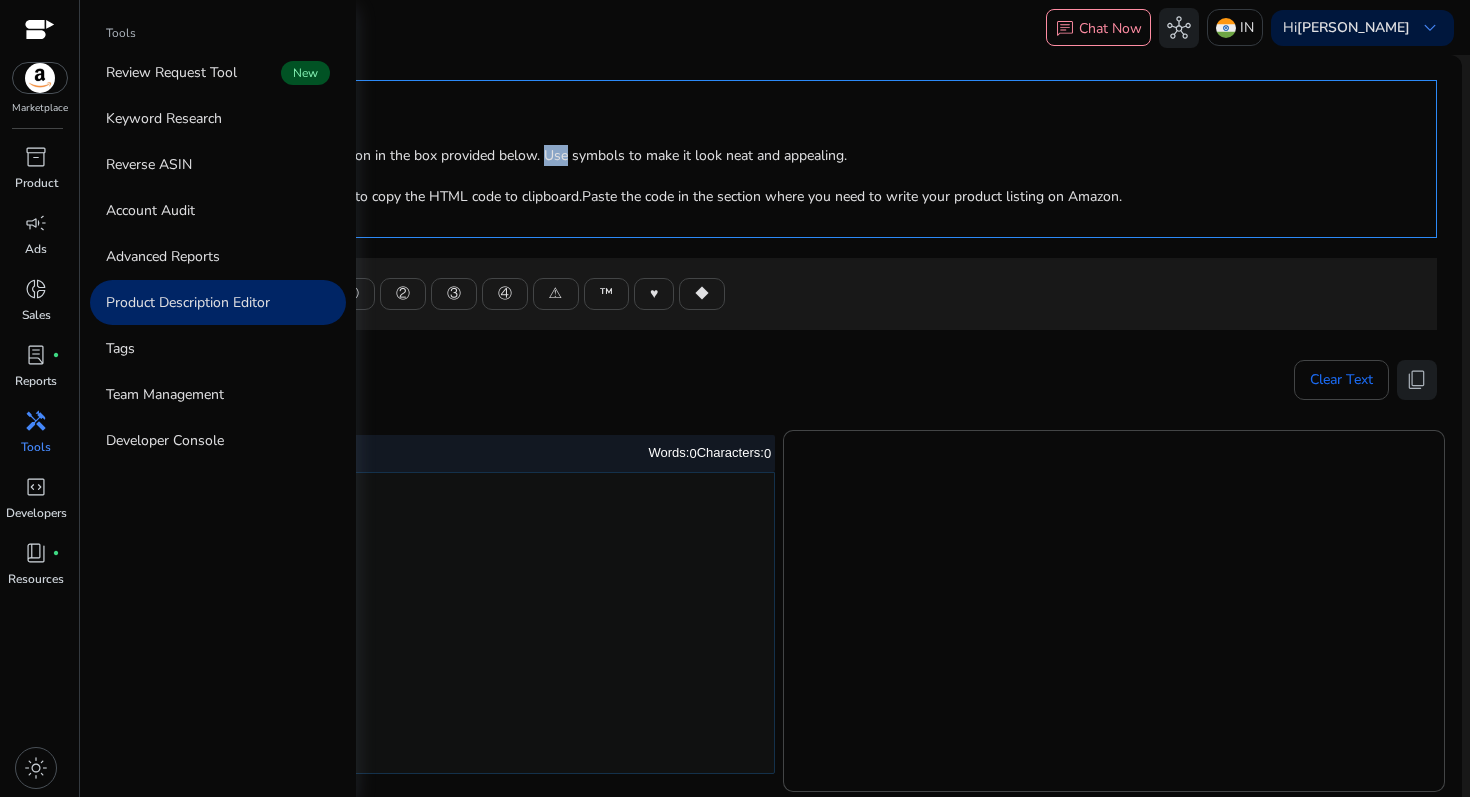 click on "handyman" at bounding box center (36, 421) 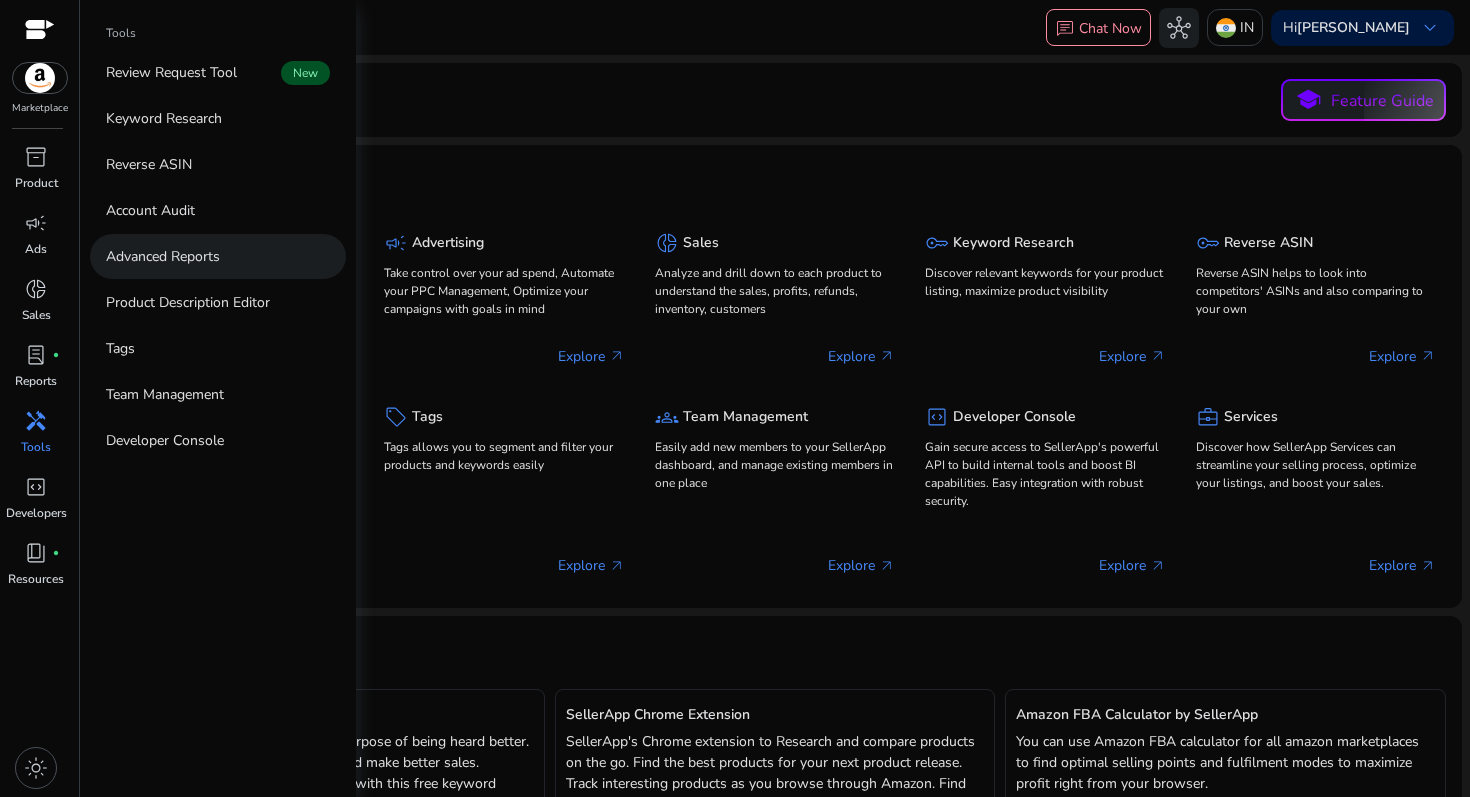 click on "Advanced Reports" at bounding box center [163, 256] 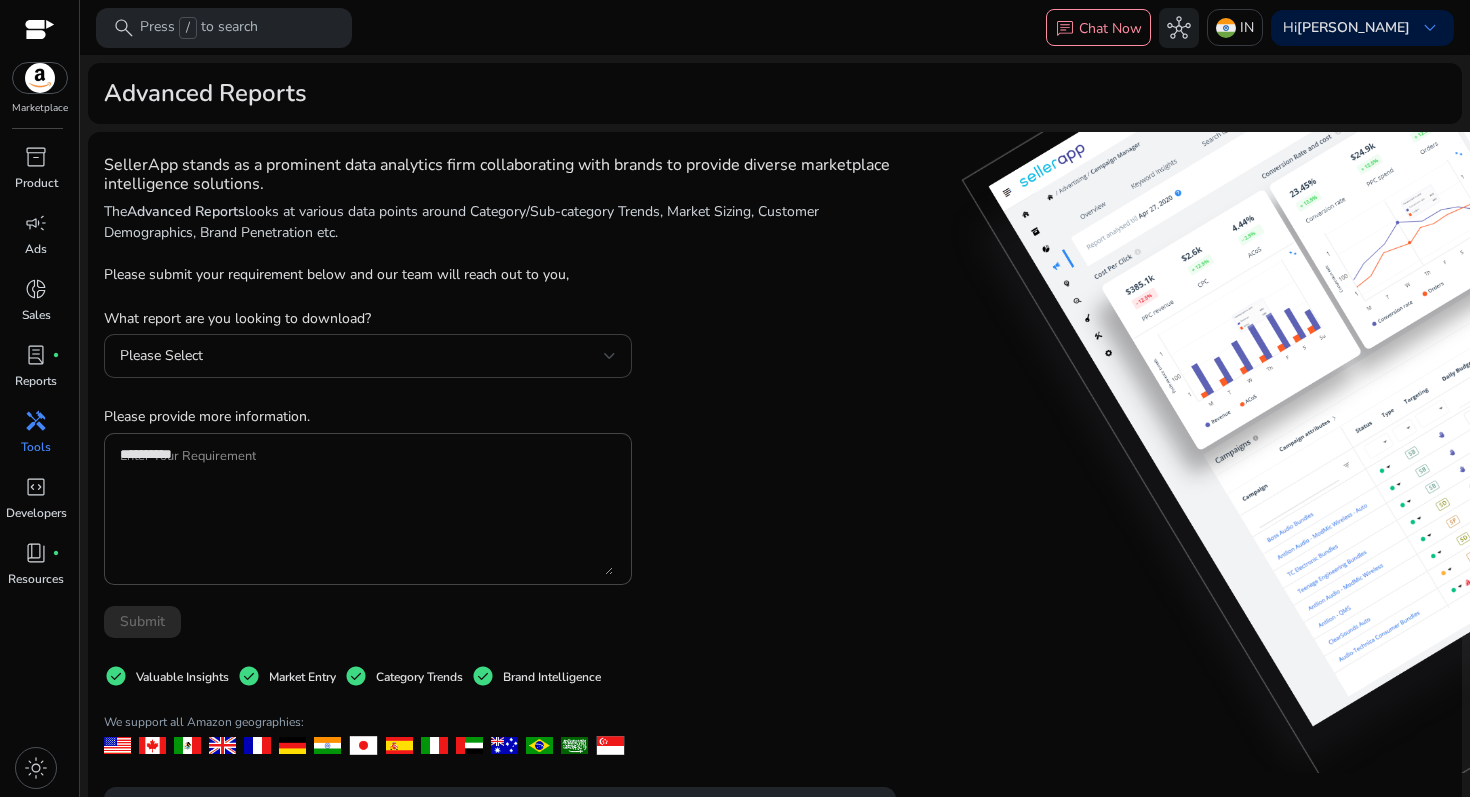 click on "Please Select" at bounding box center [362, 356] 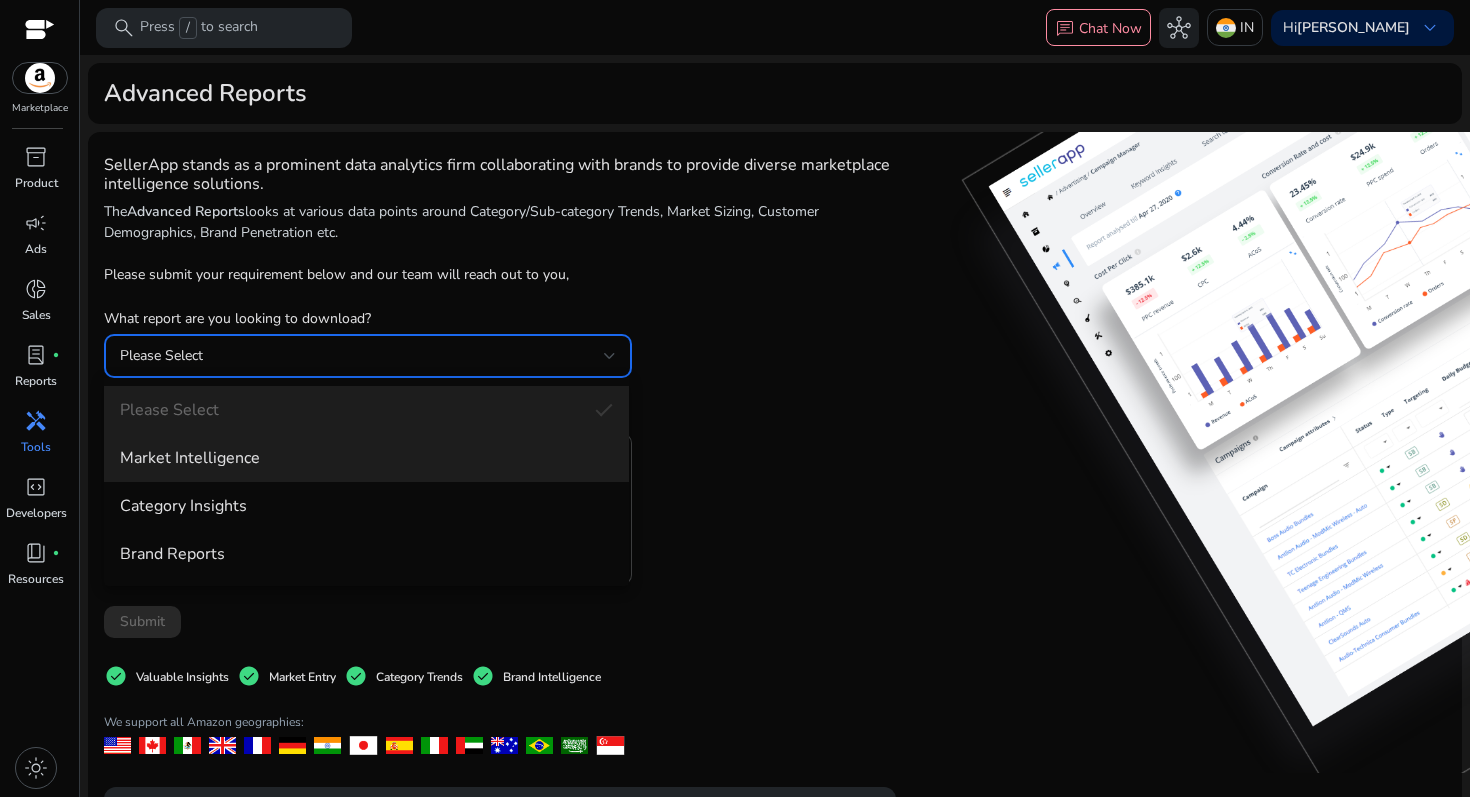 click on "Market Intelligence" at bounding box center [366, 458] 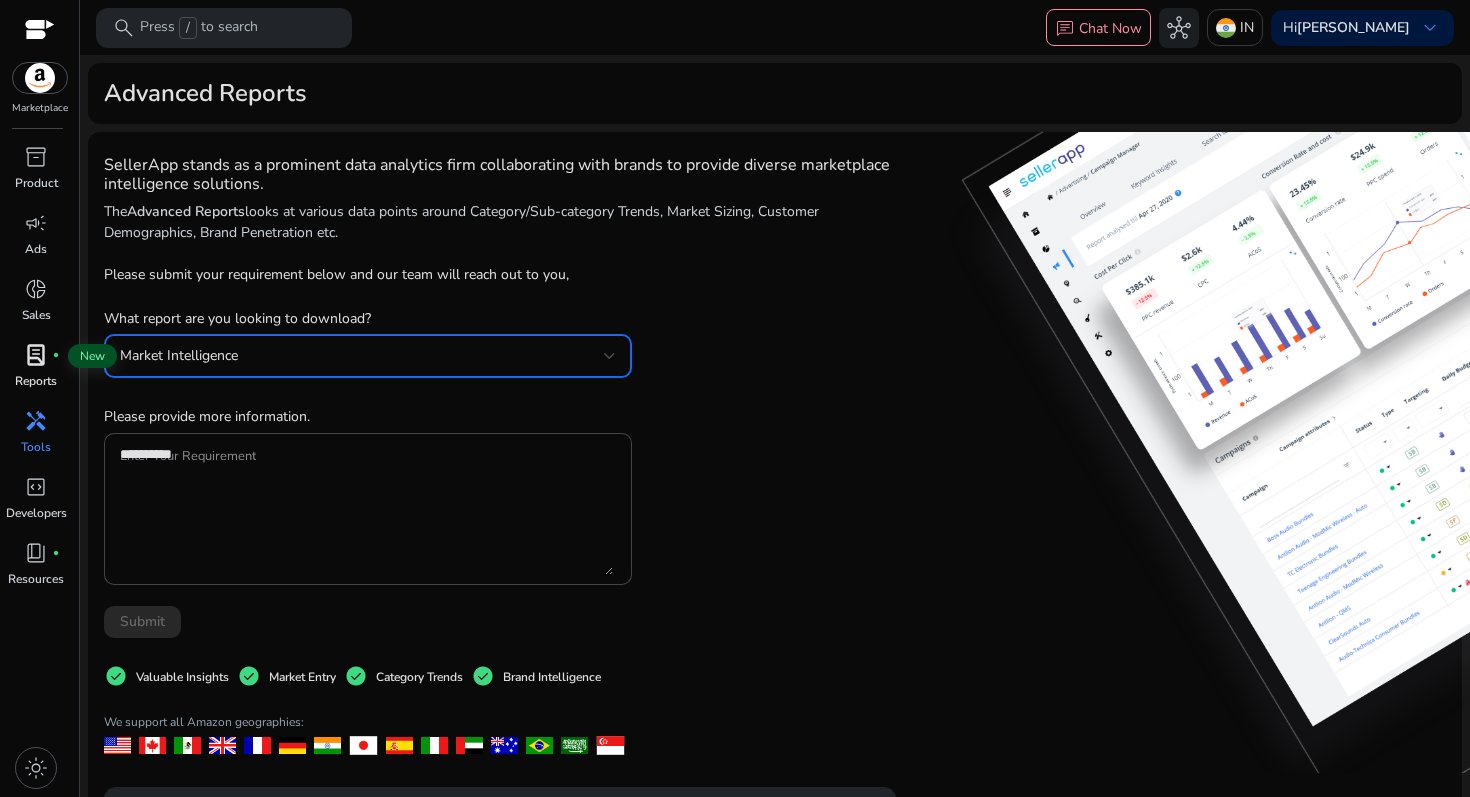 click on "lab_profile   fiber_manual_record" at bounding box center [36, 355] 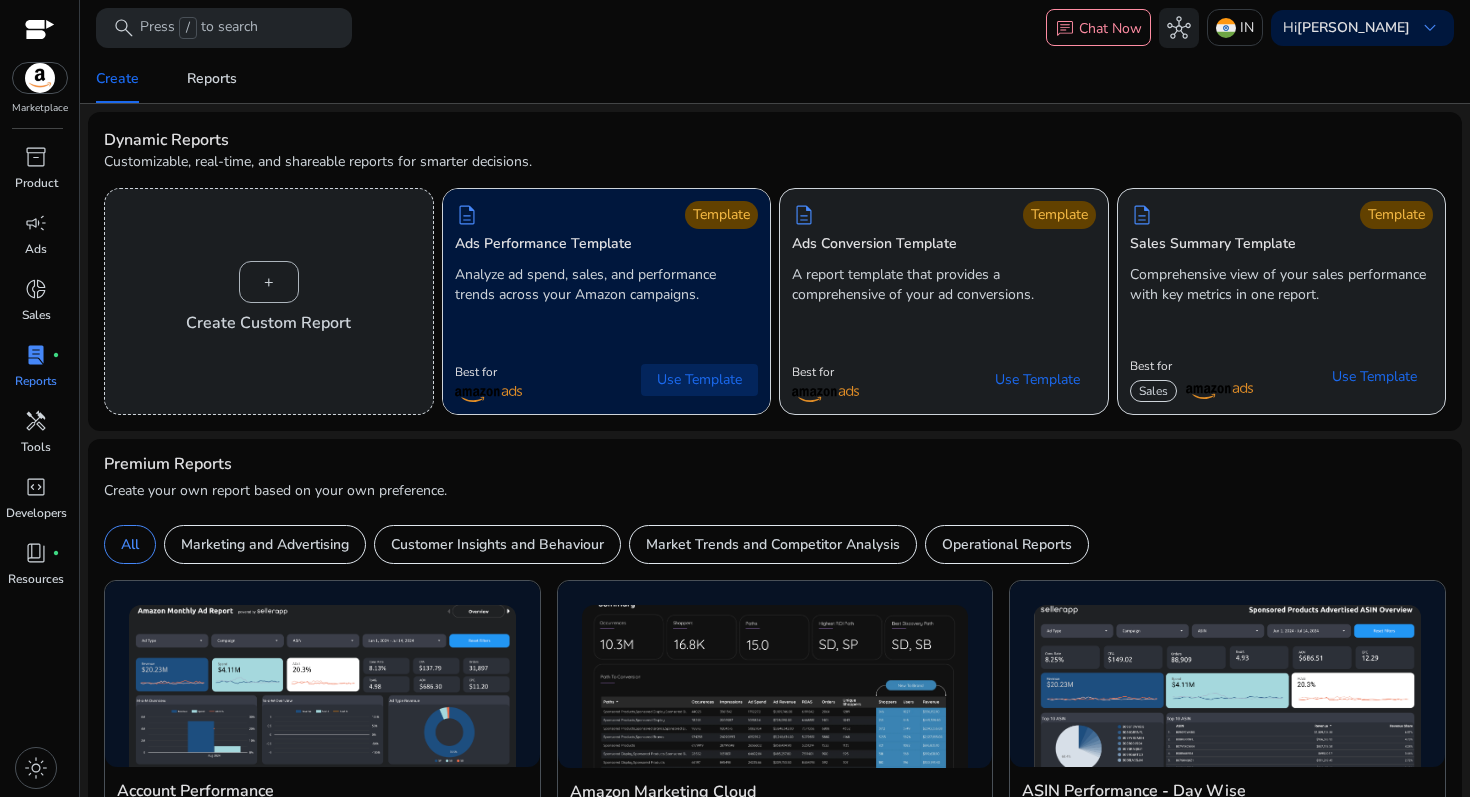 click on "Use Template" 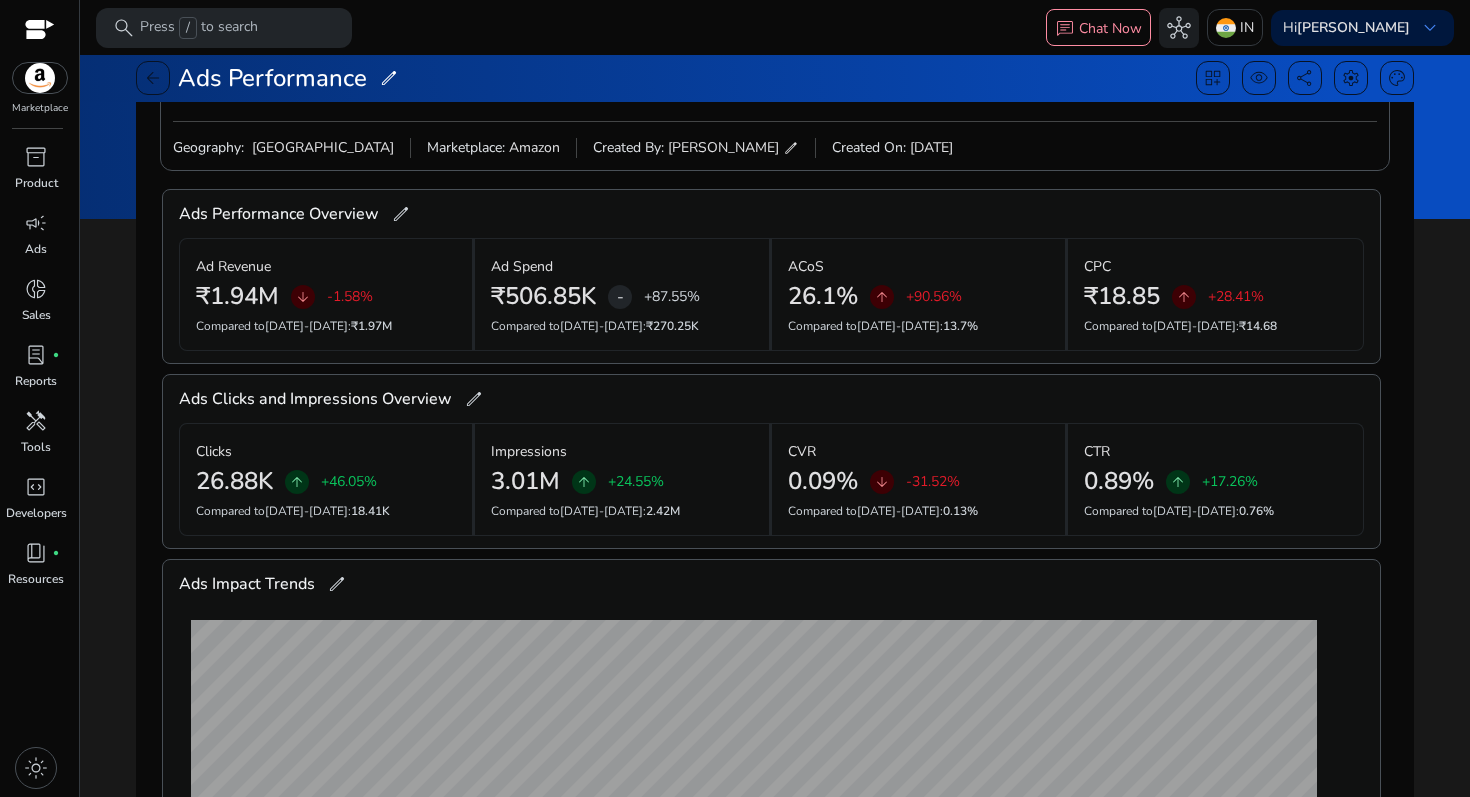 scroll, scrollTop: 0, scrollLeft: 0, axis: both 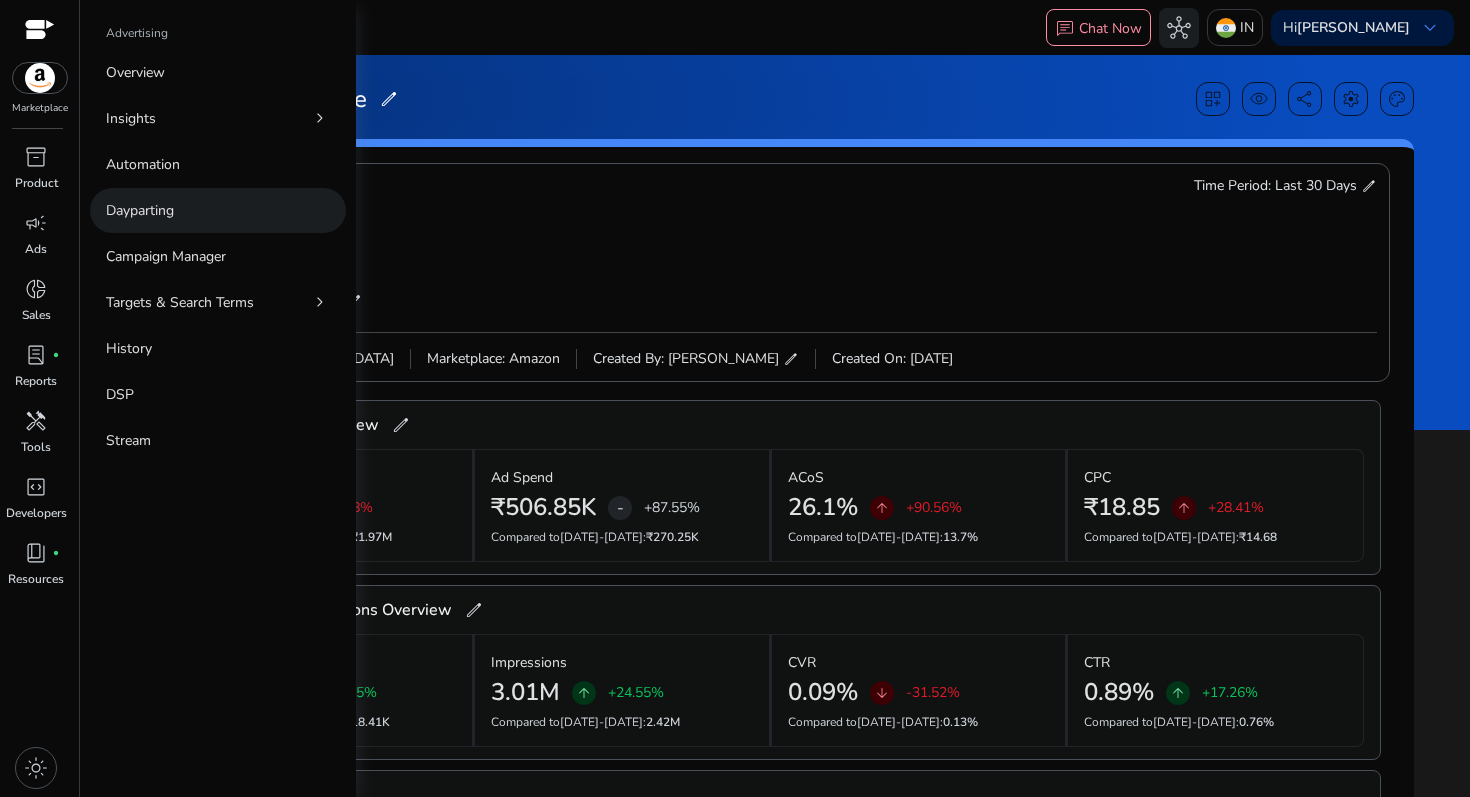 click on "Dayparting" at bounding box center [140, 210] 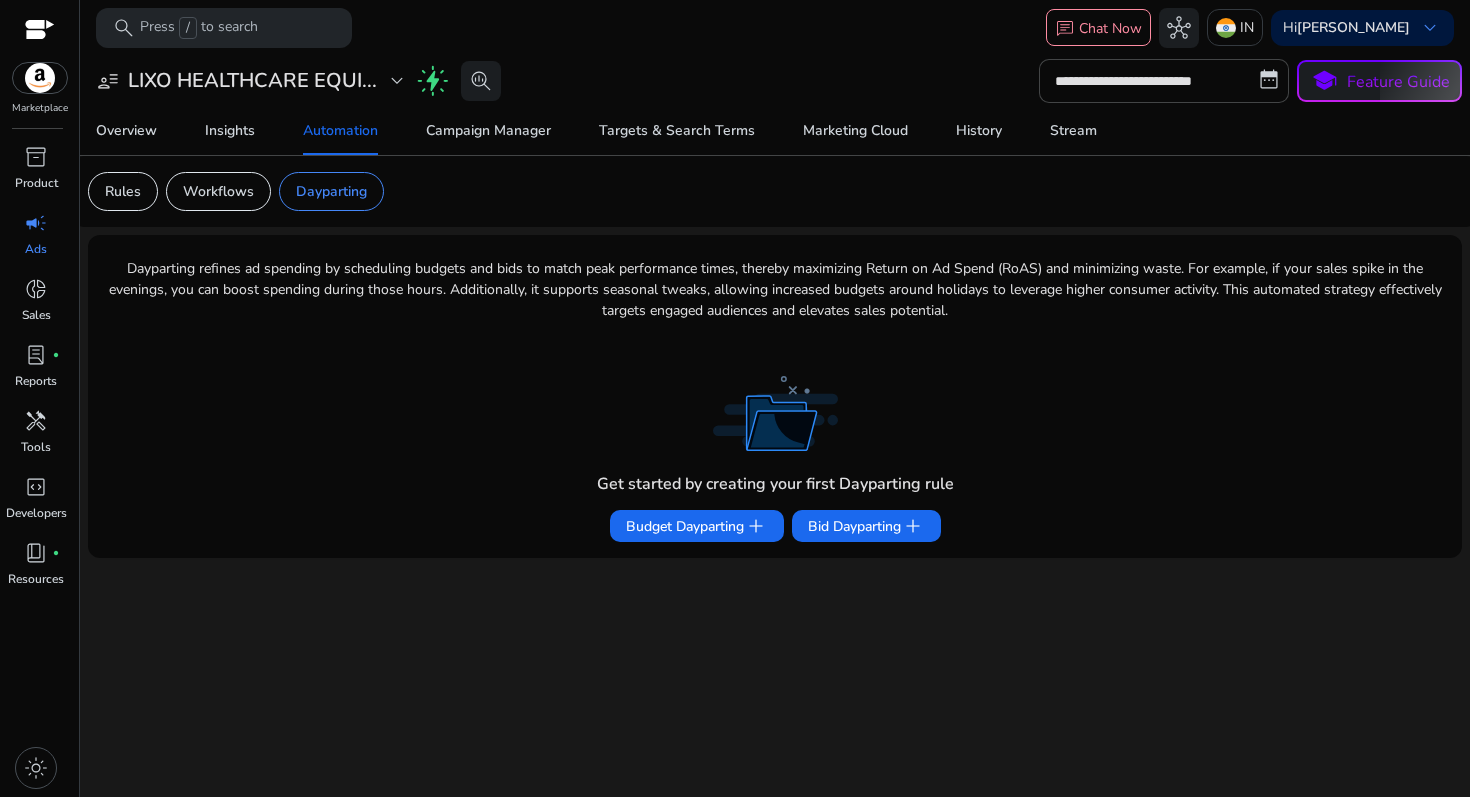 click on "Dayparting refines ad spending by scheduling budgets and bids to match peak performance times, thereby maximizing Return on Ad Spend (RoAS) and minimizing waste. For example, if your sales spike in the evenings, you can boost spending during those hours. Additionally, it supports seasonal tweaks, allowing increased budgets around holidays to leverage higher consumer activity. This automated strategy effectively targets engaged audiences and elevates sales potential." at bounding box center (775, 289) 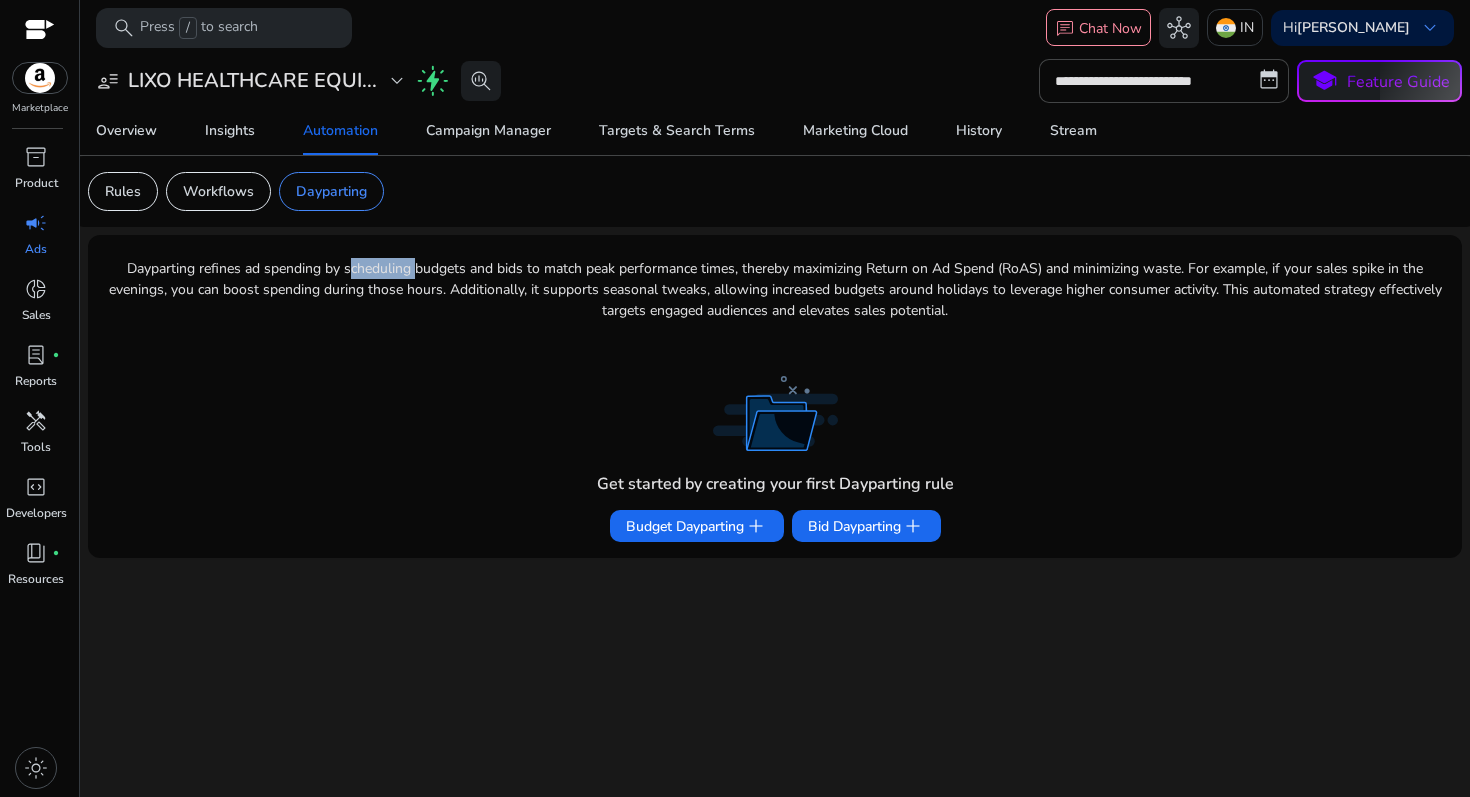 click on "Dayparting refines ad spending by scheduling budgets and bids to match peak performance times, thereby maximizing Return on Ad Spend (RoAS) and minimizing waste. For example, if your sales spike in the evenings, you can boost spending during those hours. Additionally, it supports seasonal tweaks, allowing increased budgets around holidays to leverage higher consumer activity. This automated strategy effectively targets engaged audiences and elevates sales potential." at bounding box center (775, 289) 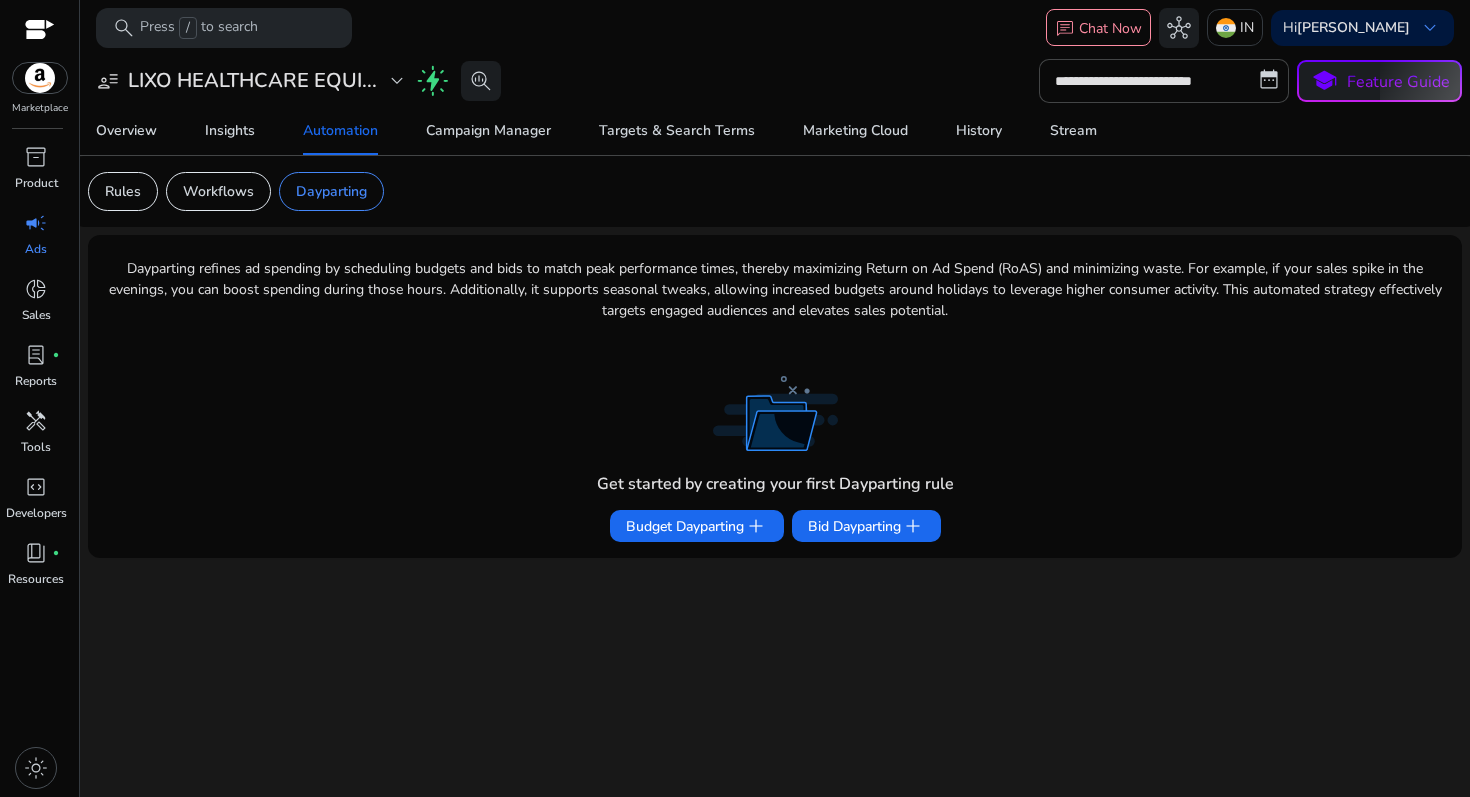 click on "Dayparting refines ad spending by scheduling budgets and bids to match peak performance times, thereby maximizing Return on Ad Spend (RoAS) and minimizing waste. For example, if your sales spike in the evenings, you can boost spending during those hours. Additionally, it supports seasonal tweaks, allowing increased budgets around holidays to leverage higher consumer activity. This automated strategy effectively targets engaged audiences and elevates sales potential." at bounding box center [775, 289] 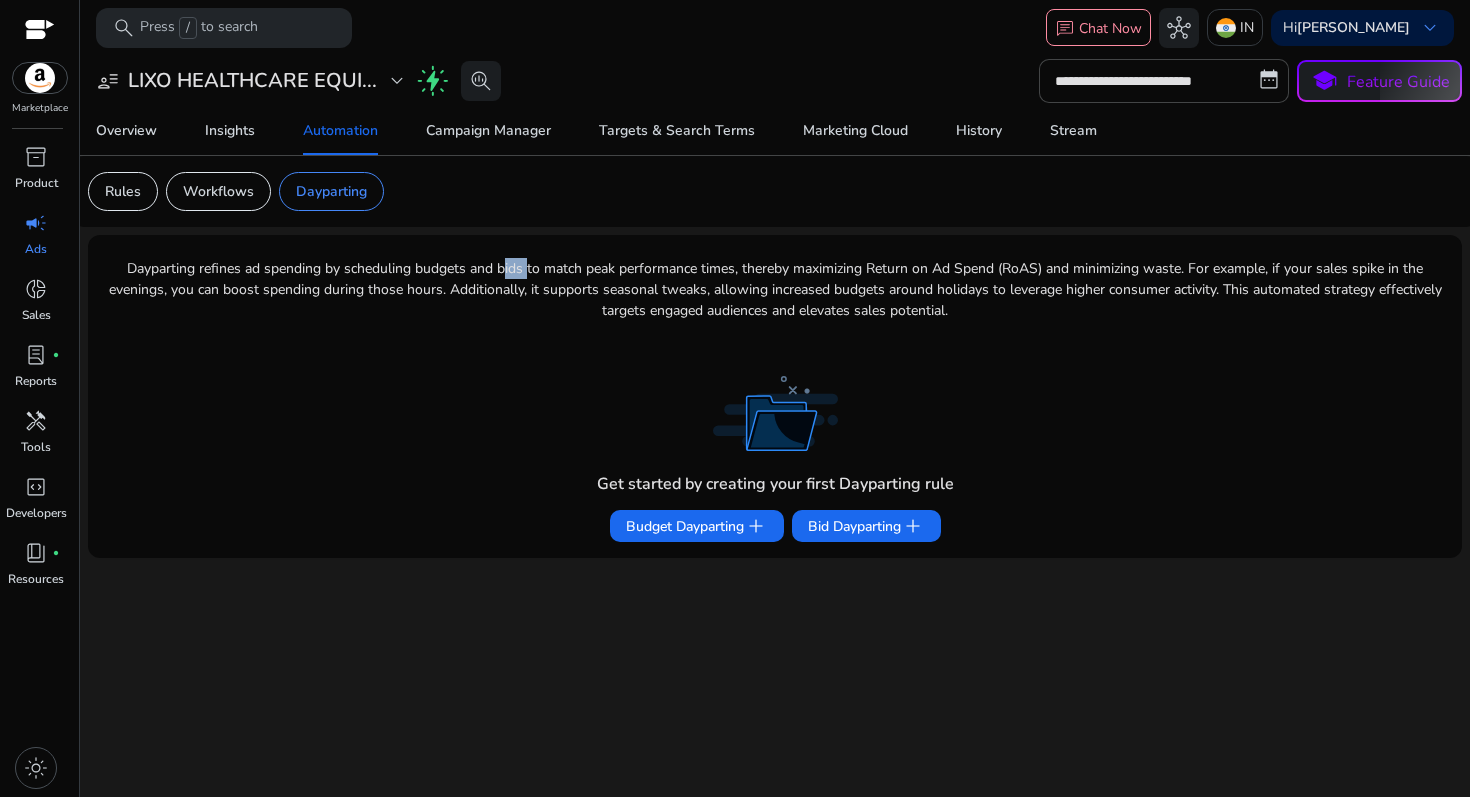 click on "Dayparting refines ad spending by scheduling budgets and bids to match peak performance times, thereby maximizing Return on Ad Spend (RoAS) and minimizing waste. For example, if your sales spike in the evenings, you can boost spending during those hours. Additionally, it supports seasonal tweaks, allowing increased budgets around holidays to leverage higher consumer activity. This automated strategy effectively targets engaged audiences and elevates sales potential." at bounding box center (775, 289) 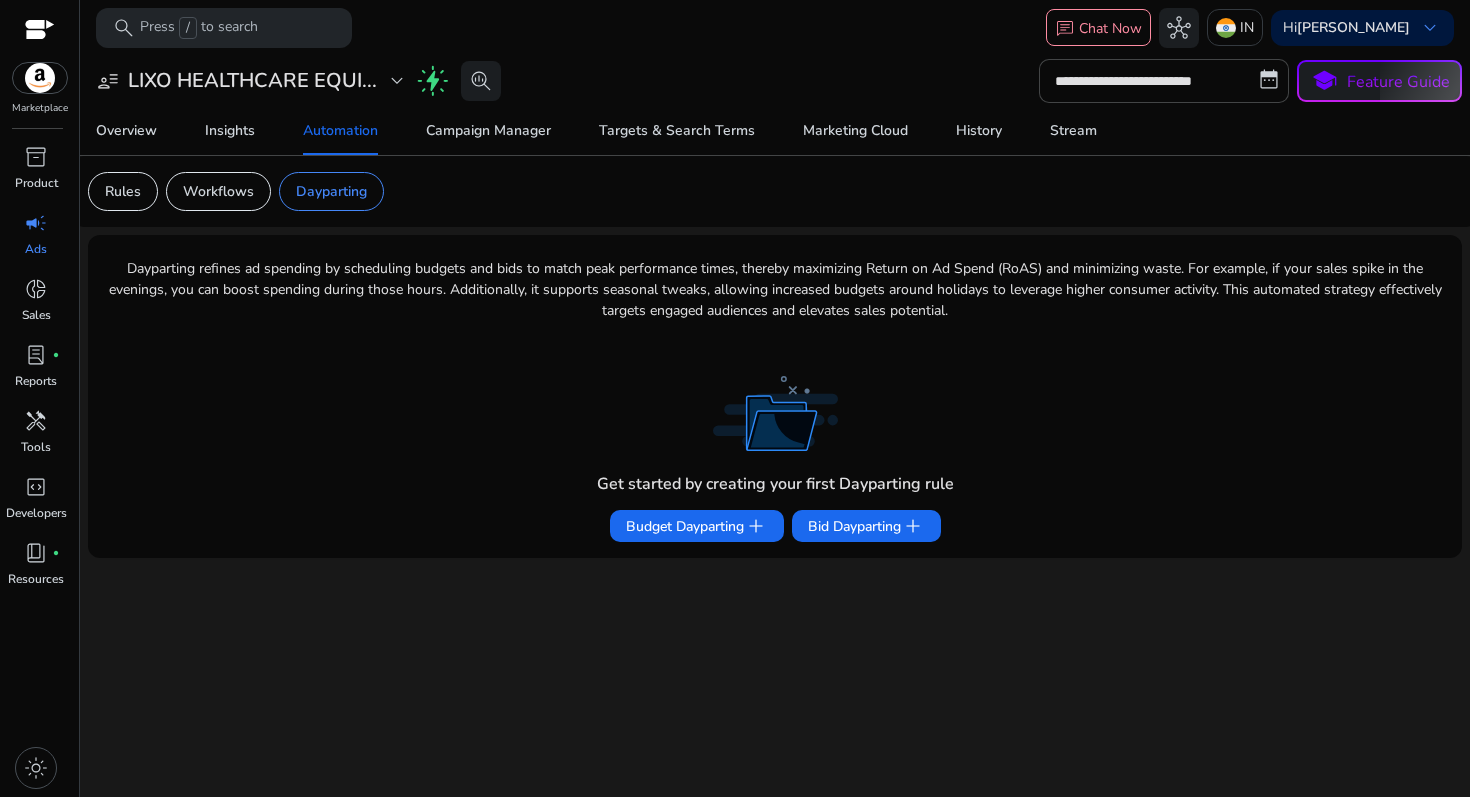 click on "Dayparting refines ad spending by scheduling budgets and bids to match peak performance times, thereby maximizing Return on Ad Spend (RoAS) and minimizing waste. For example, if your sales spike in the evenings, you can boost spending during those hours. Additionally, it supports seasonal tweaks, allowing increased budgets around holidays to leverage higher consumer activity. This automated strategy effectively targets engaged audiences and elevates sales potential." at bounding box center [775, 289] 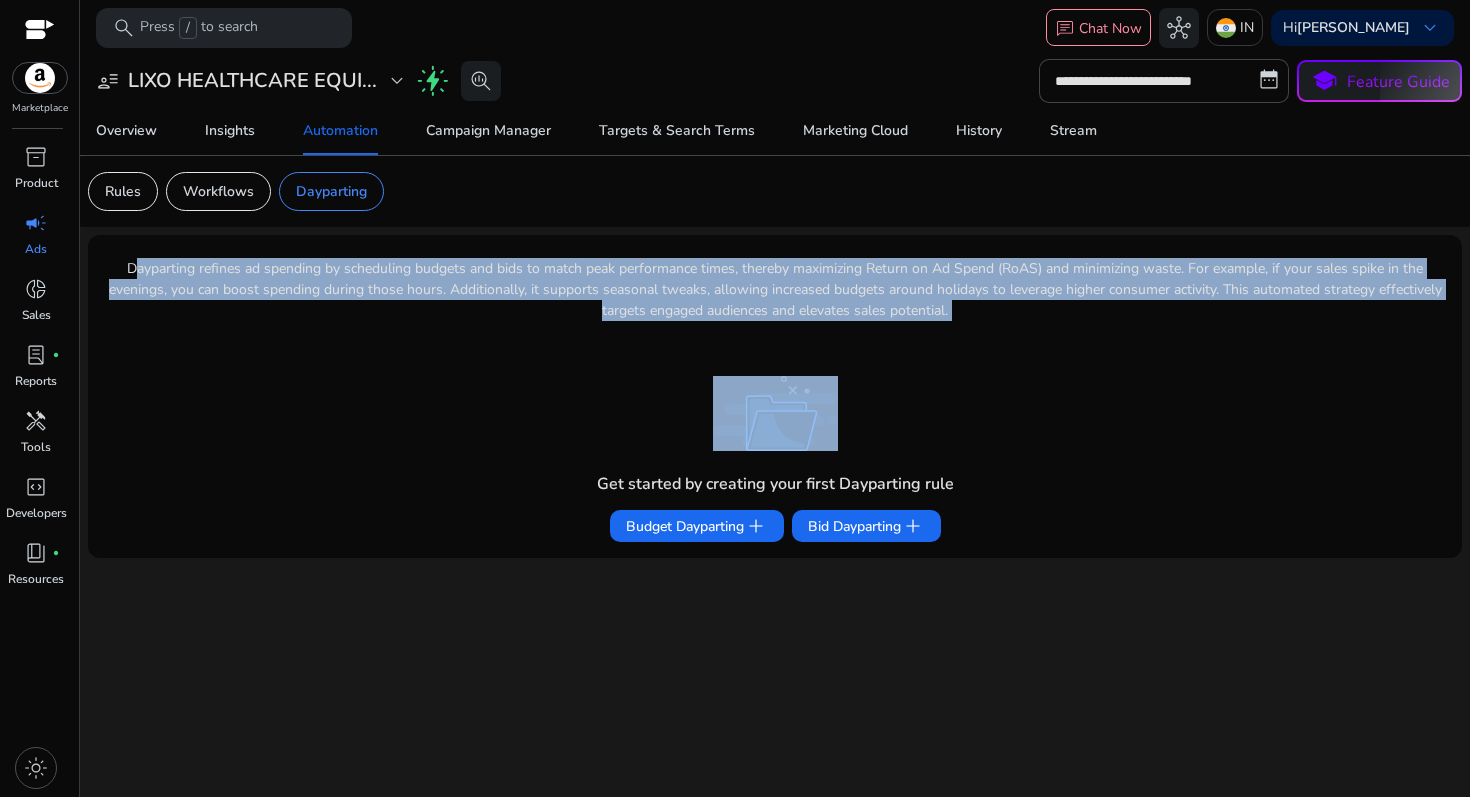 drag, startPoint x: 118, startPoint y: 270, endPoint x: 139, endPoint y: 362, distance: 94.36631 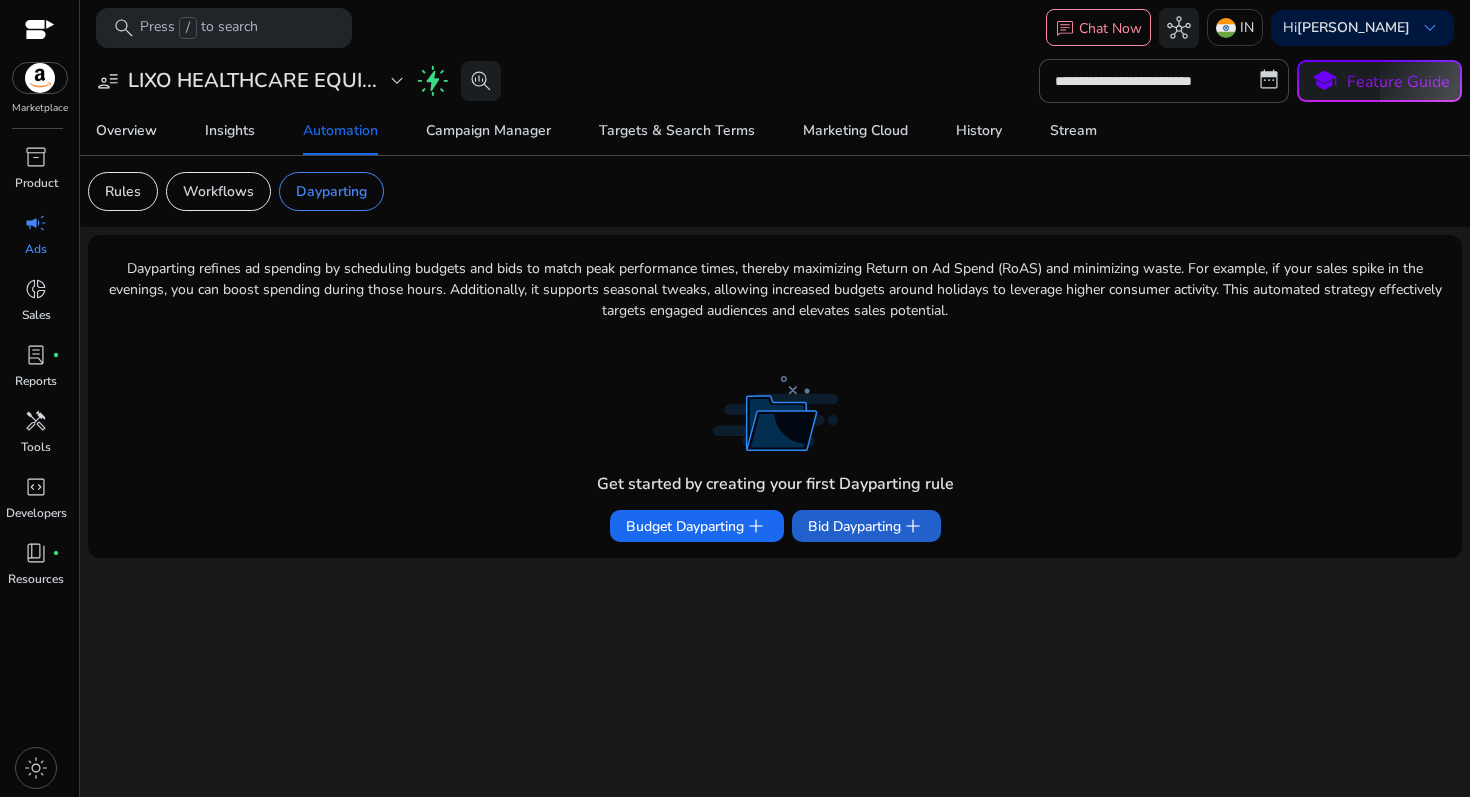 click on "Bid Dayparting   add" at bounding box center [866, 526] 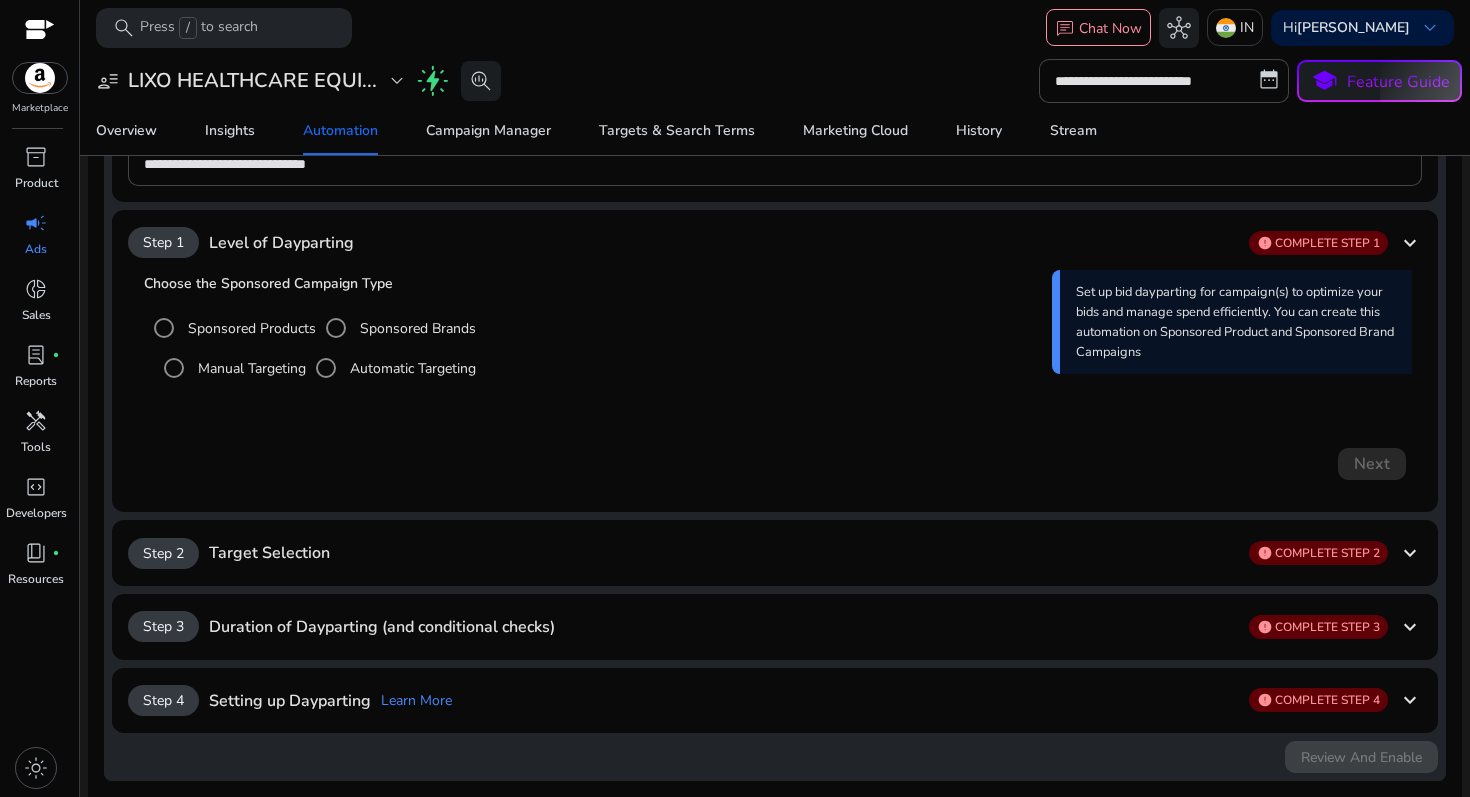 scroll, scrollTop: 229, scrollLeft: 0, axis: vertical 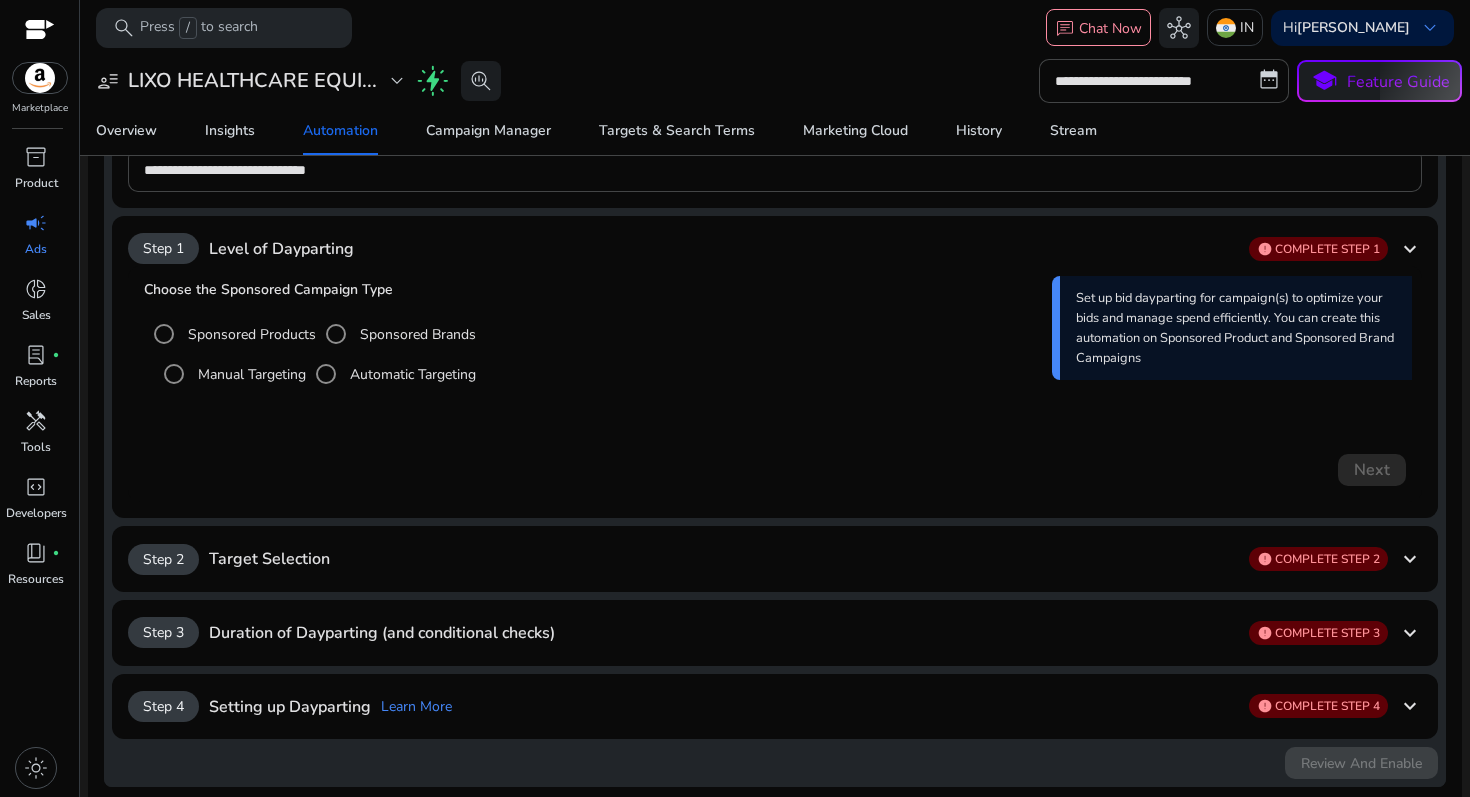 click on "Next" 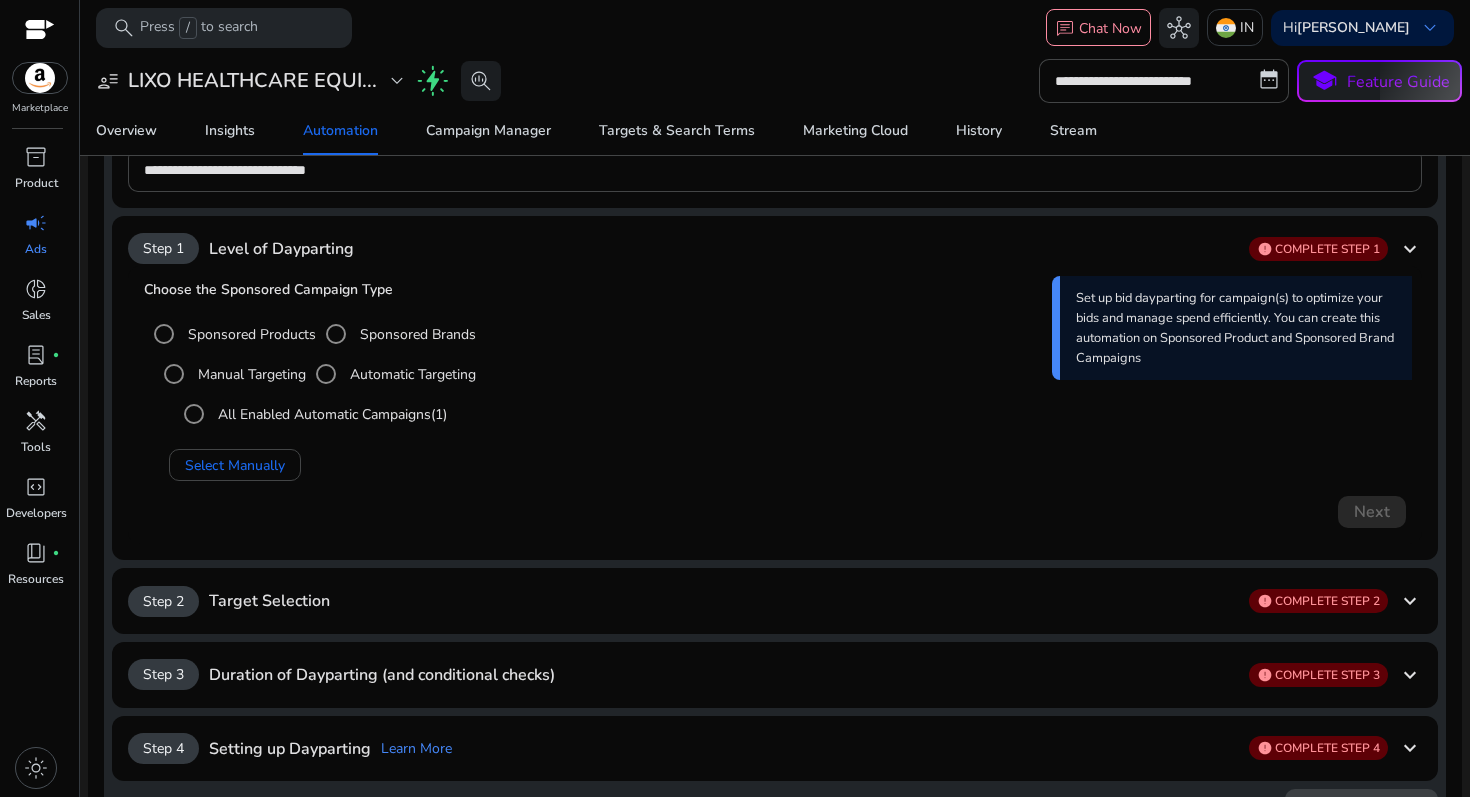 click on "All Enabled Automatic Campaigns  (1)" at bounding box center [330, 414] 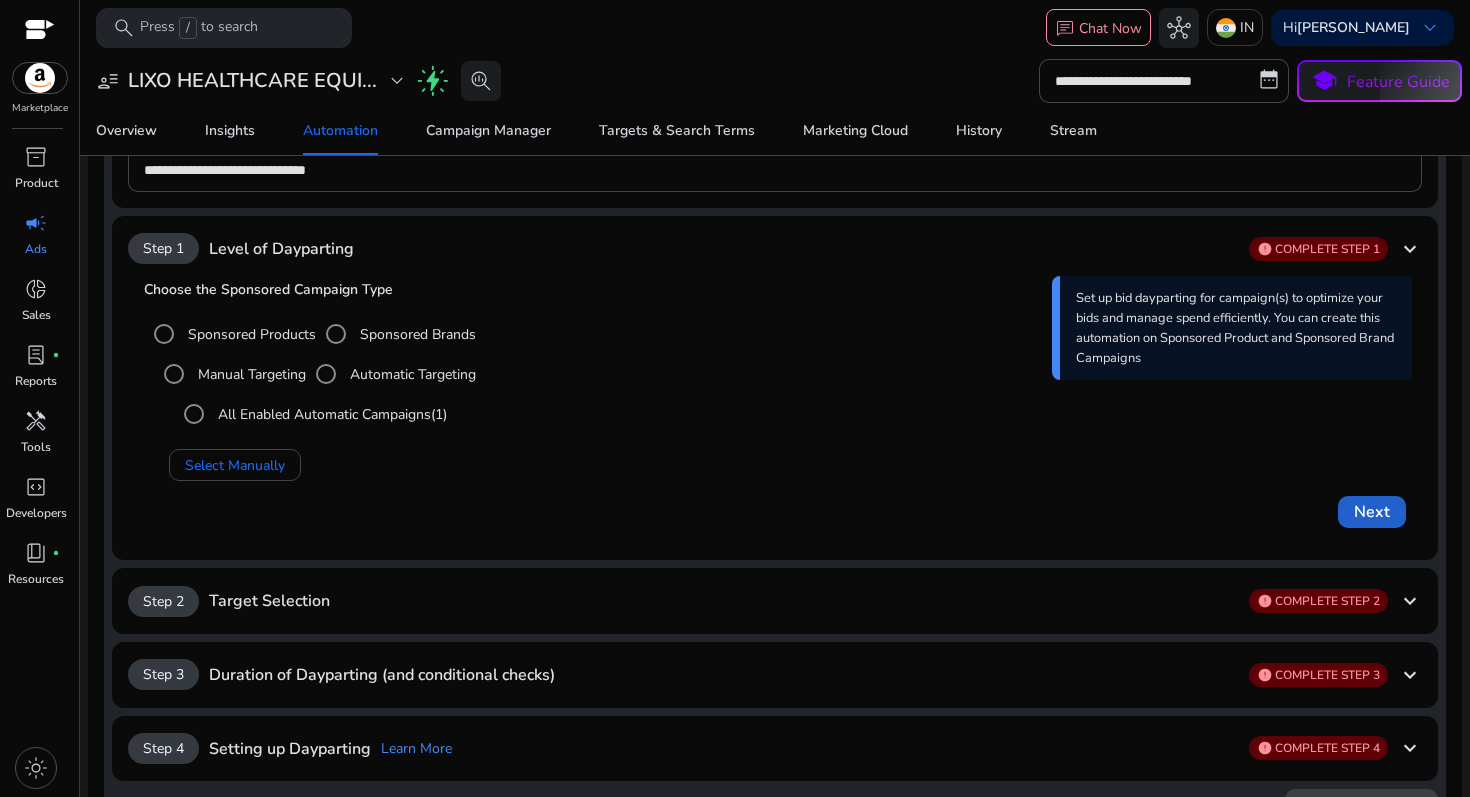 click on "Next" 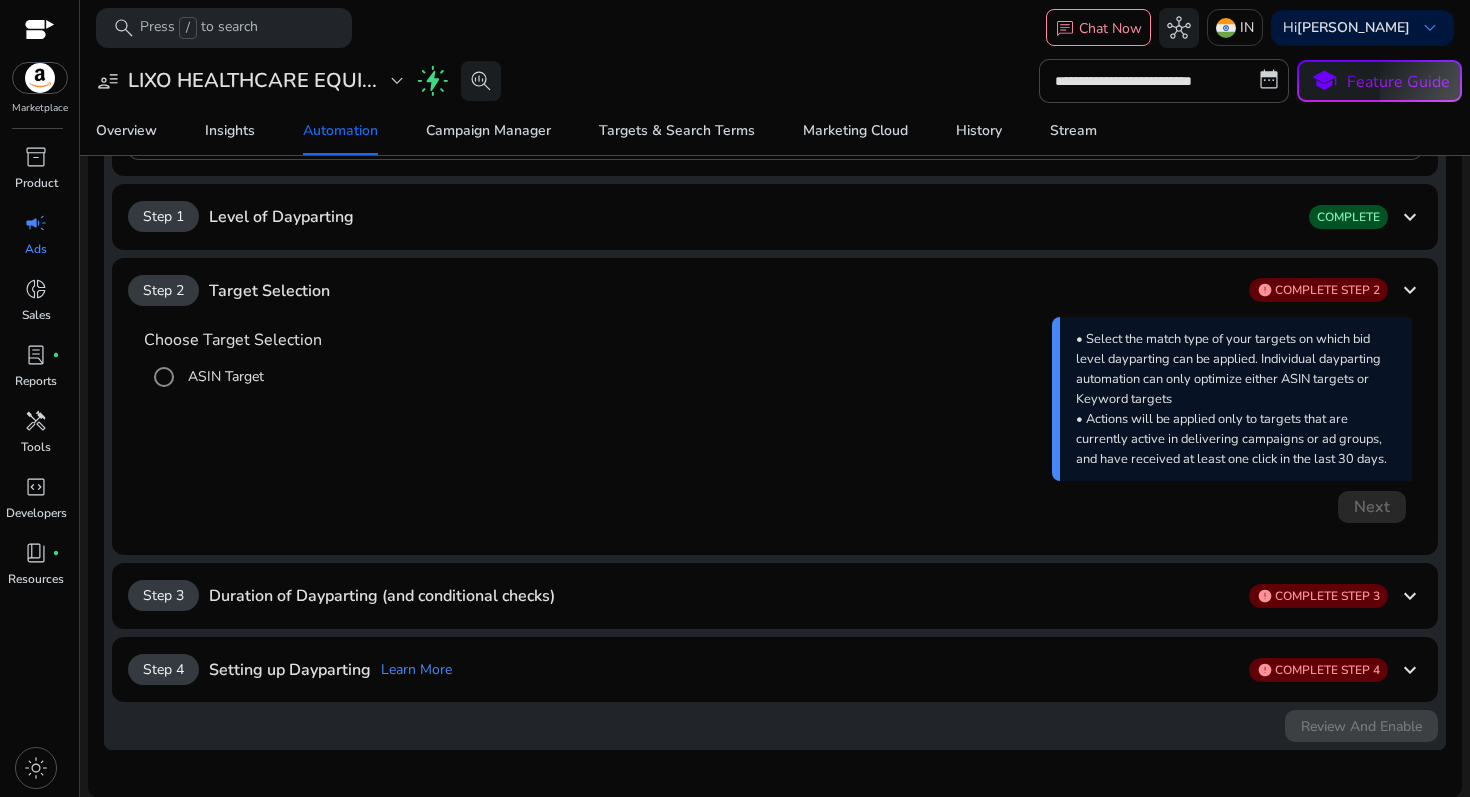 scroll, scrollTop: 264, scrollLeft: 0, axis: vertical 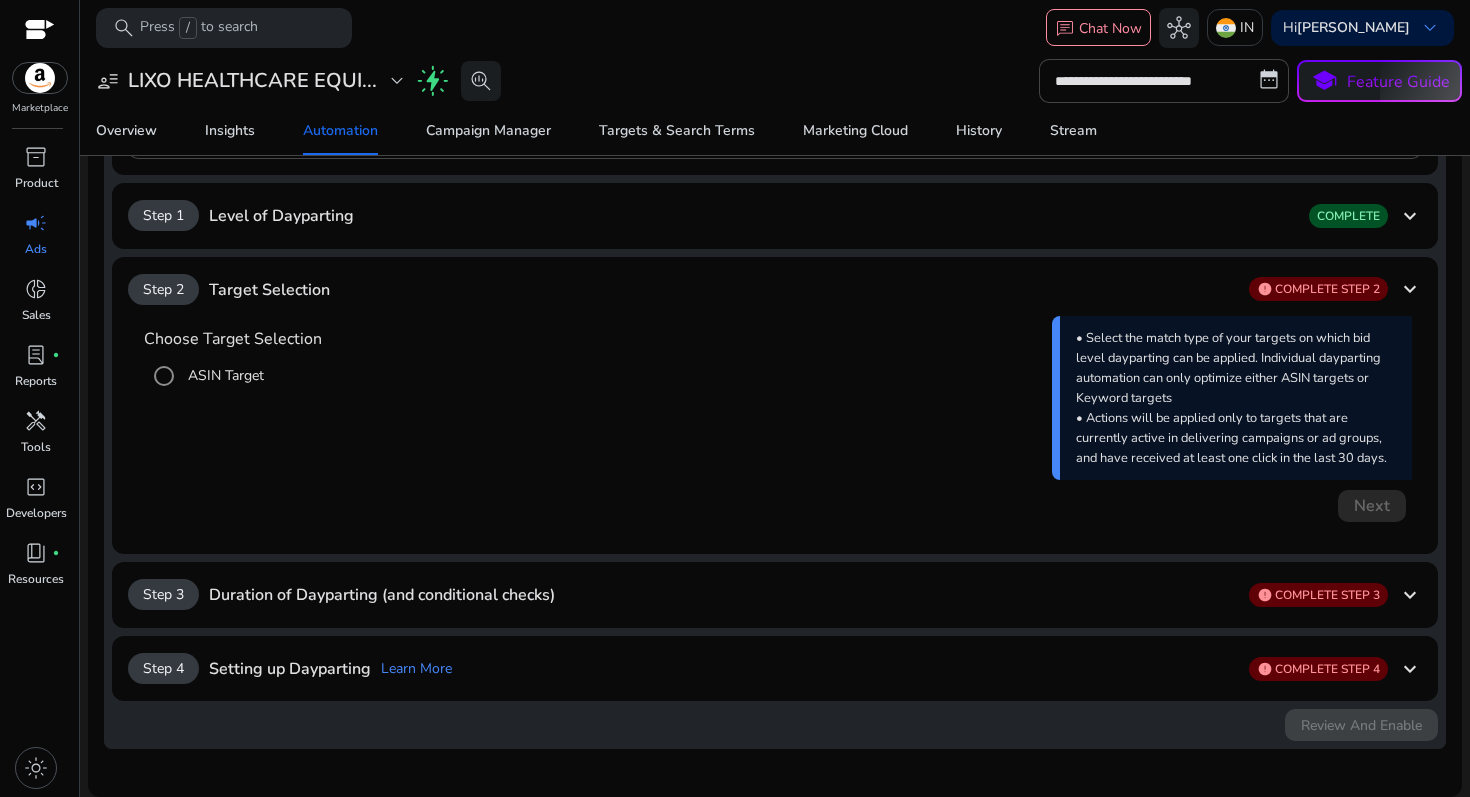 click on "Step 1 Level of Dayparting COMPLETE keyboard_arrow_down" at bounding box center (775, 290) 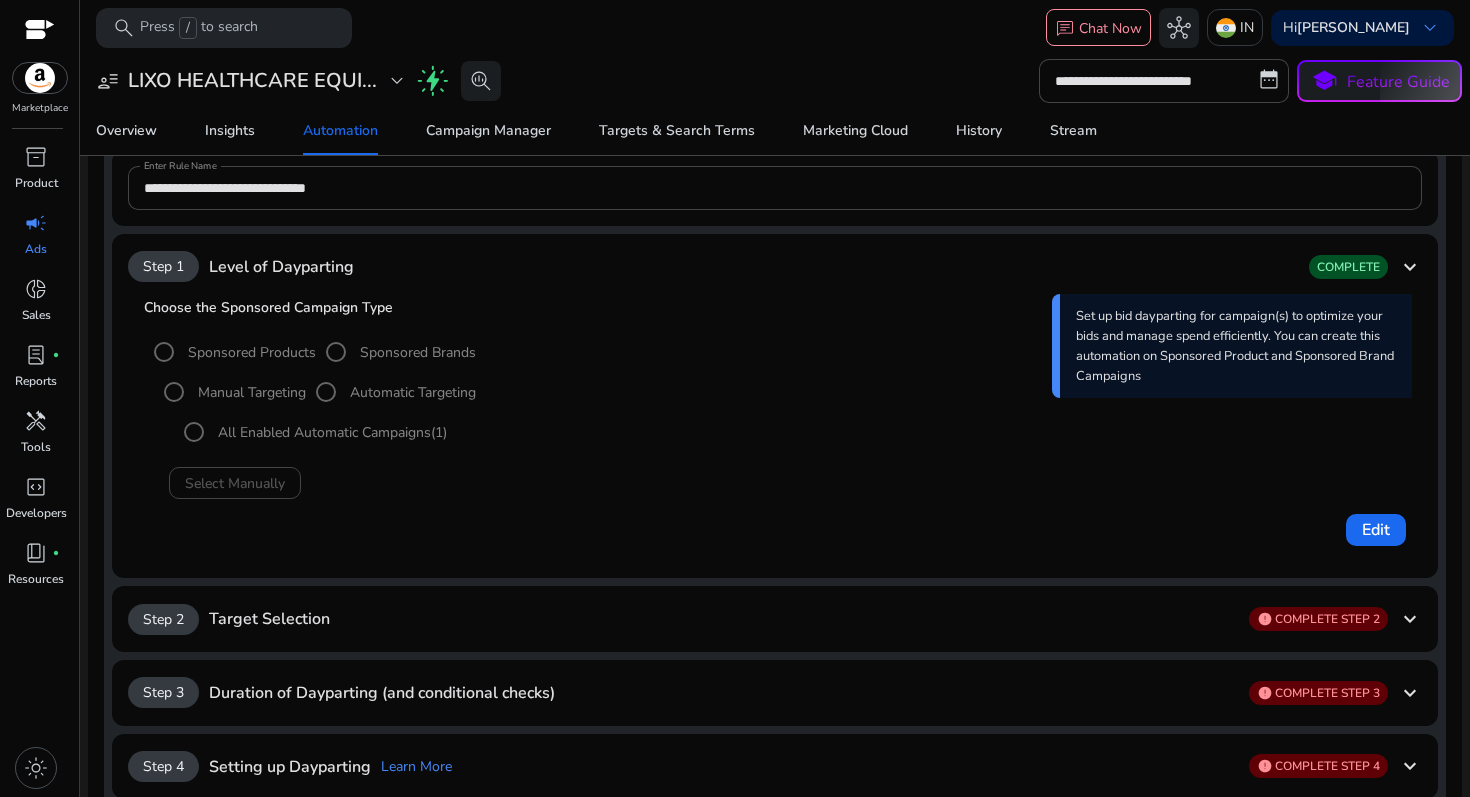 scroll, scrollTop: 264, scrollLeft: 0, axis: vertical 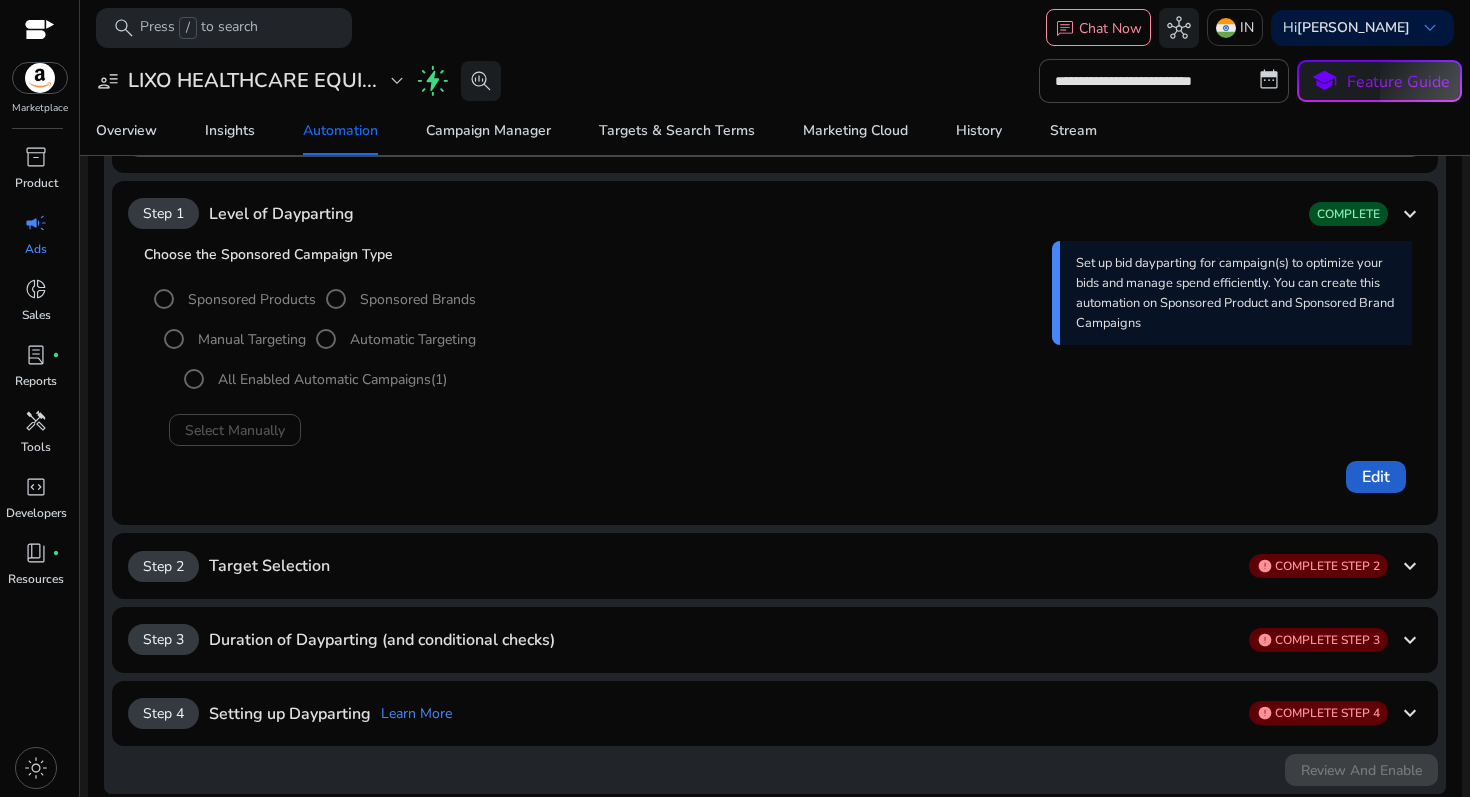 click on "Edit" 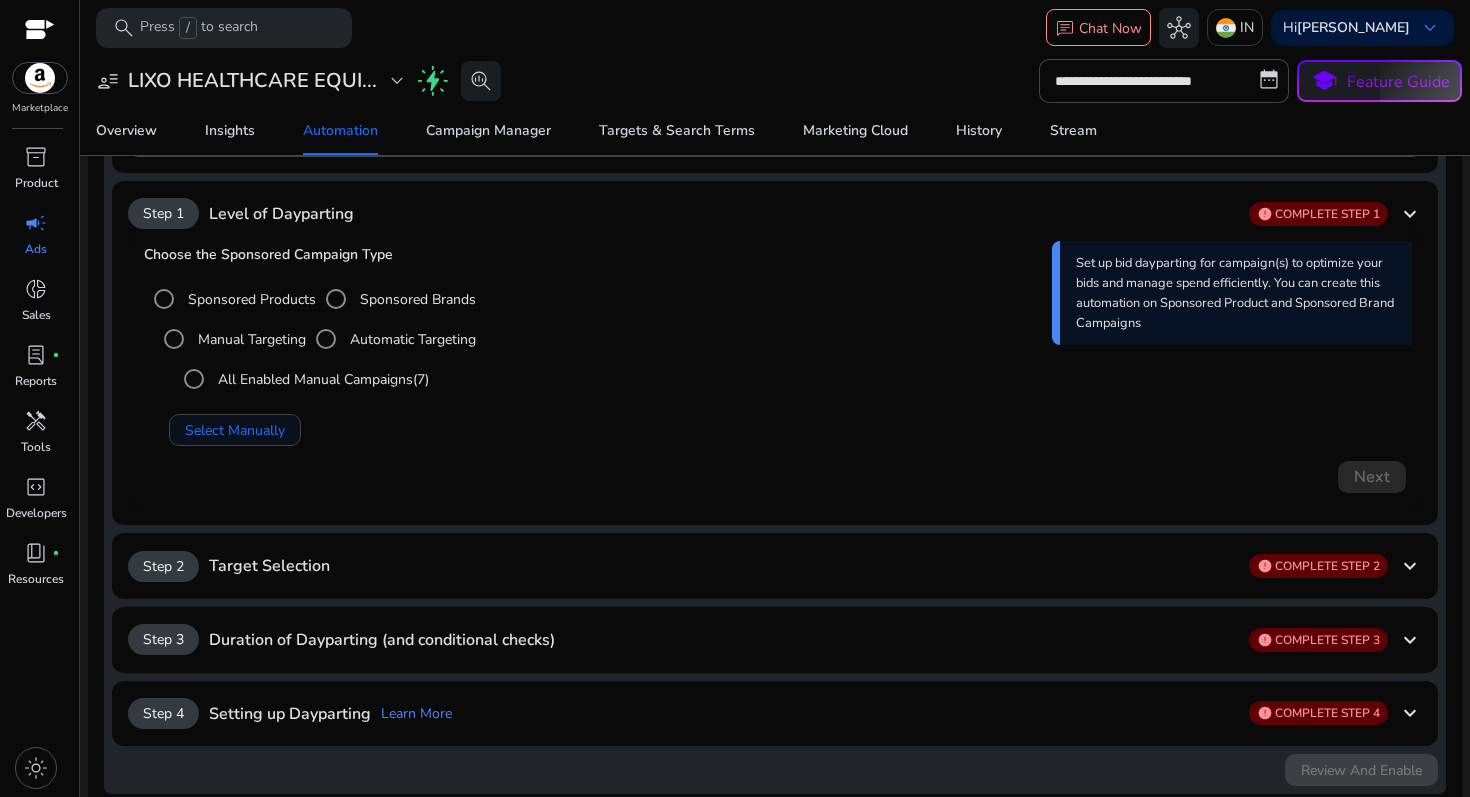 click on "Select Manually" 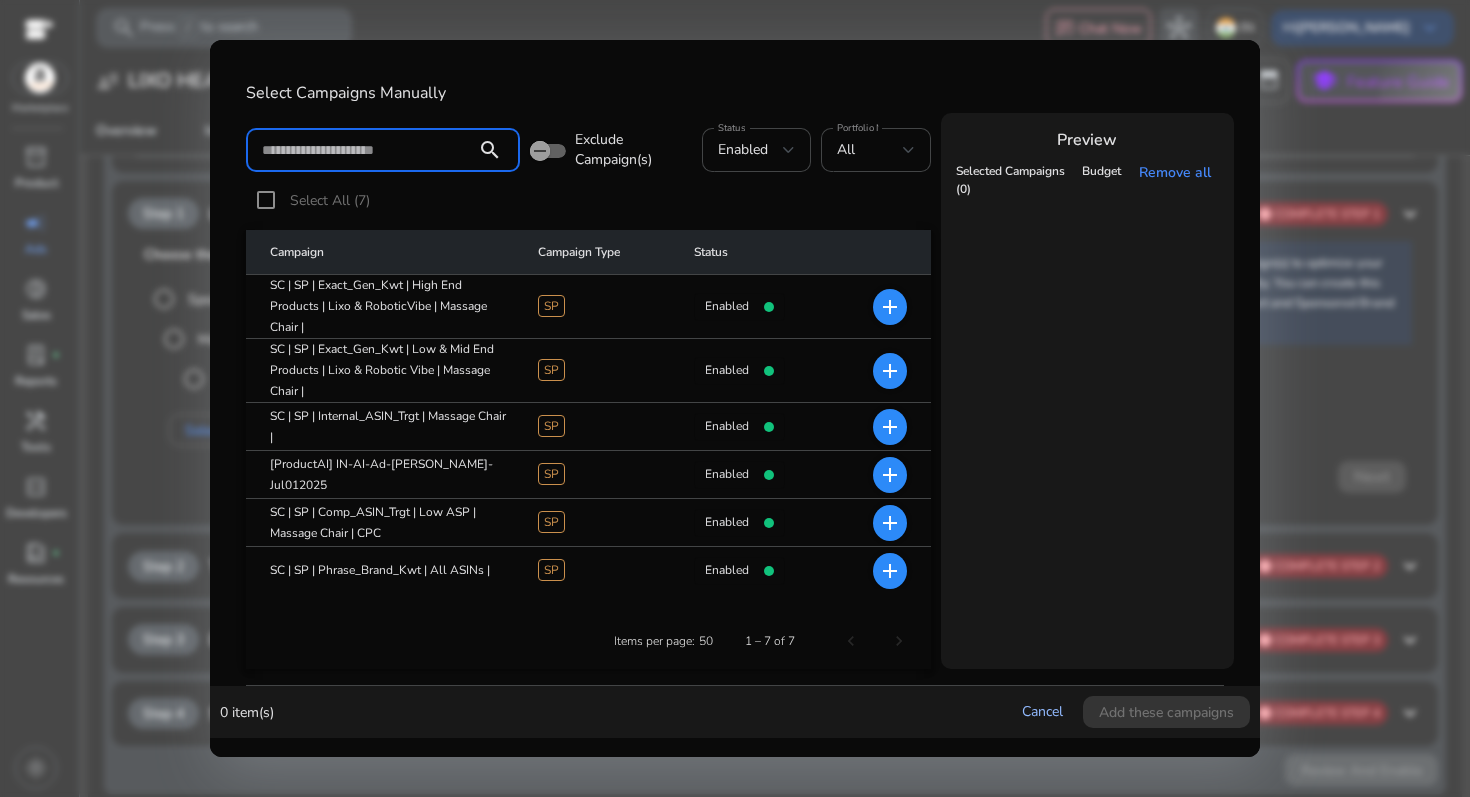 click on "Cancel" 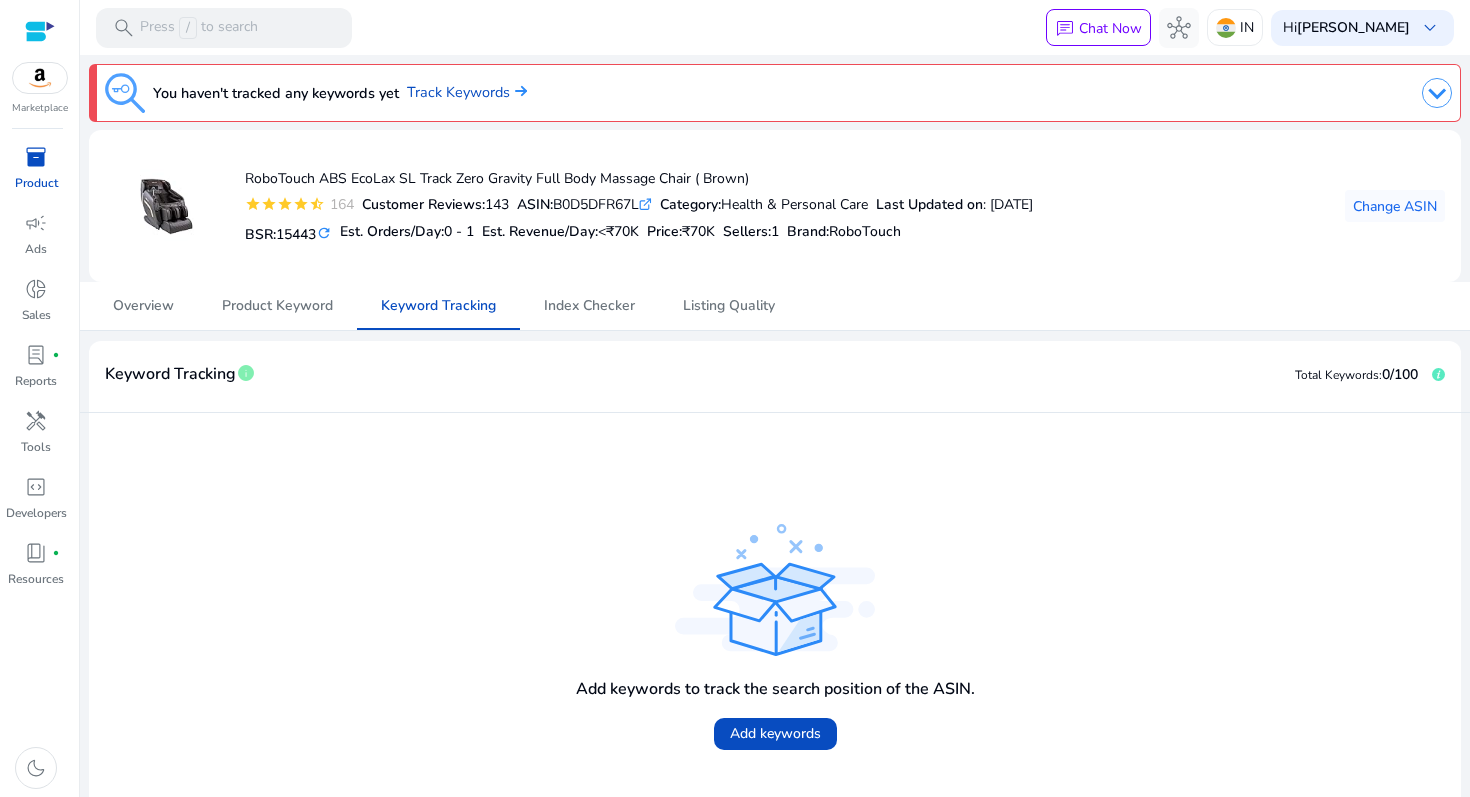 scroll, scrollTop: 0, scrollLeft: 0, axis: both 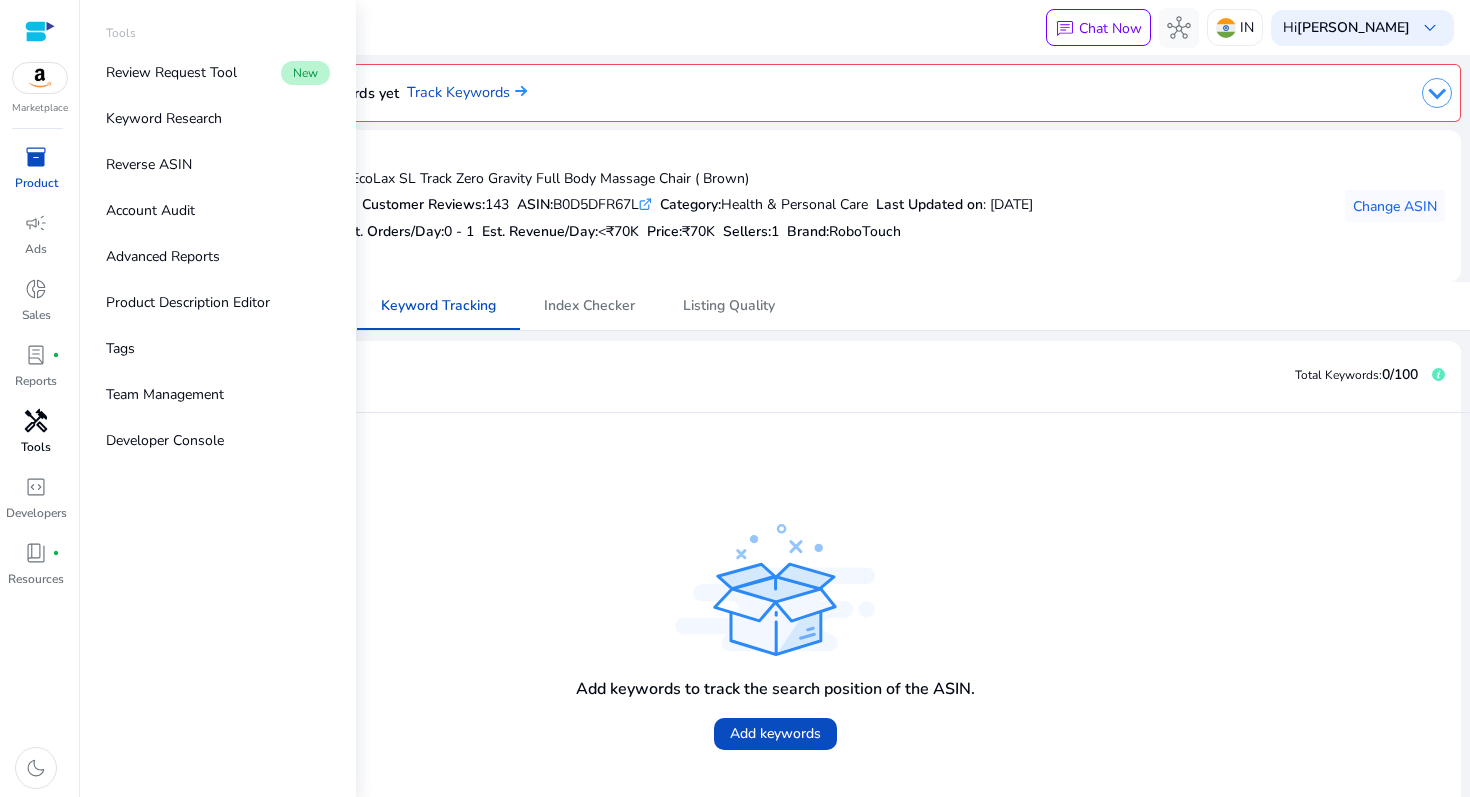 click on "Tools" at bounding box center [36, 447] 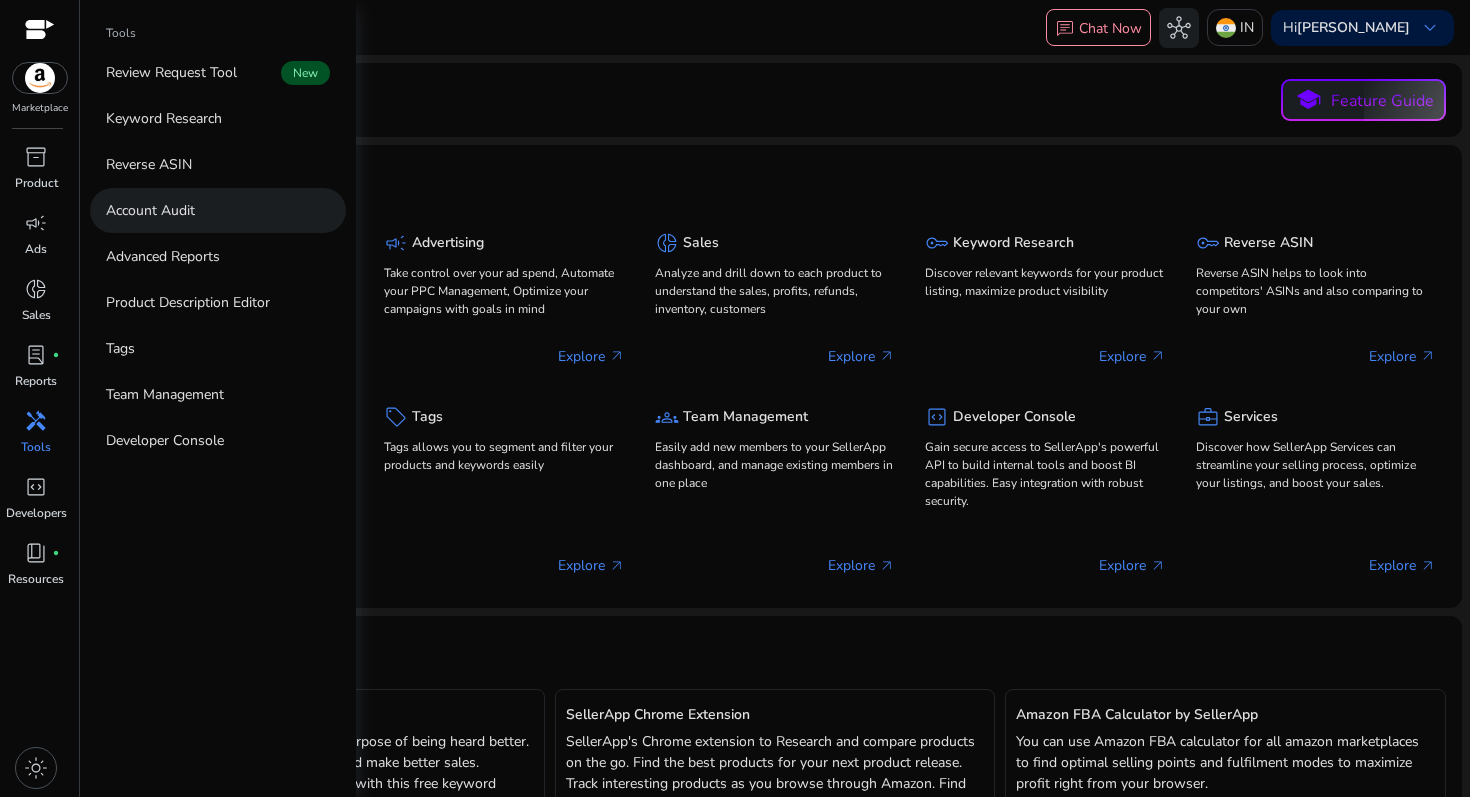 click on "Account Audit" at bounding box center (150, 210) 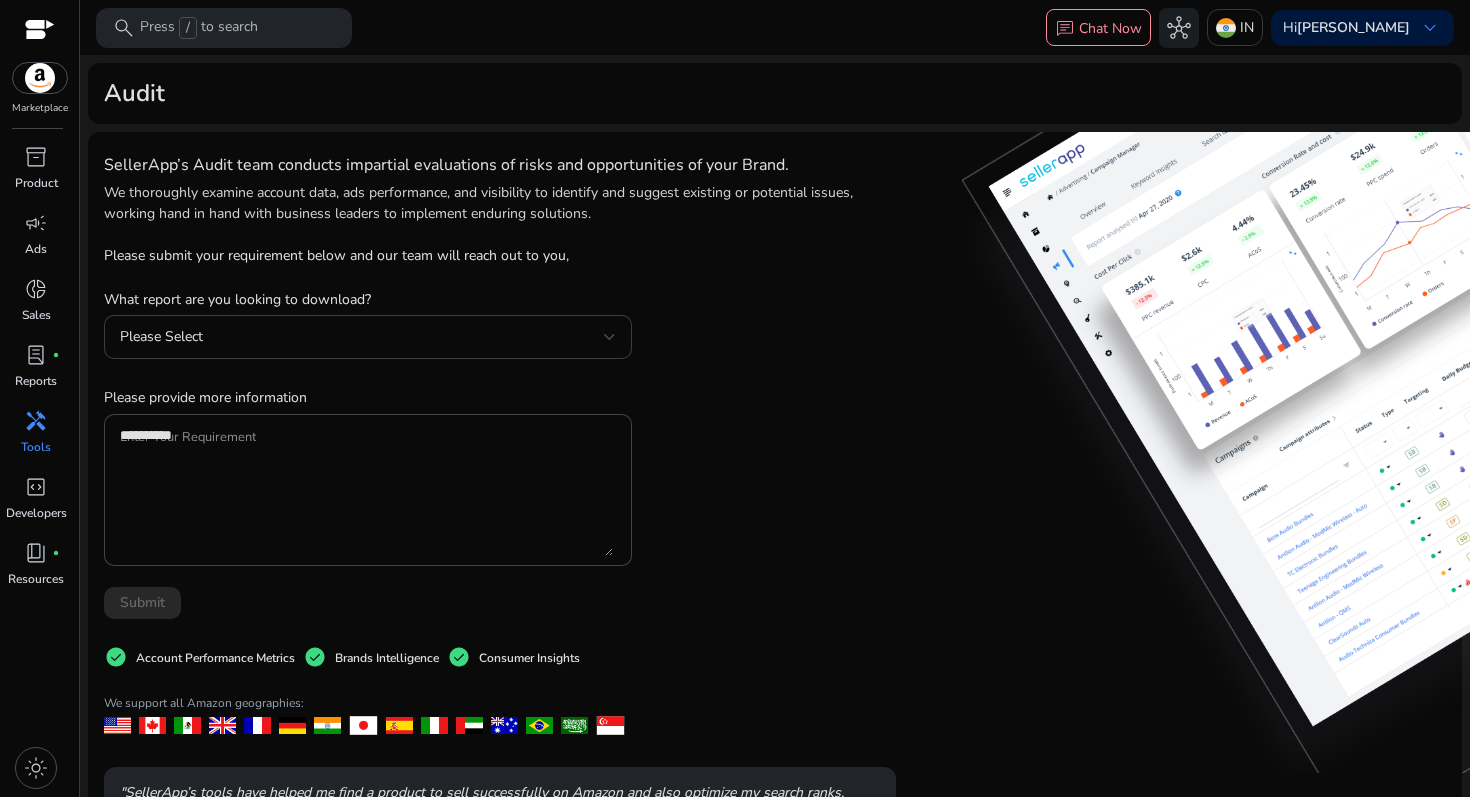 click on "Please Select" at bounding box center (362, 337) 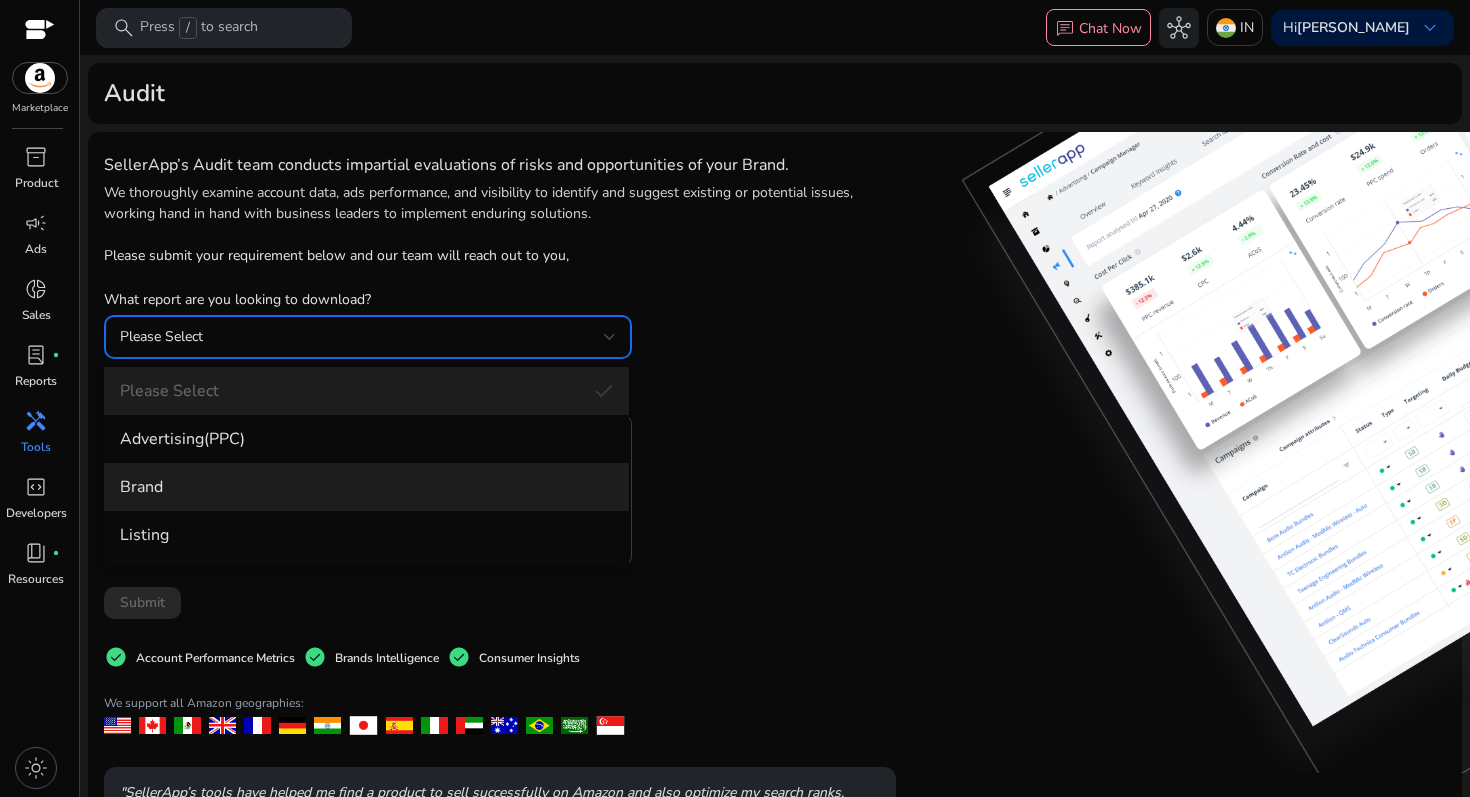click on "Brand" at bounding box center (366, 487) 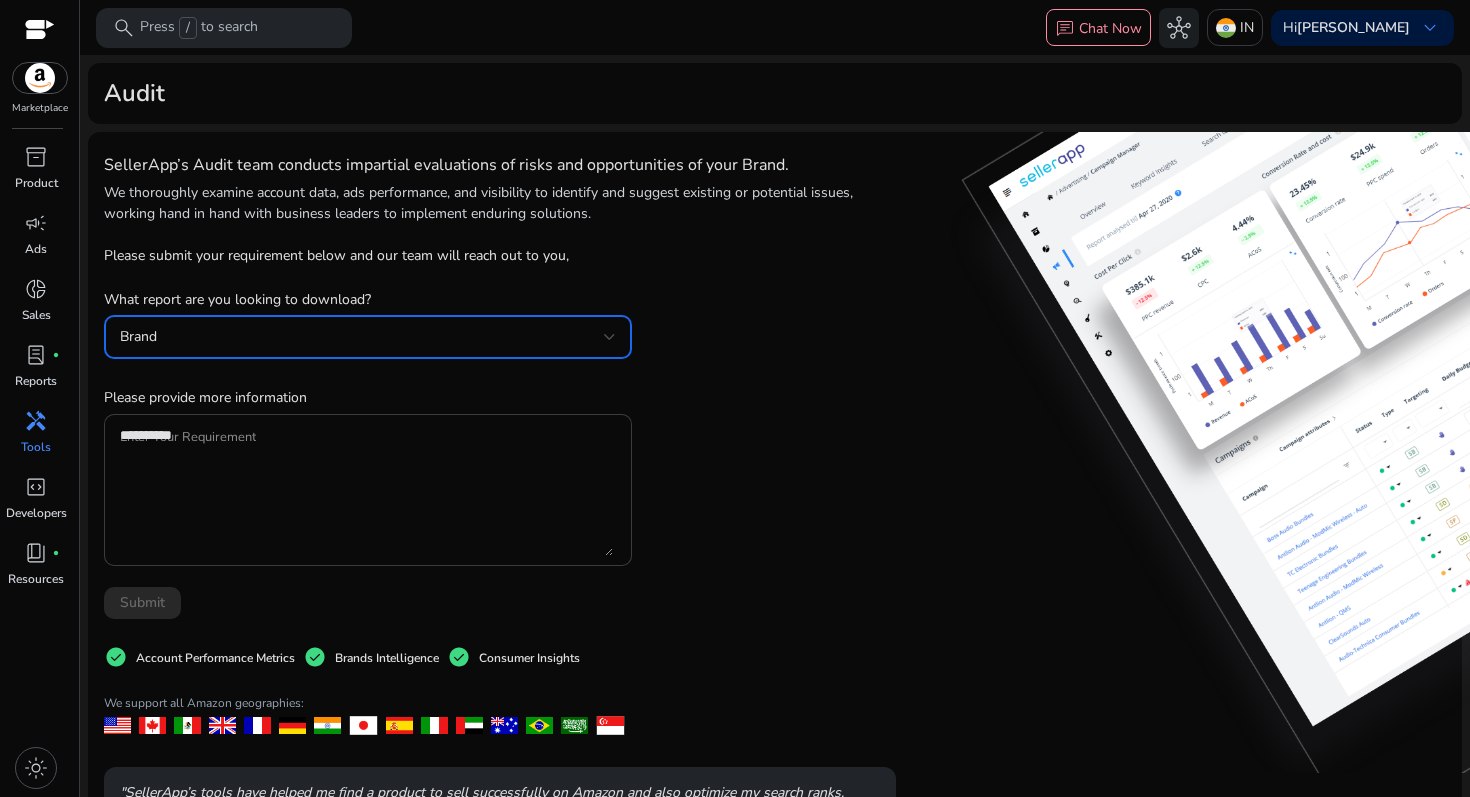click on "Enter Your Requirement" at bounding box center (366, 490) 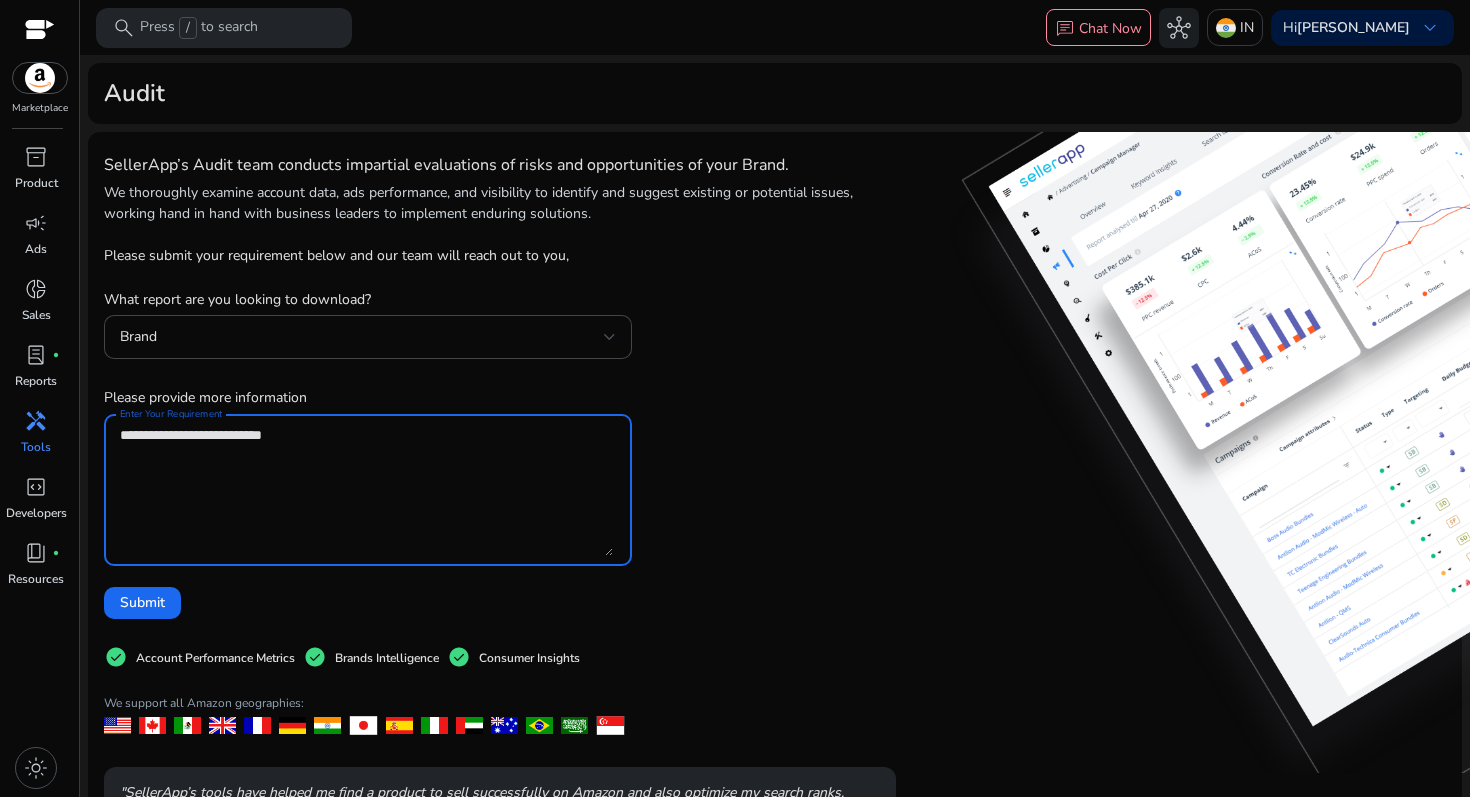 drag, startPoint x: 325, startPoint y: 445, endPoint x: 116, endPoint y: 434, distance: 209.28928 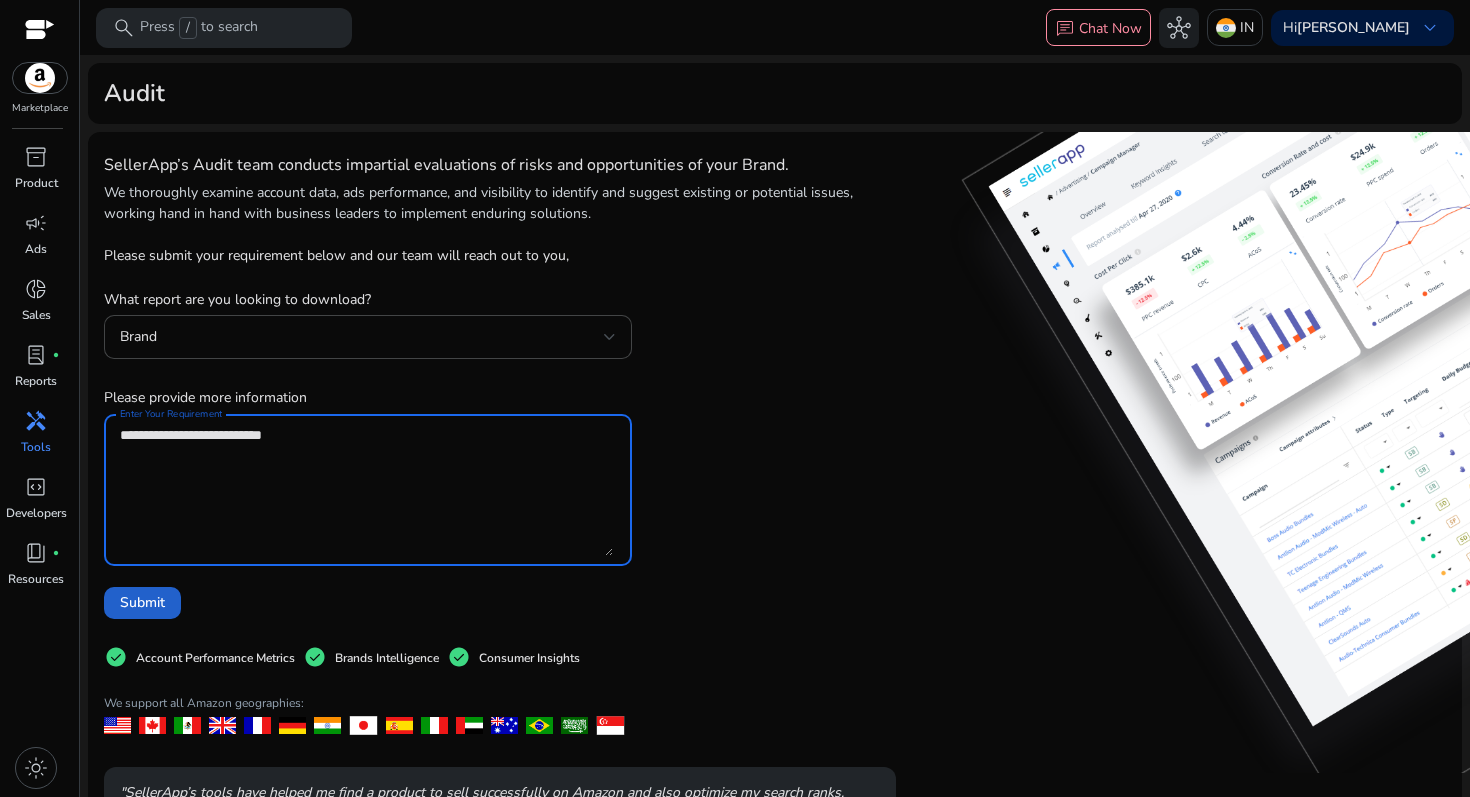 type on "**********" 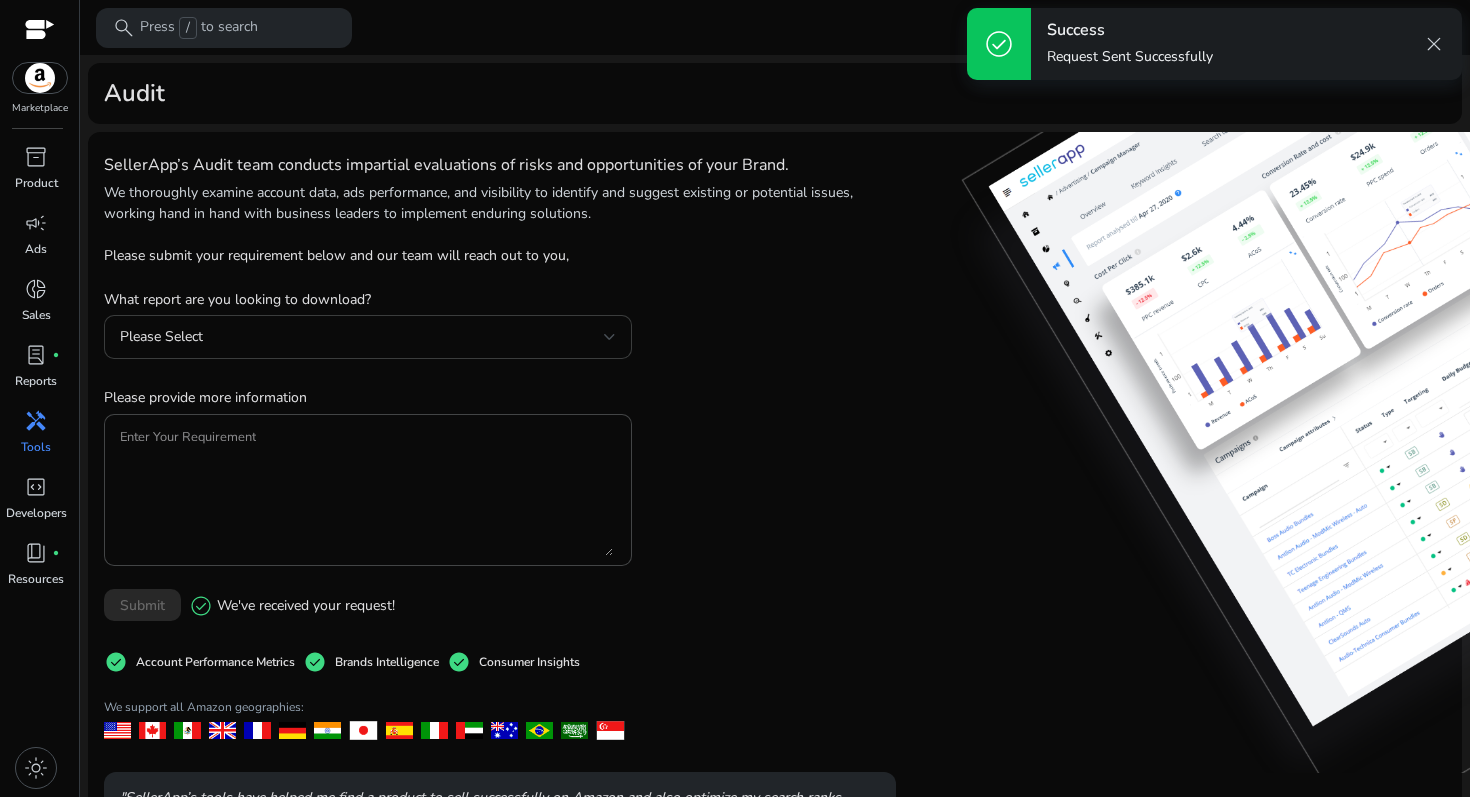 click on "Please Select" 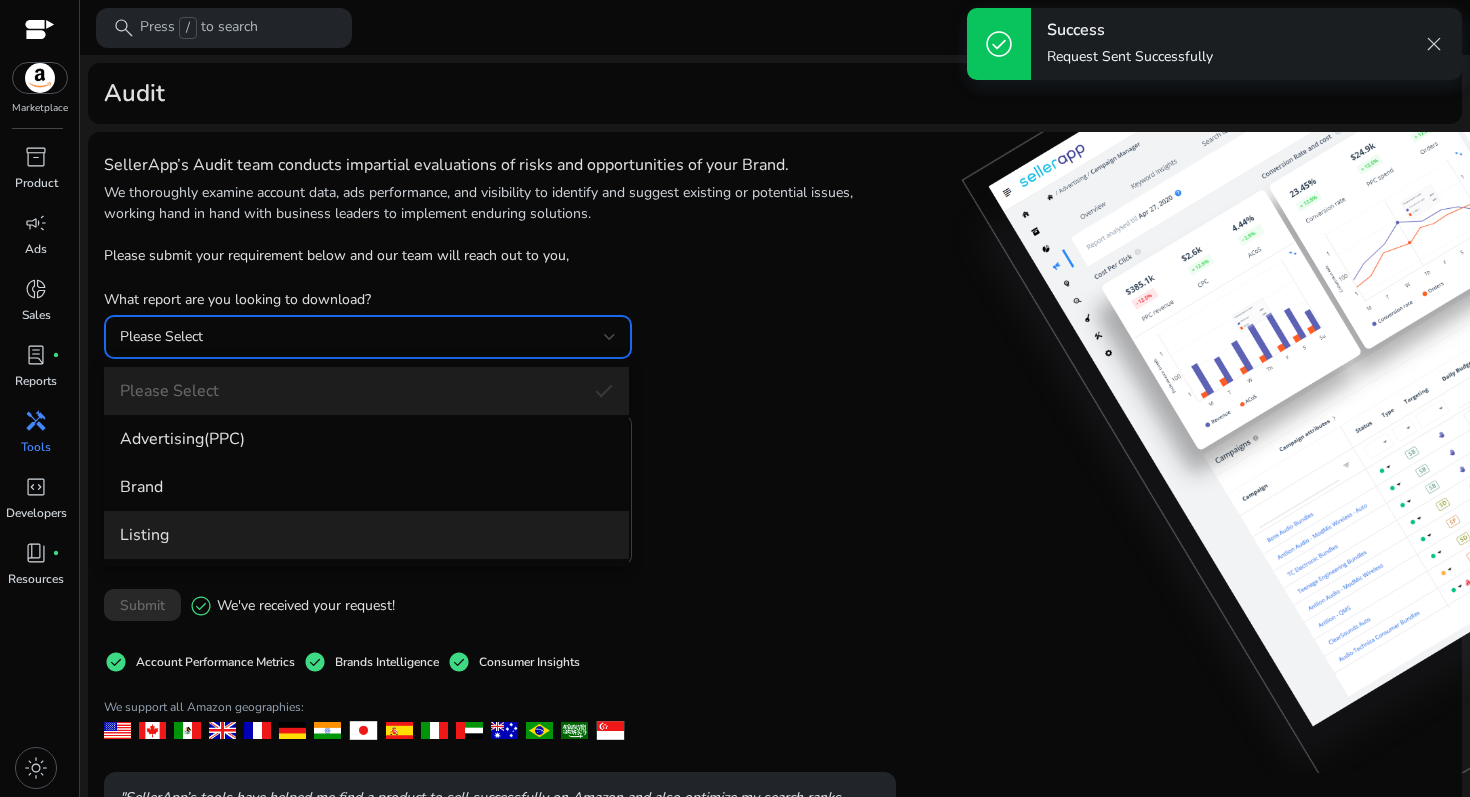 click on "Listing" at bounding box center [366, 535] 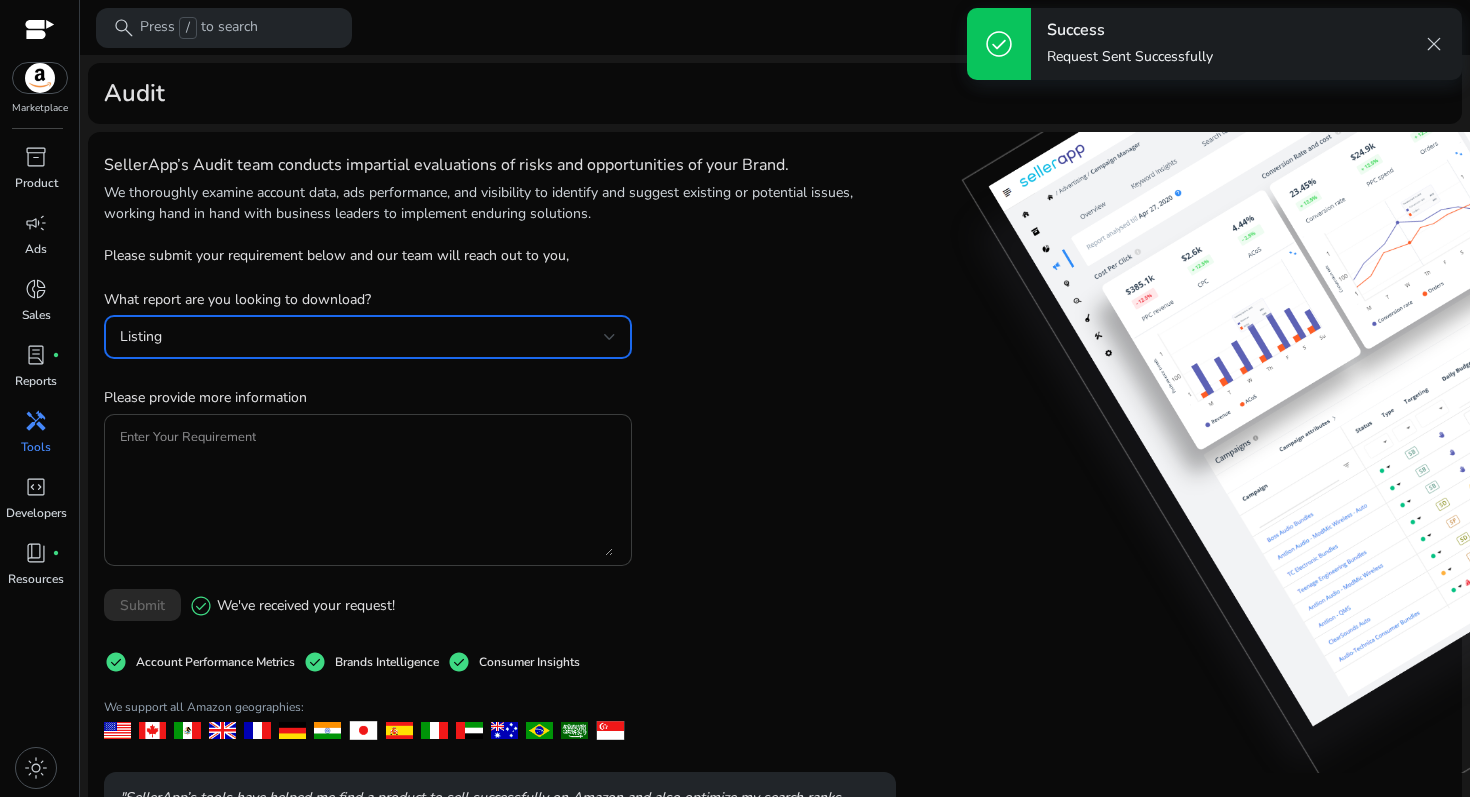click on "Enter Your Requirement" at bounding box center [366, 490] 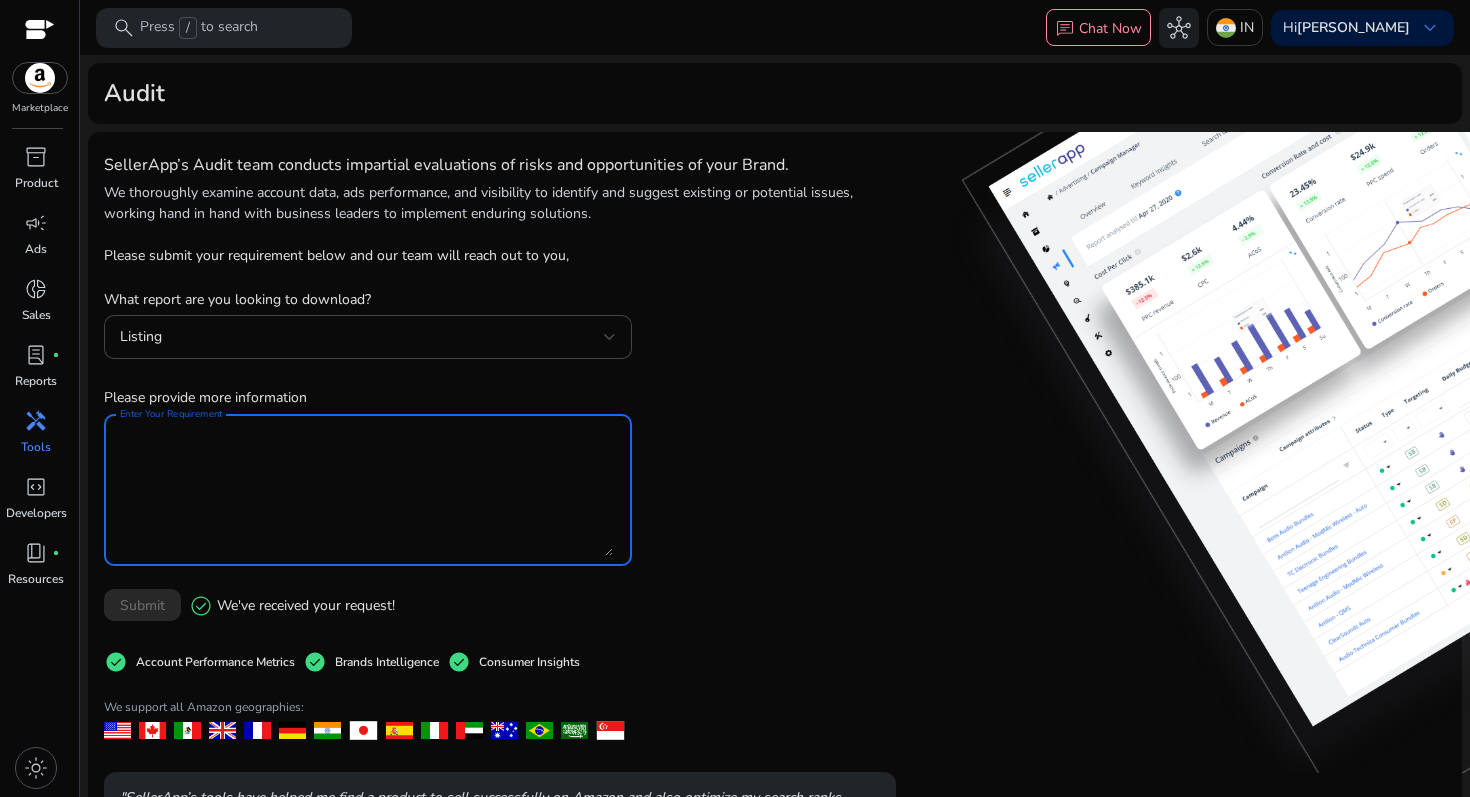paste on "**********" 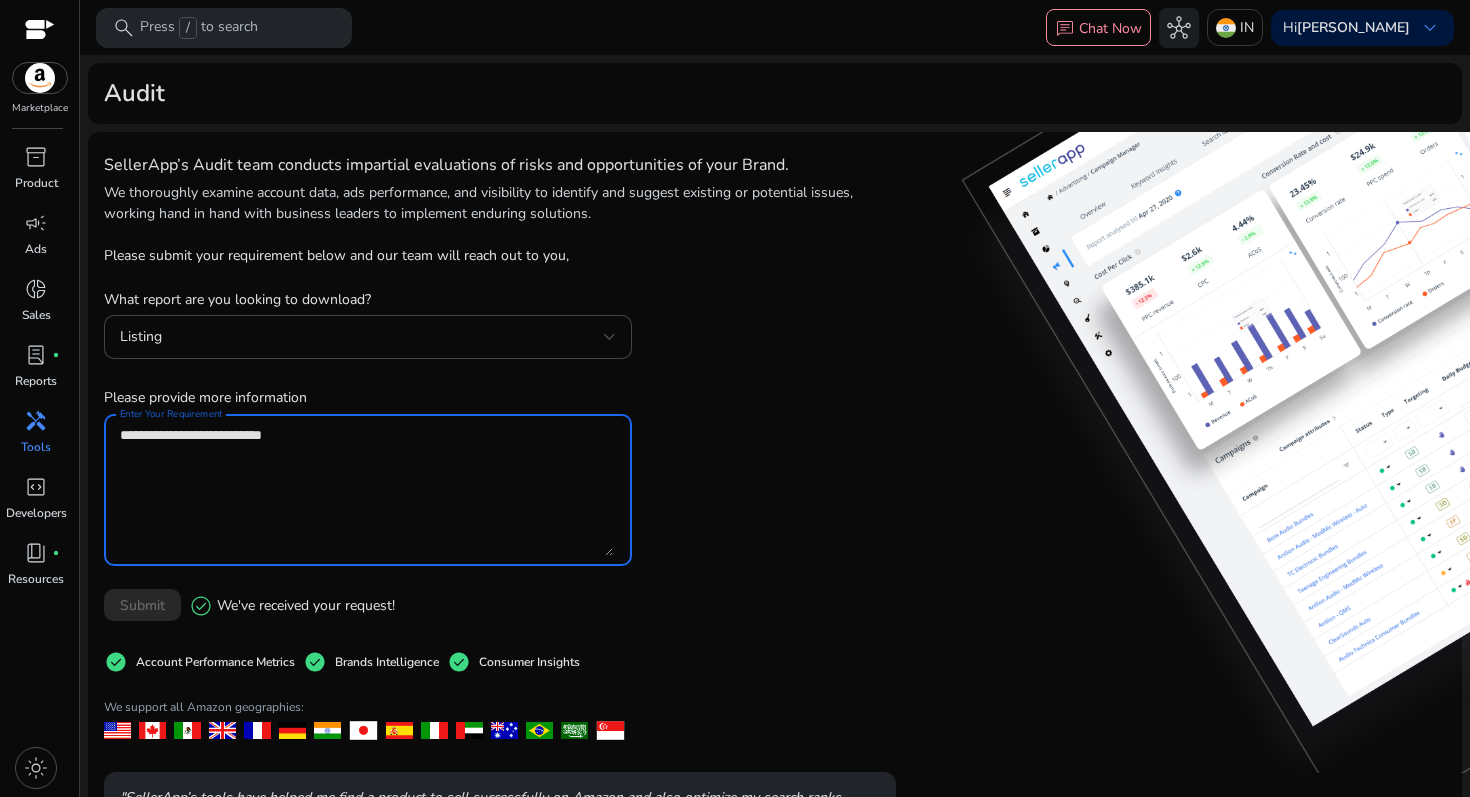 click on "Enter Your Requirement" at bounding box center [366, 490] 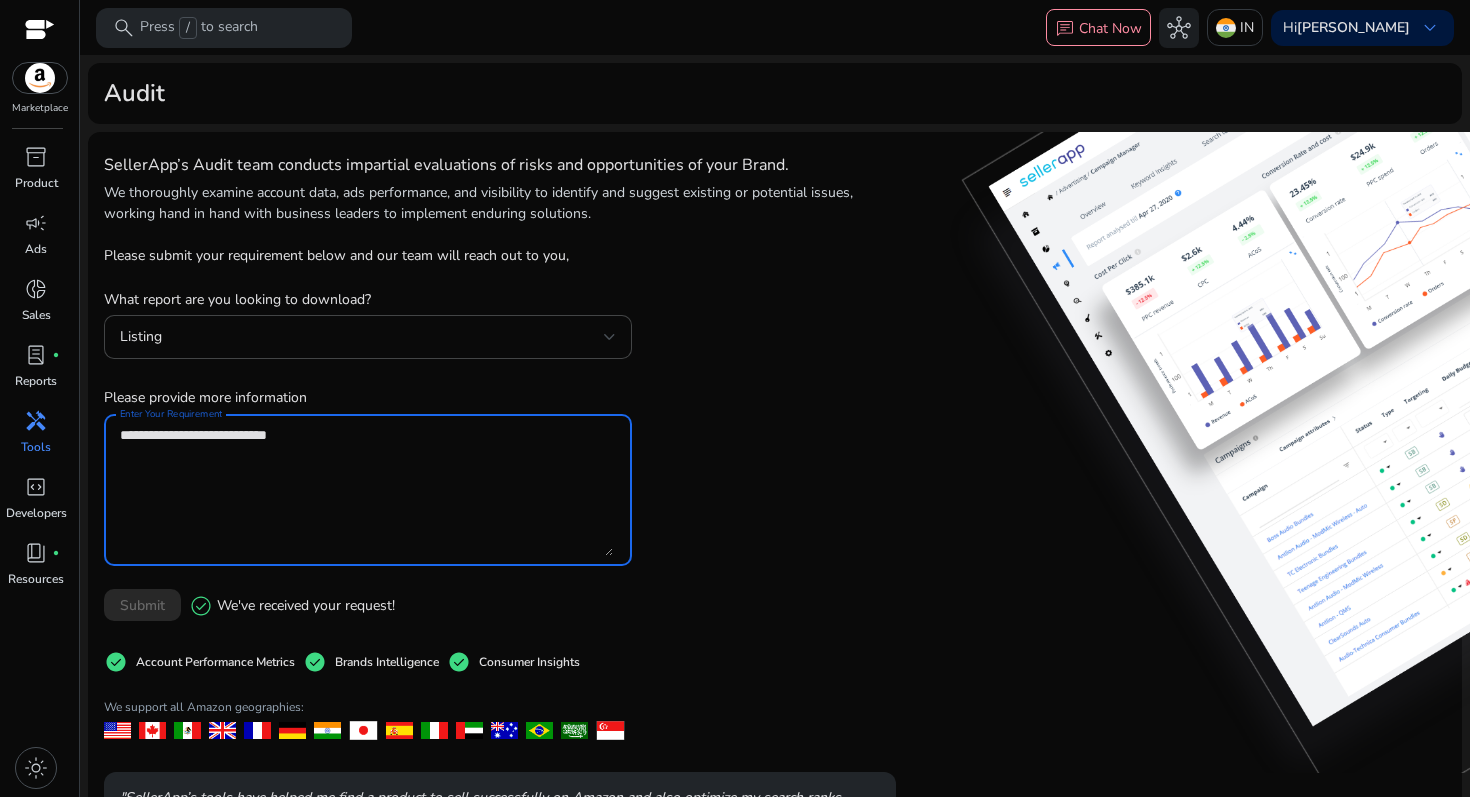 type on "**********" 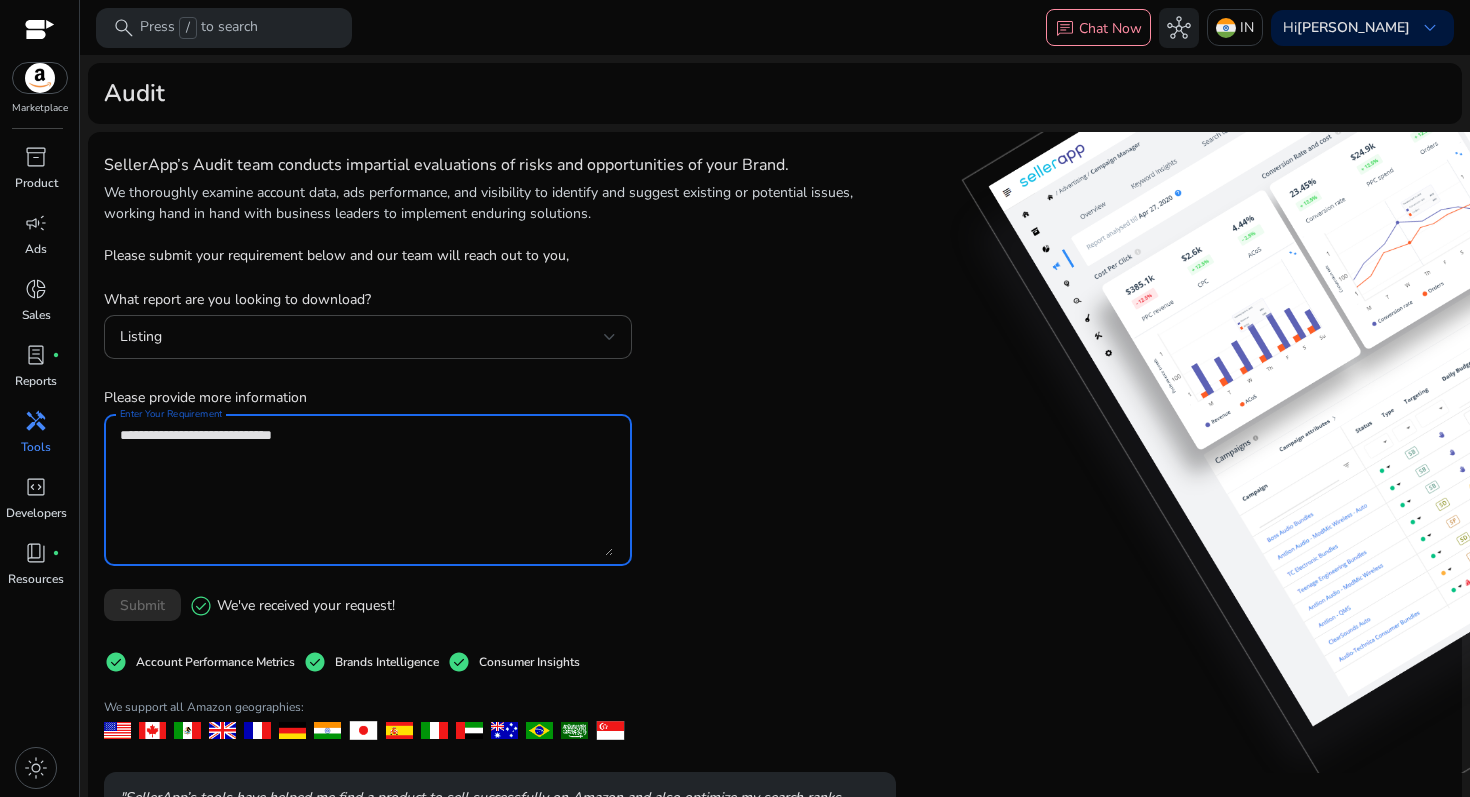 click on "Enter Your Requirement" at bounding box center [366, 490] 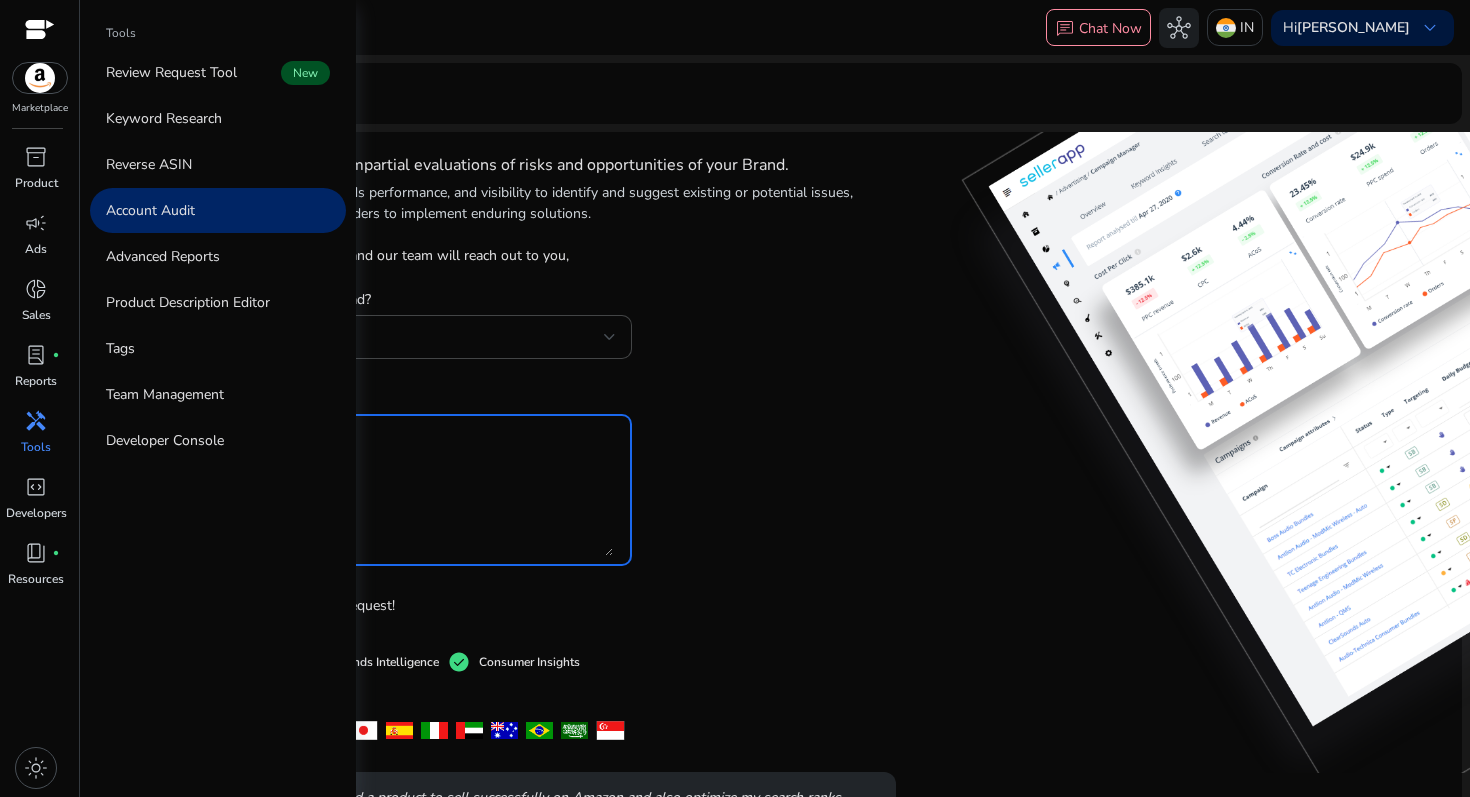 click on "handyman" at bounding box center [36, 421] 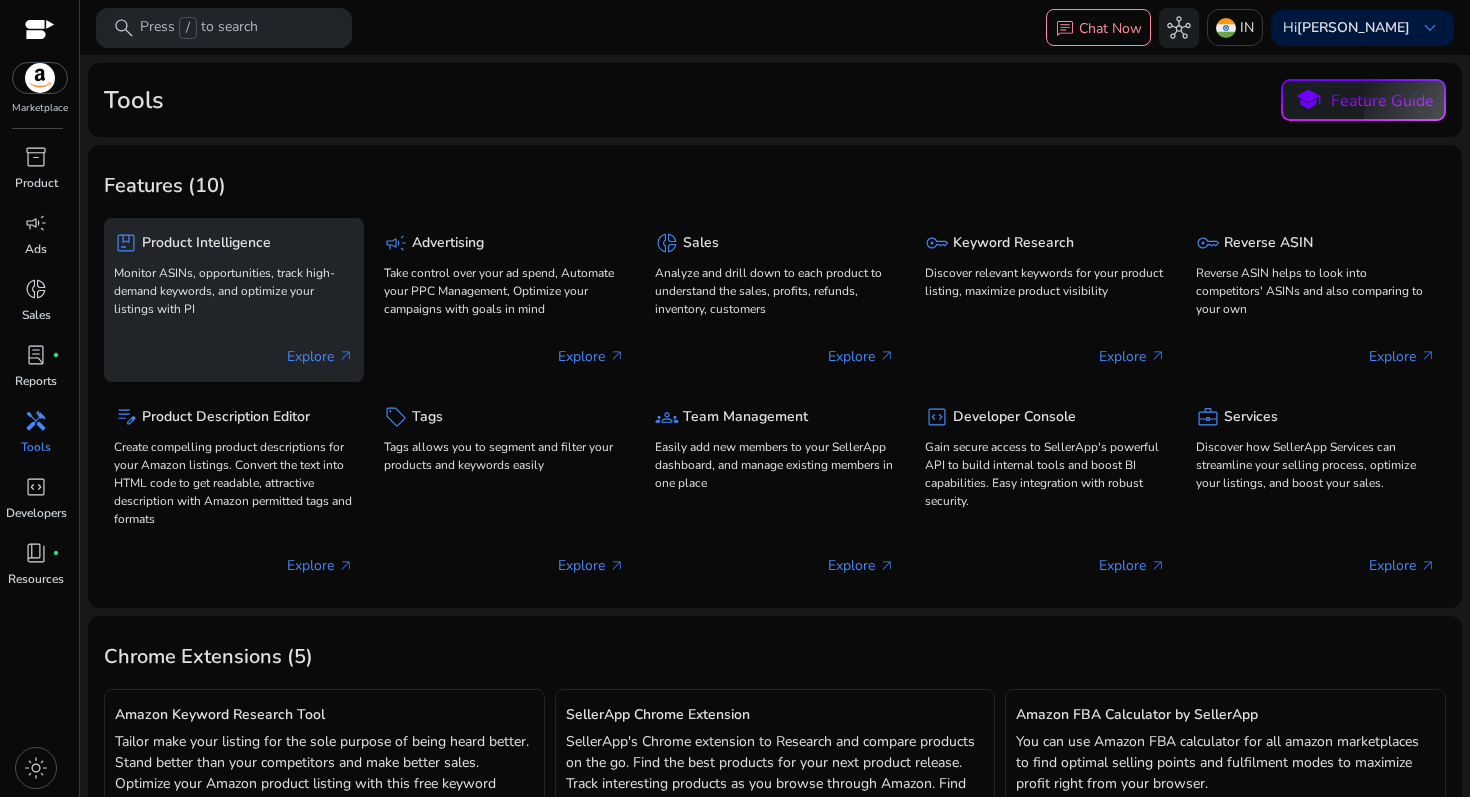 click on "Monitor ASINs, opportunities, track high-demand keywords, and optimize your listings with PI" 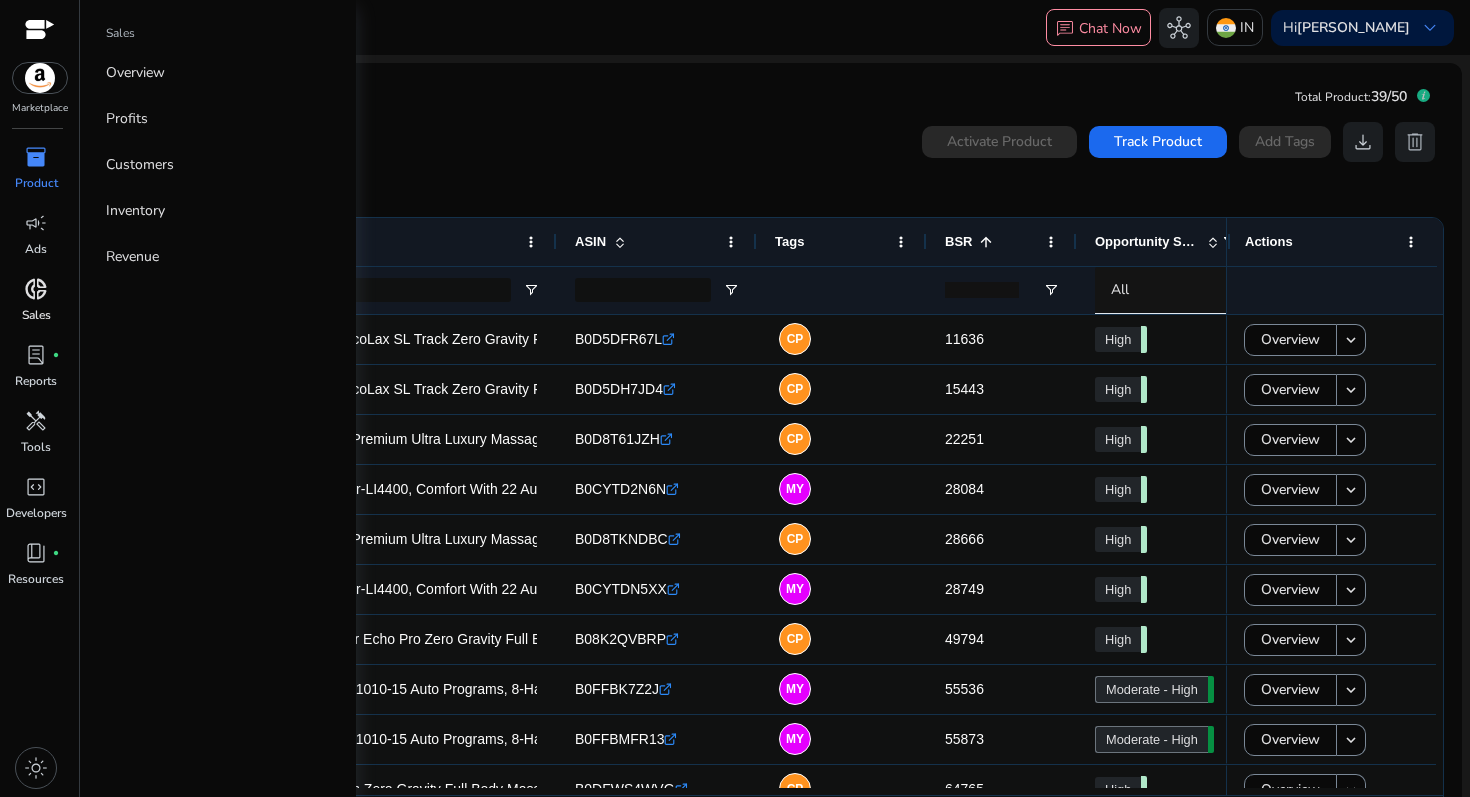 click on "Sales" at bounding box center (36, 315) 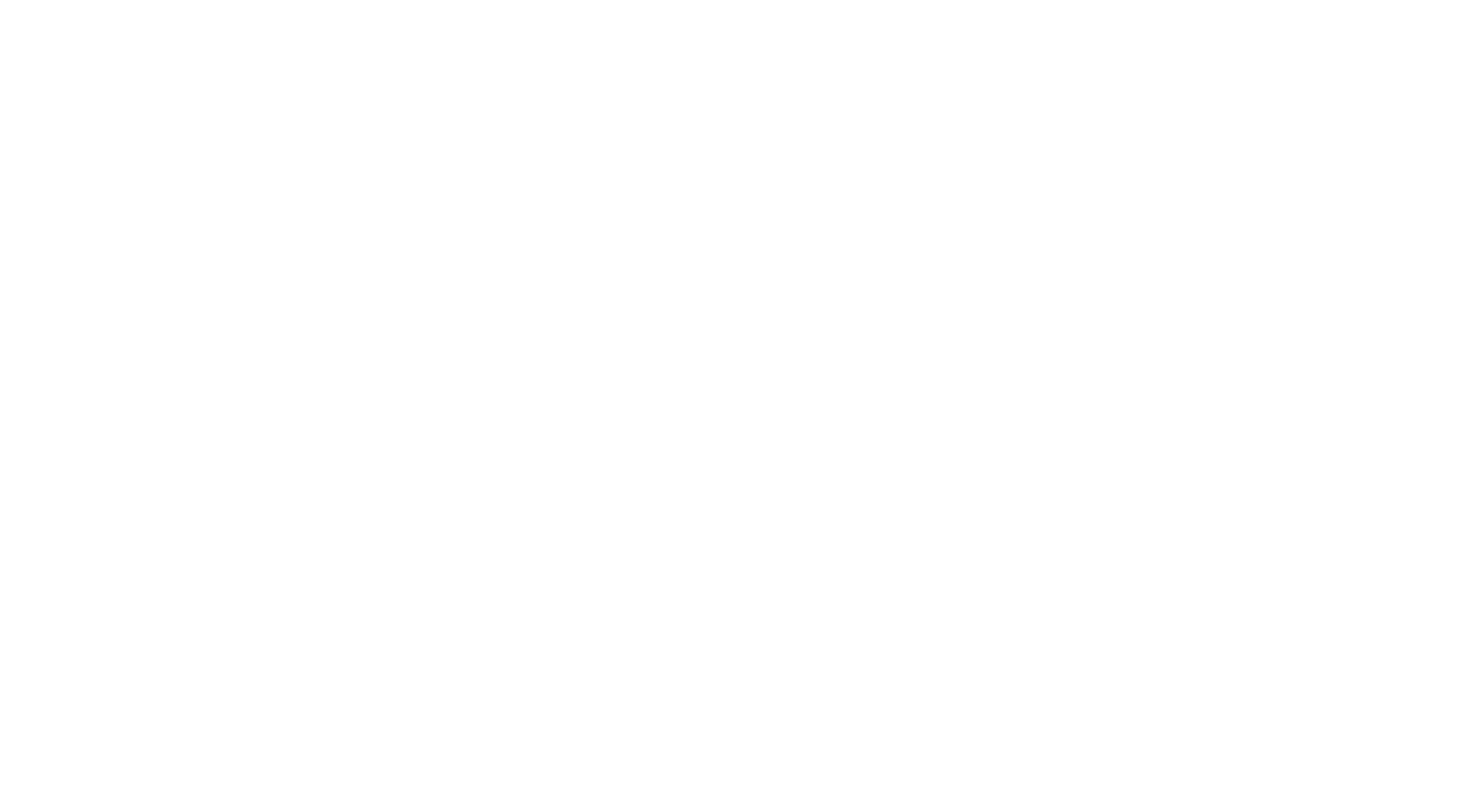 scroll, scrollTop: 0, scrollLeft: 0, axis: both 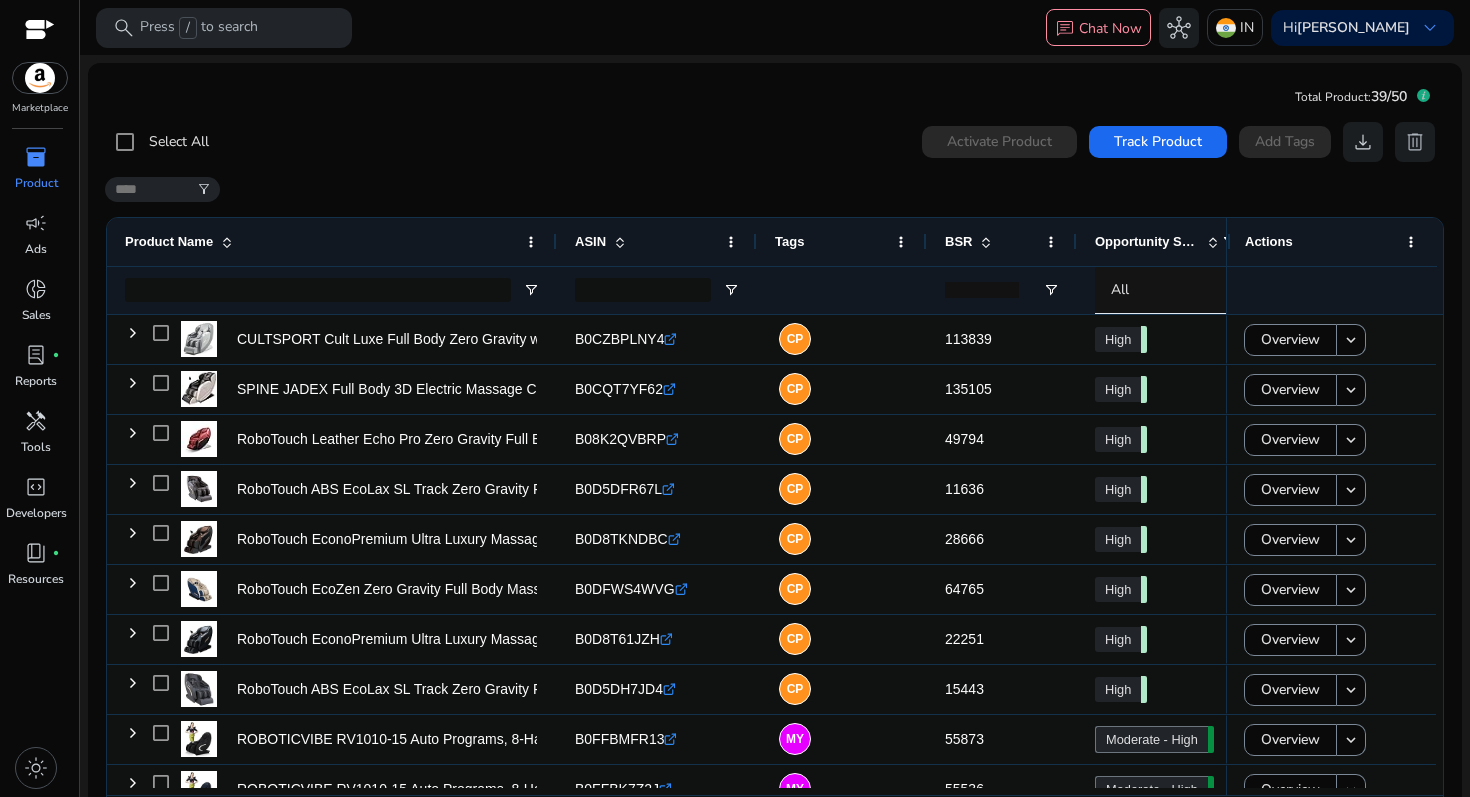 click on "Total Product:   39/50
Select All  0  products selected Activate Product Track Product  Add Tags   download   delete   filter_alt  1 to 12 of 12. Page 1 of 1
Drag here to set row groups Drag here to set column labels
Product Name
ASIN
Tags" 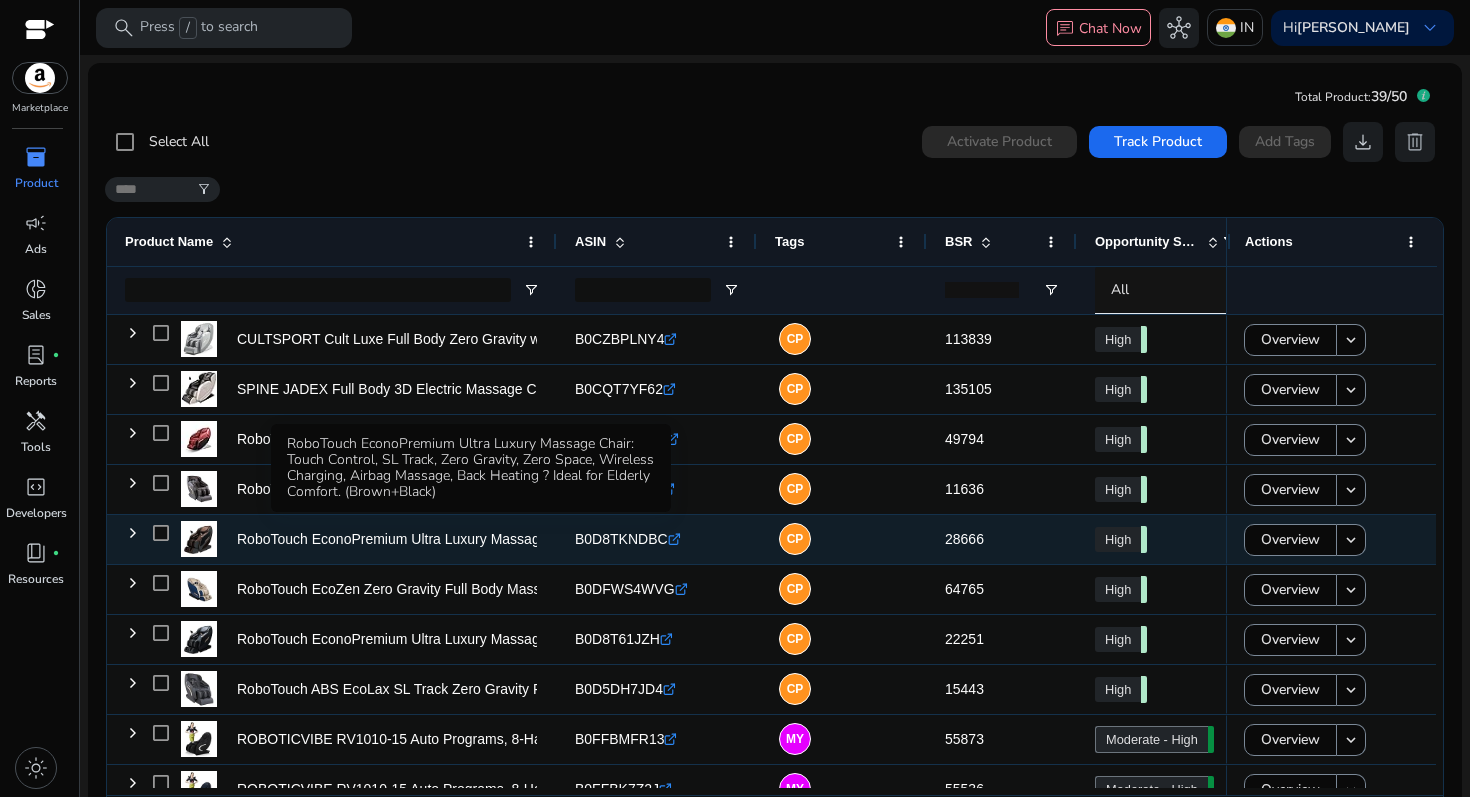 scroll, scrollTop: 107, scrollLeft: 0, axis: vertical 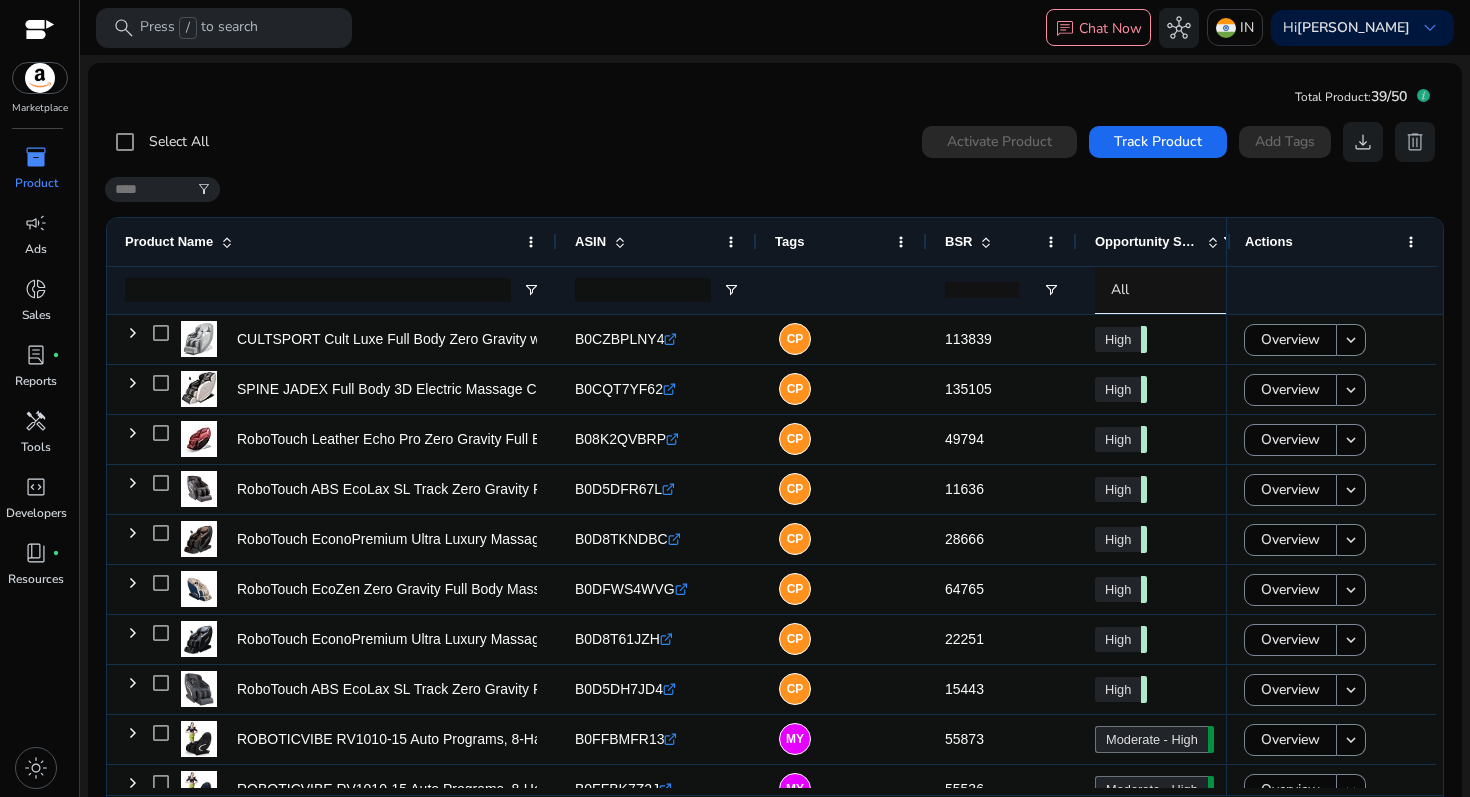 click on "BSR" 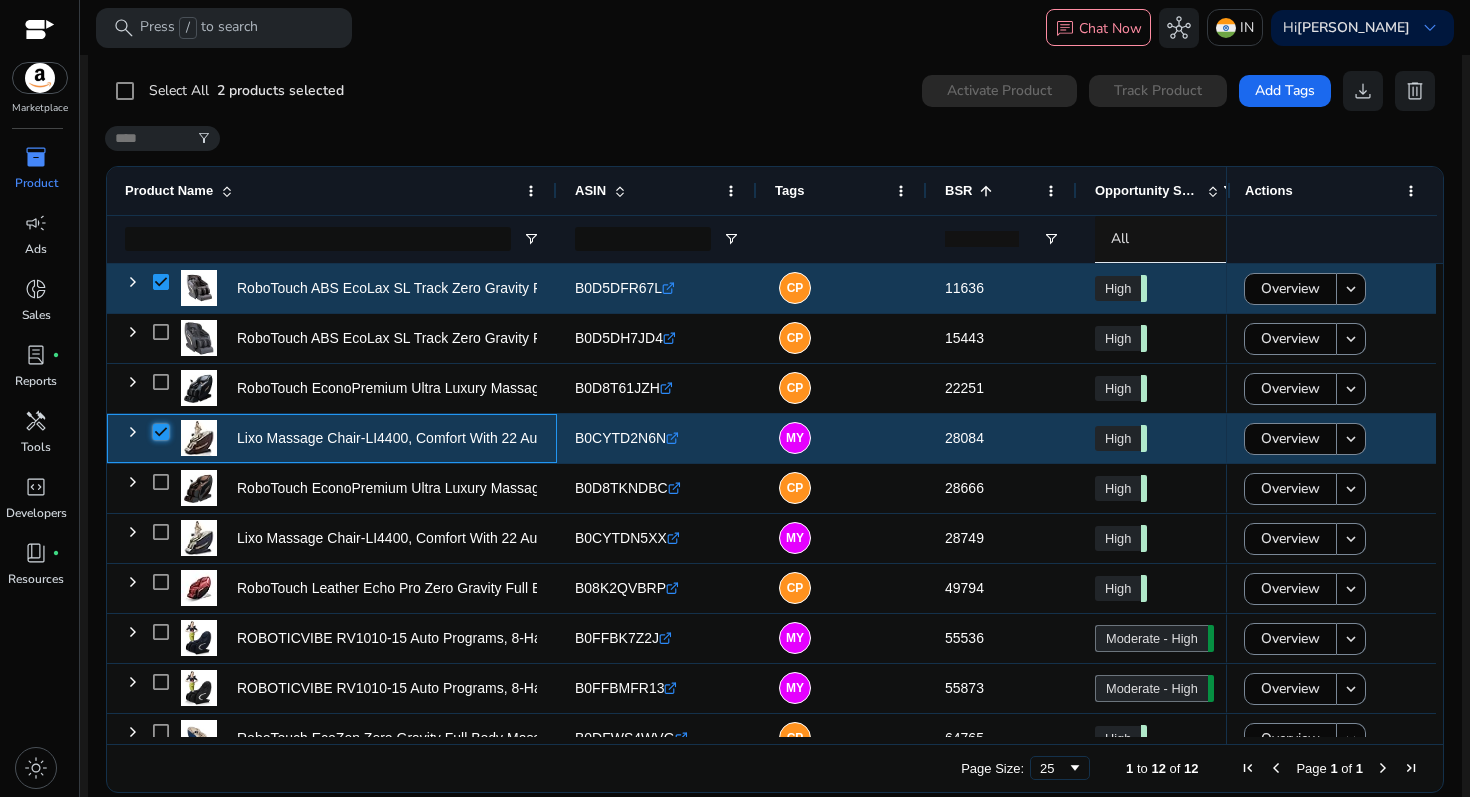 scroll, scrollTop: 0, scrollLeft: 0, axis: both 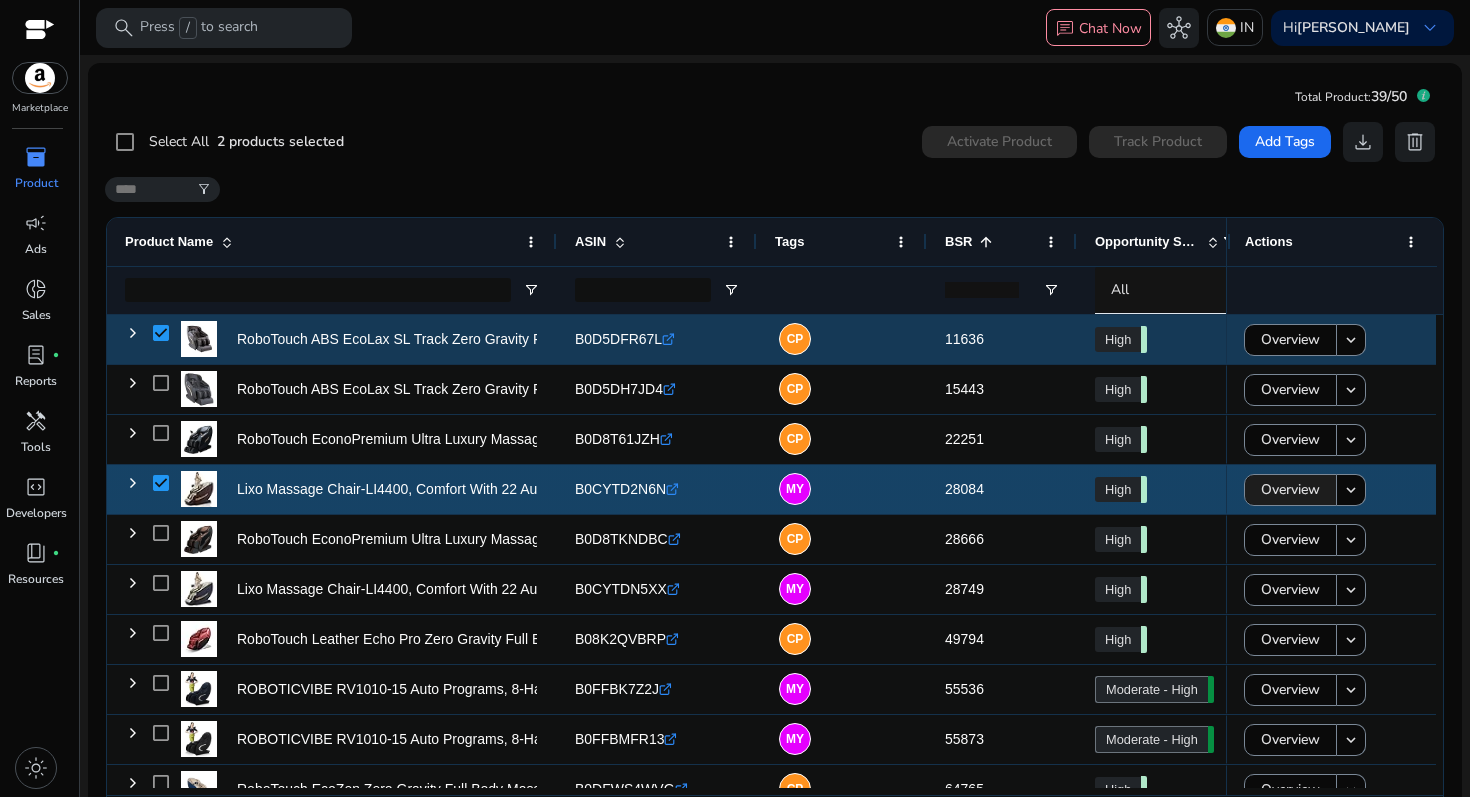 click on "Overview" 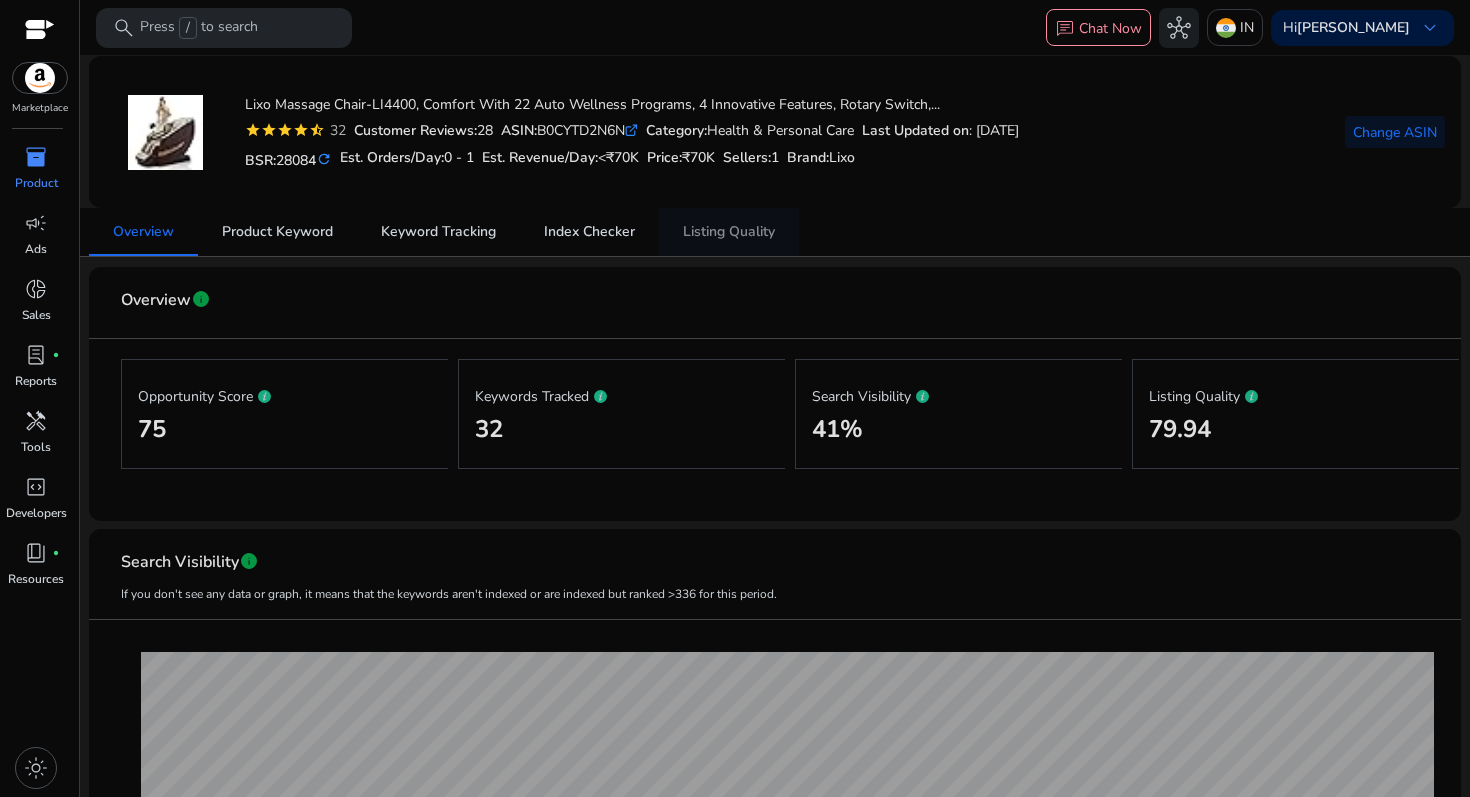 click on "Listing Quality" at bounding box center (729, 232) 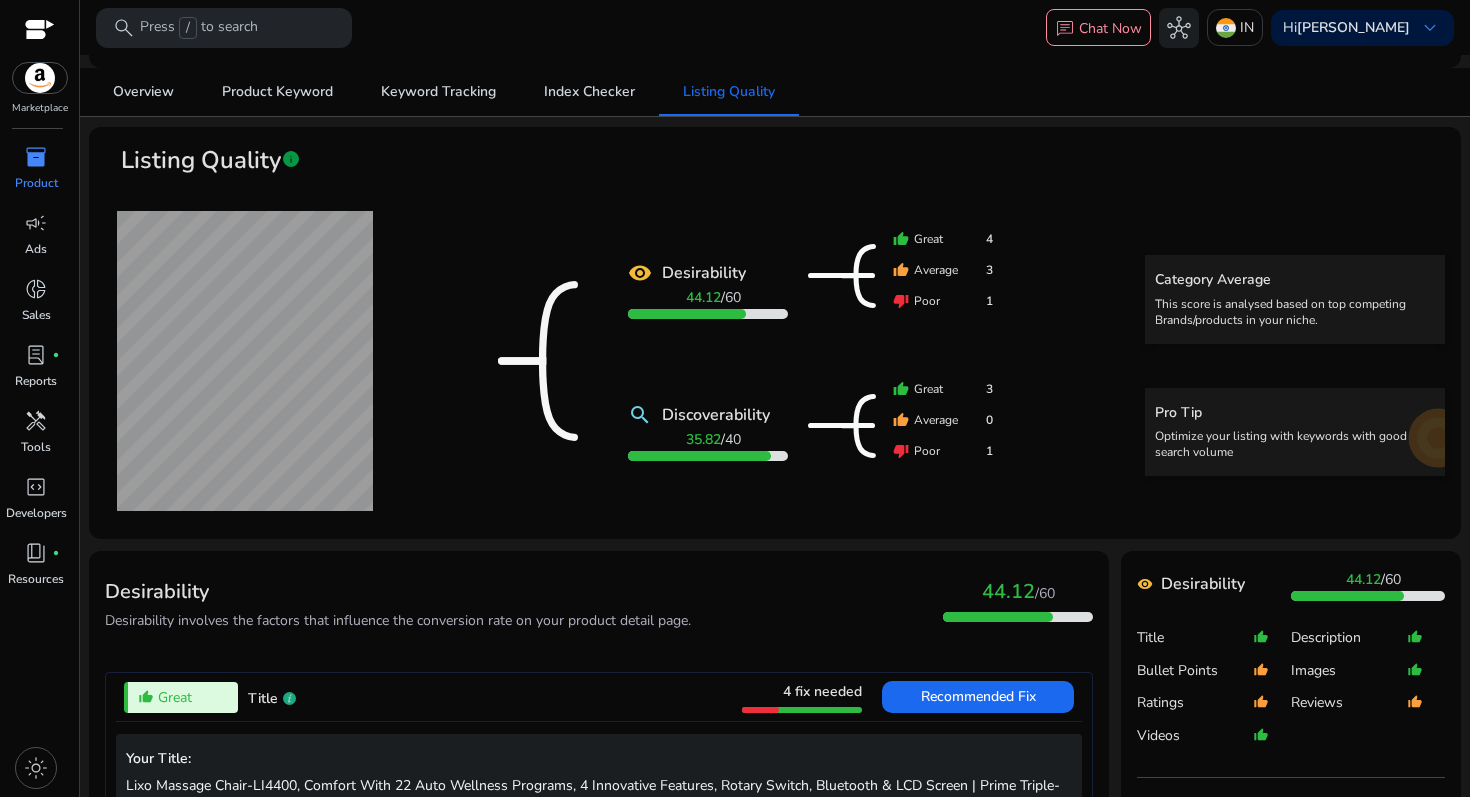 scroll, scrollTop: 0, scrollLeft: 0, axis: both 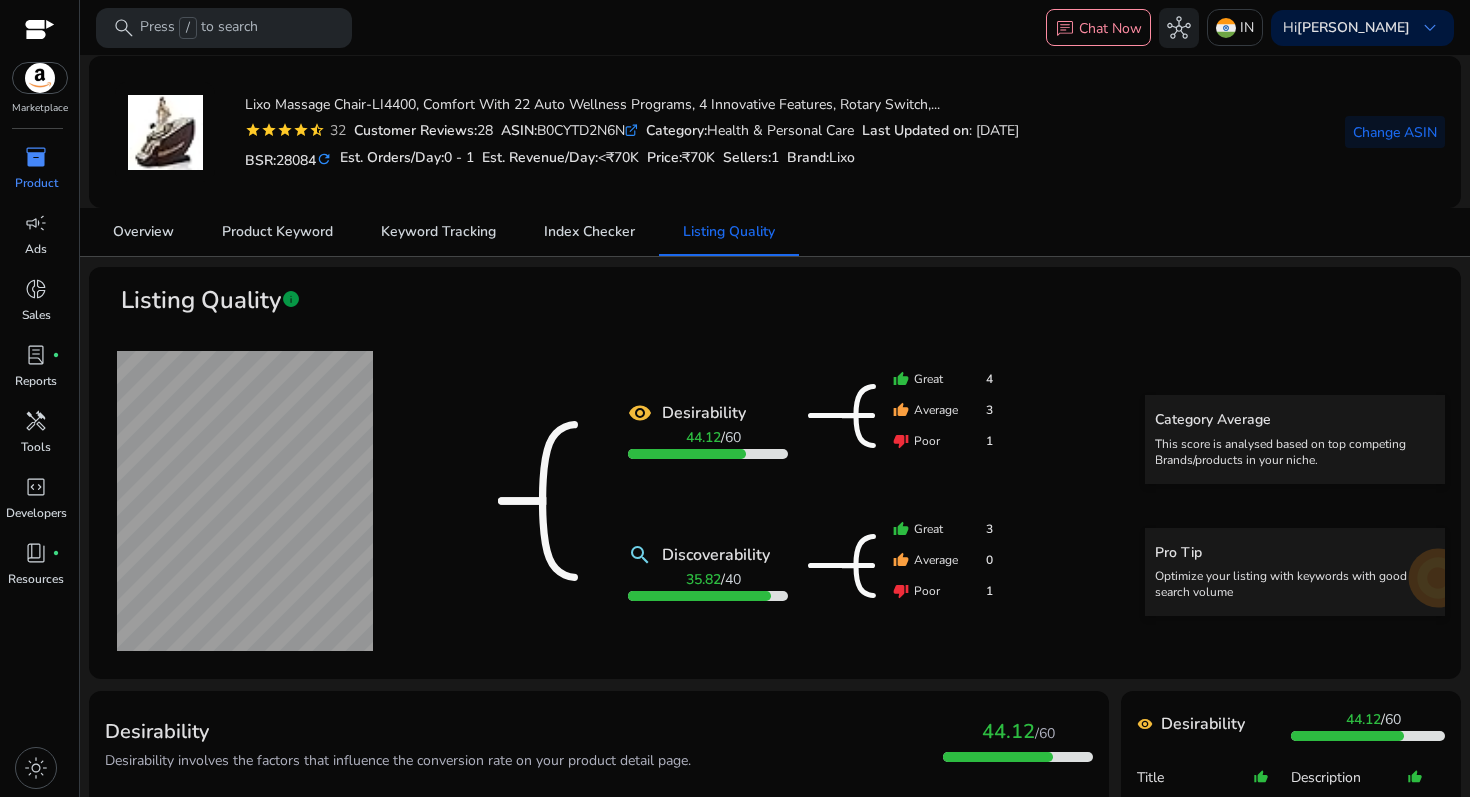 click on "thumb_up  Average  3" 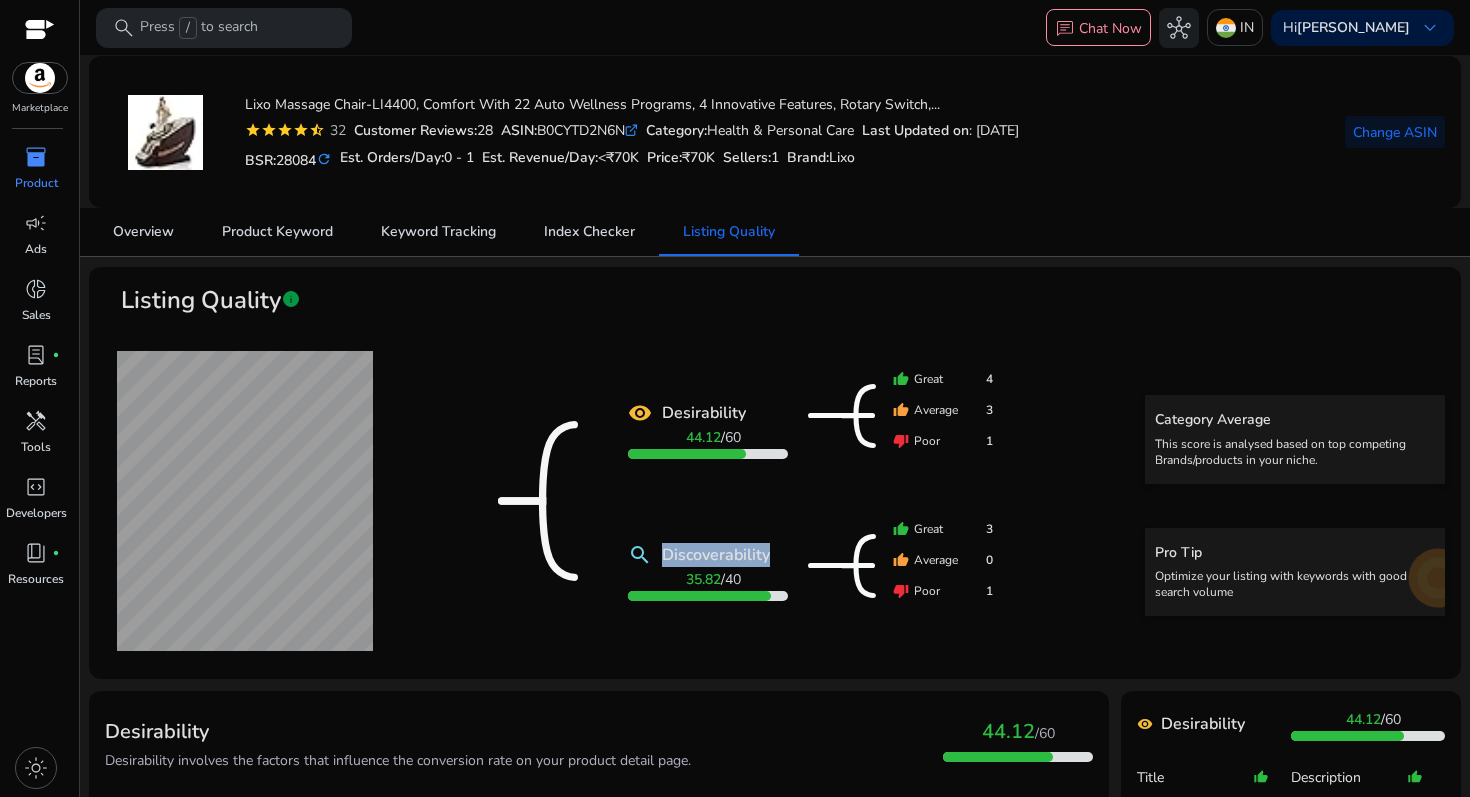 click on "Optimize your listing with keywords with good search volume" 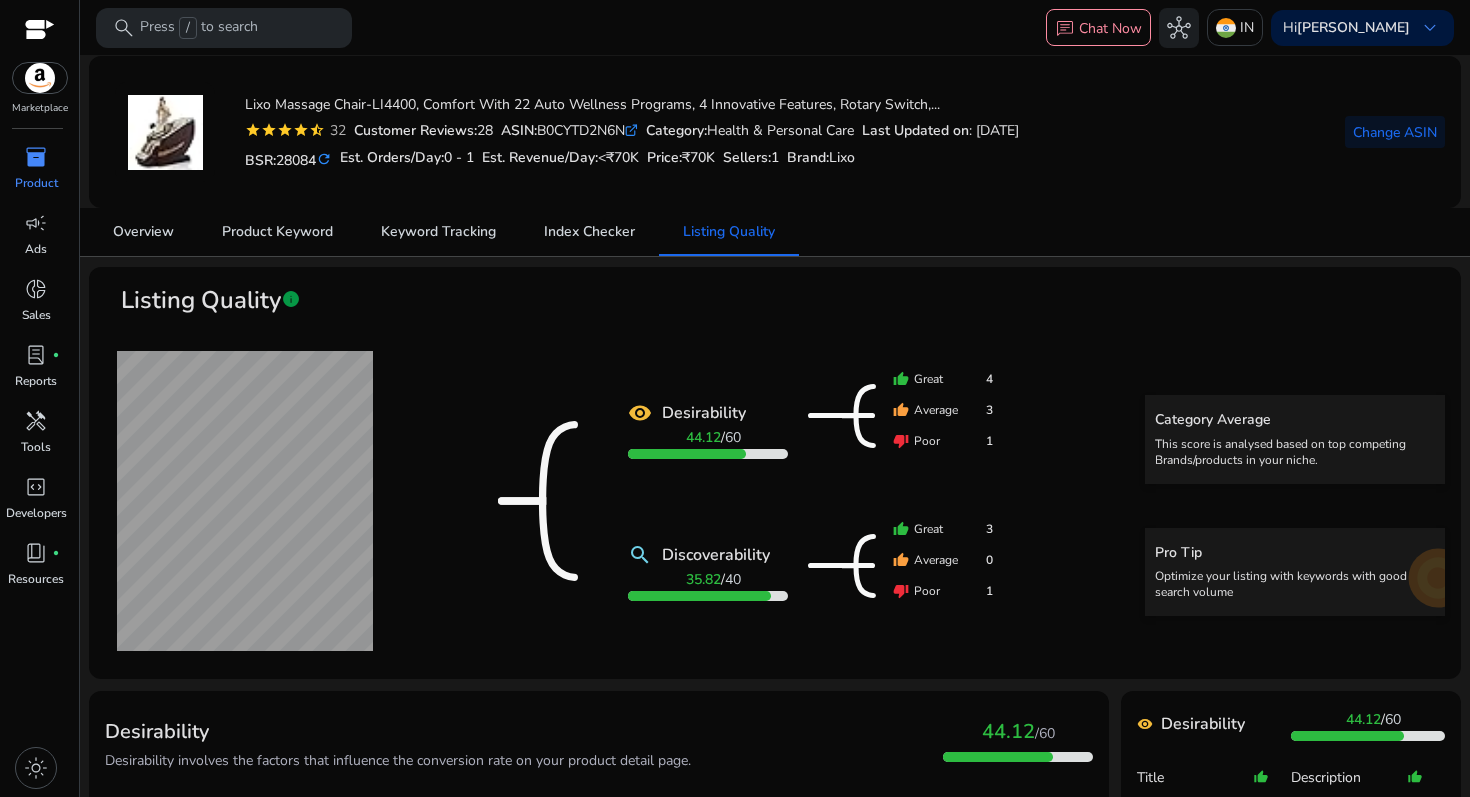 click on "Optimize your listing with keywords with good search volume" 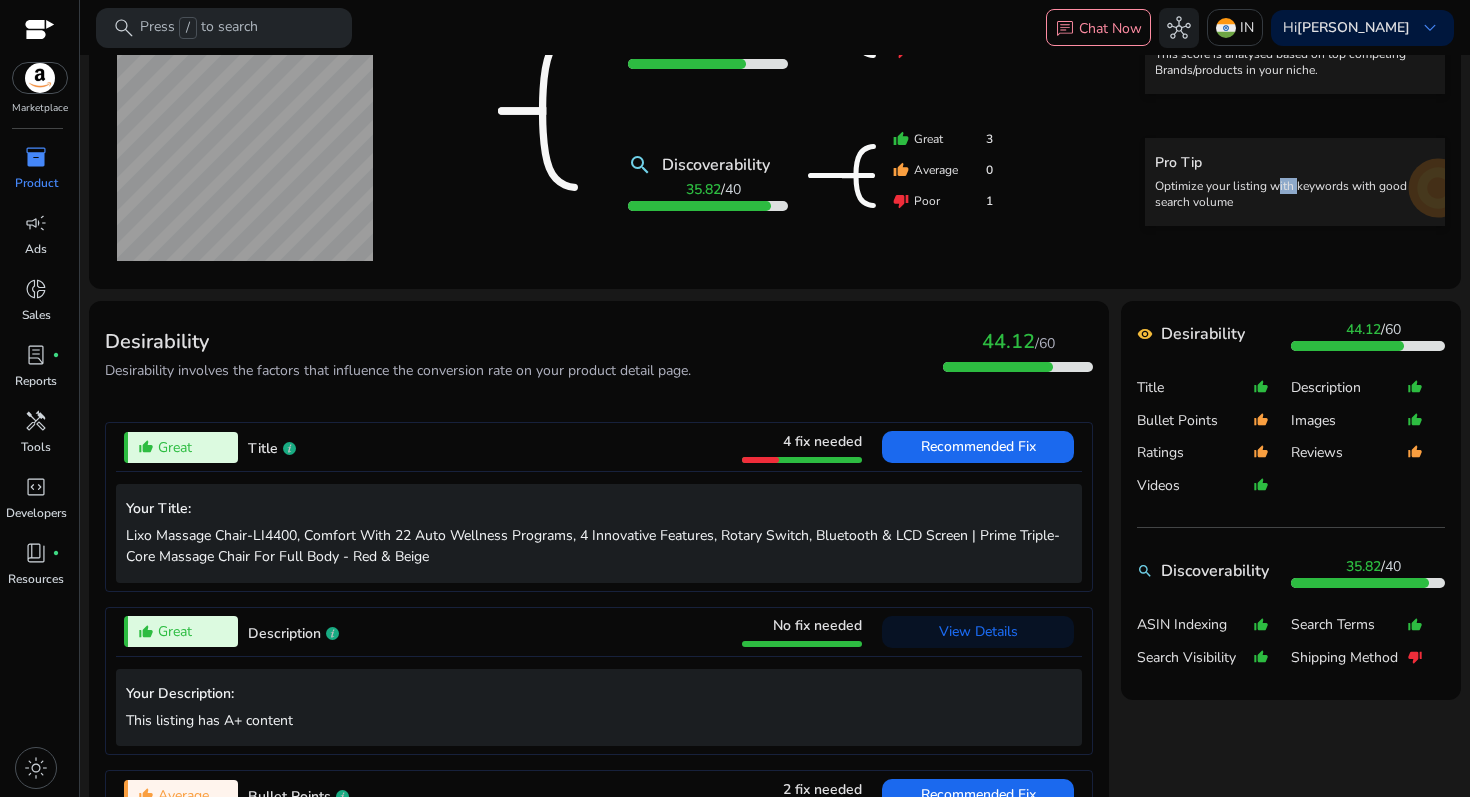 scroll, scrollTop: 406, scrollLeft: 0, axis: vertical 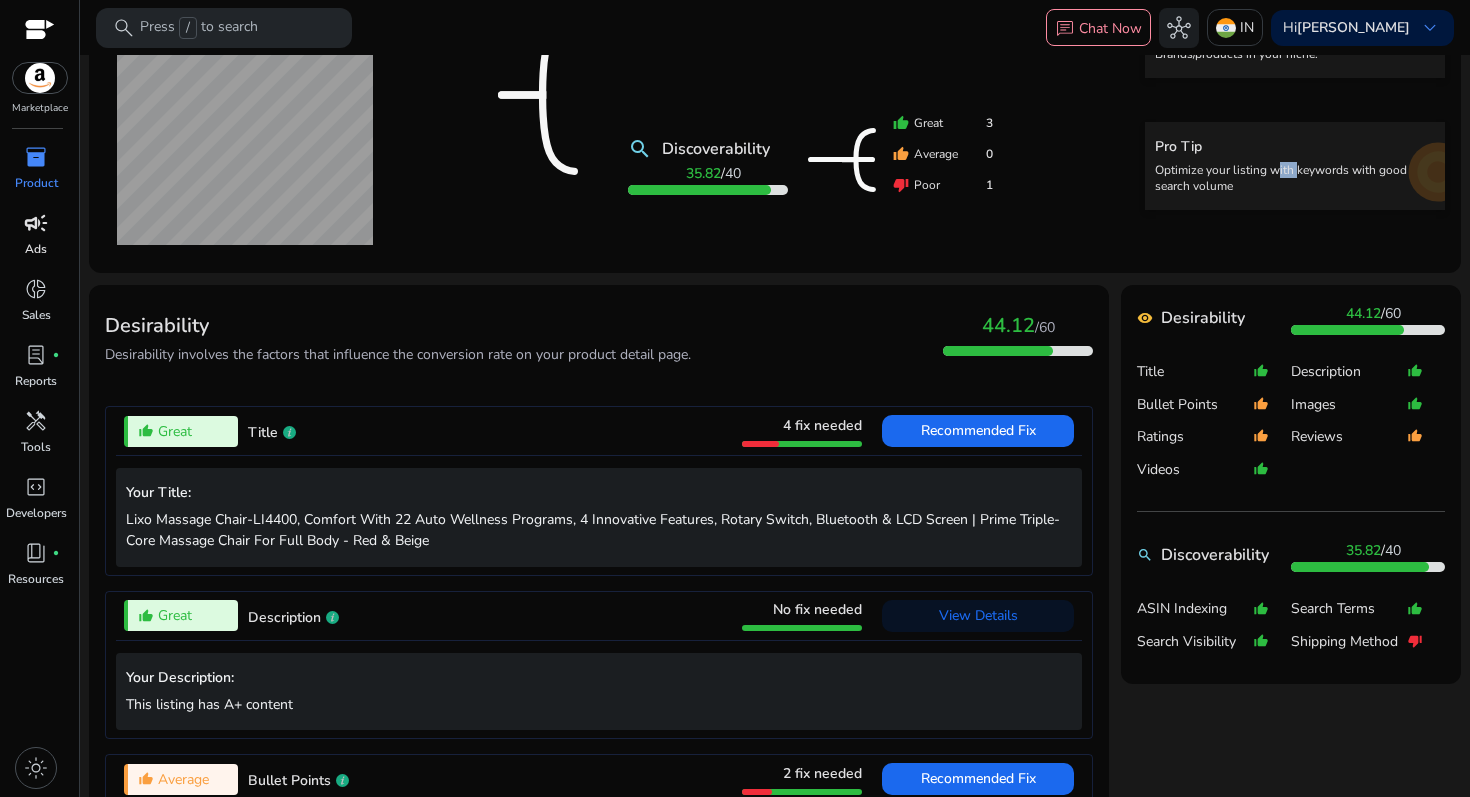 click on "campaign" at bounding box center (36, 223) 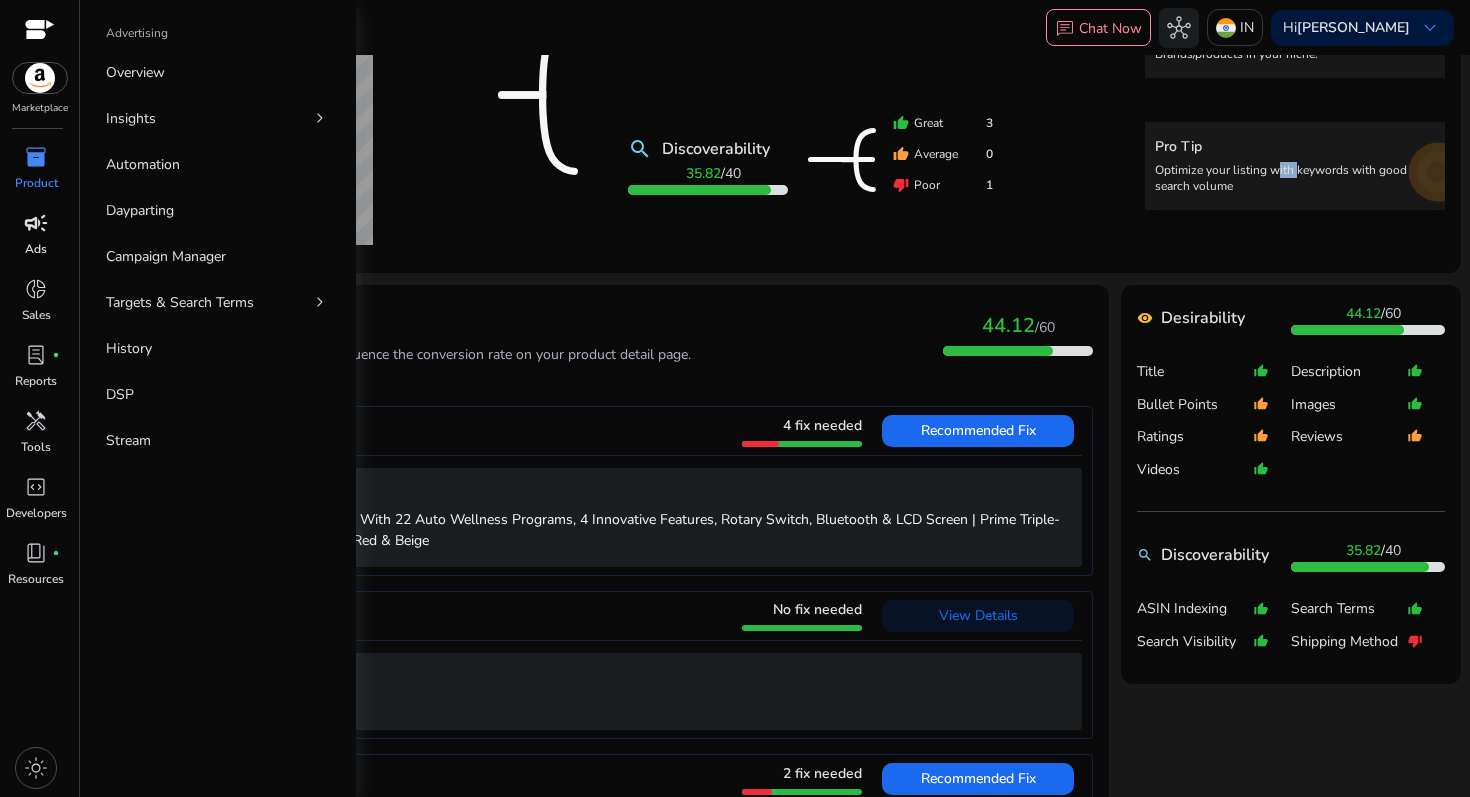 scroll, scrollTop: 0, scrollLeft: 0, axis: both 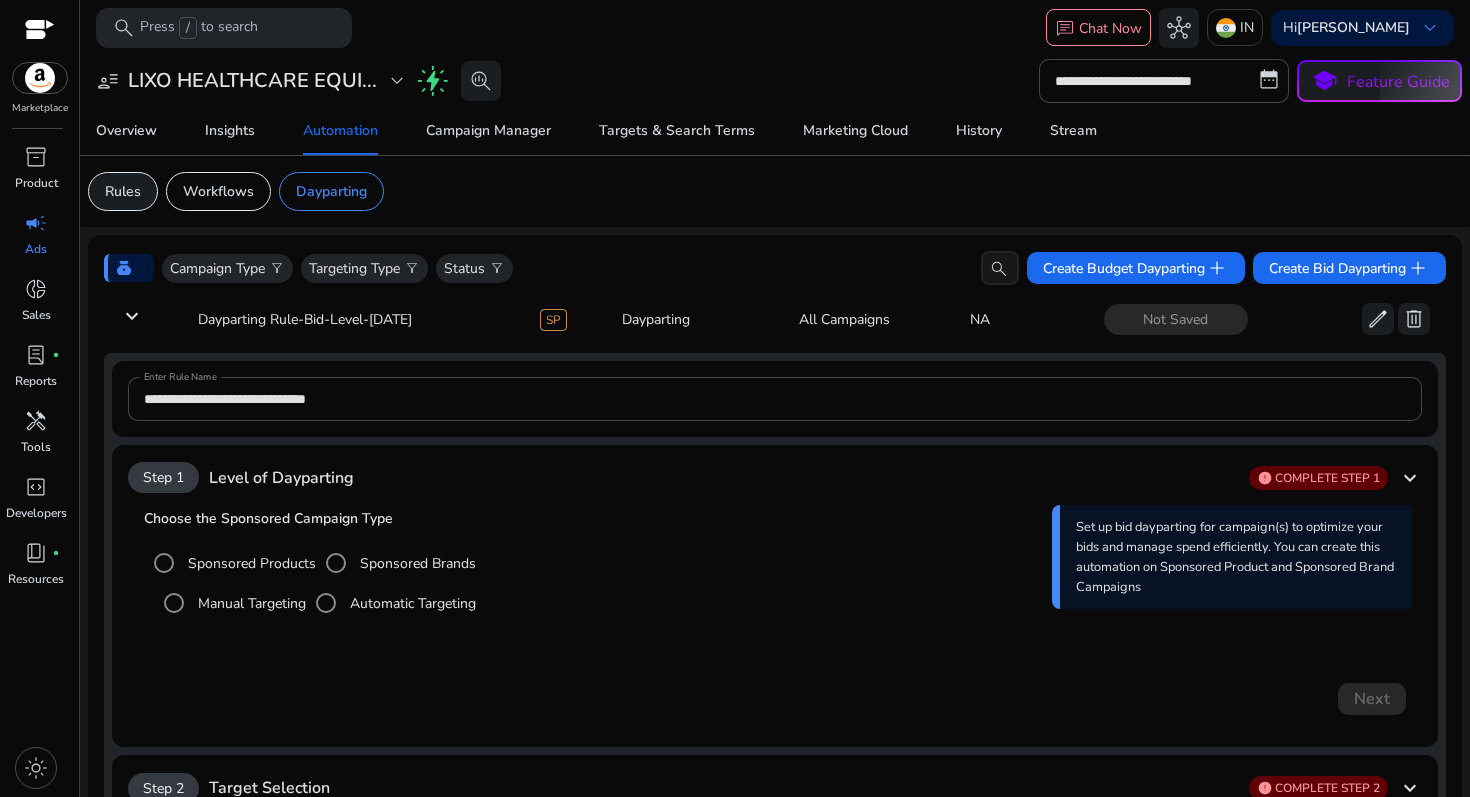 click on "Rules" 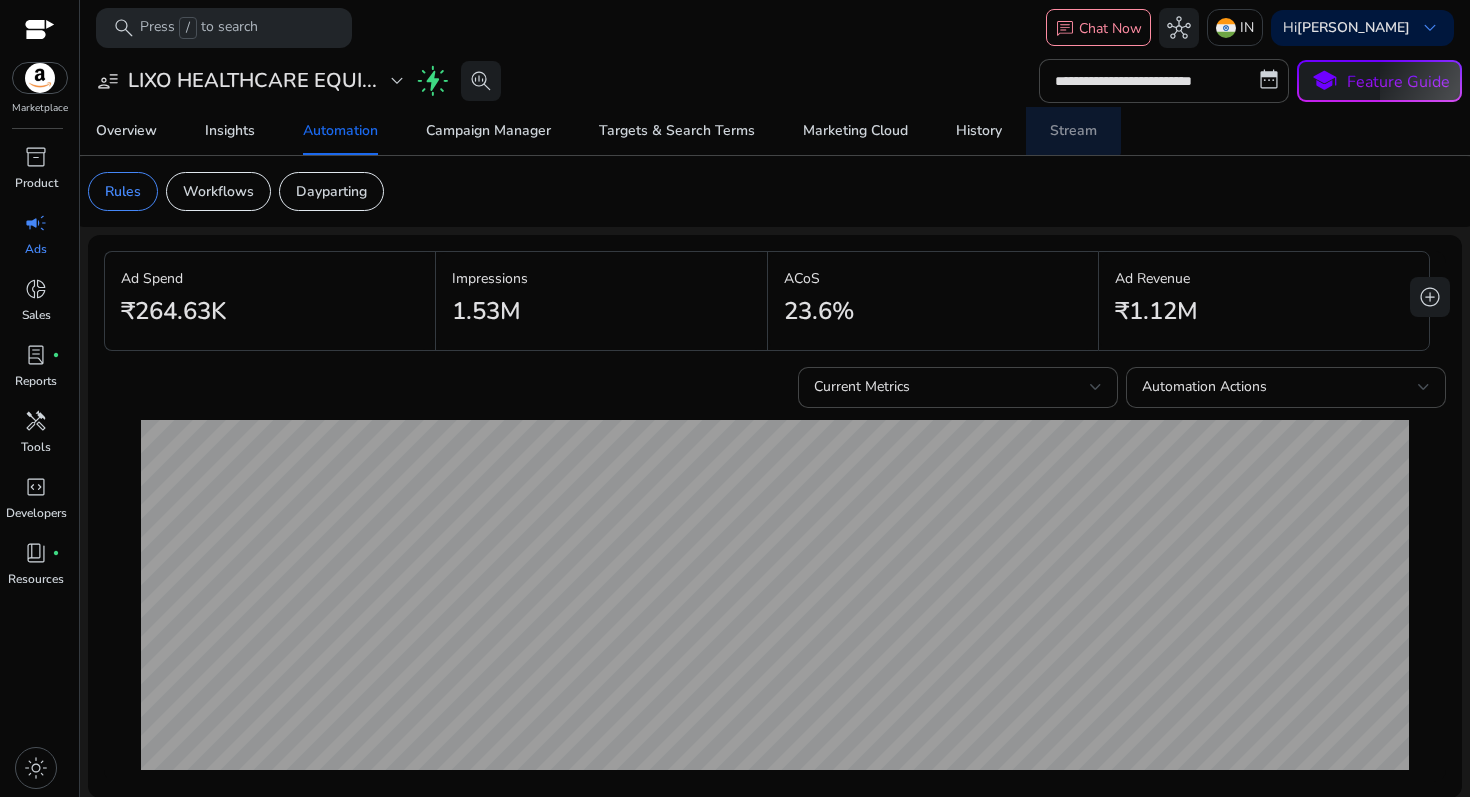 click on "Stream" at bounding box center [1073, 131] 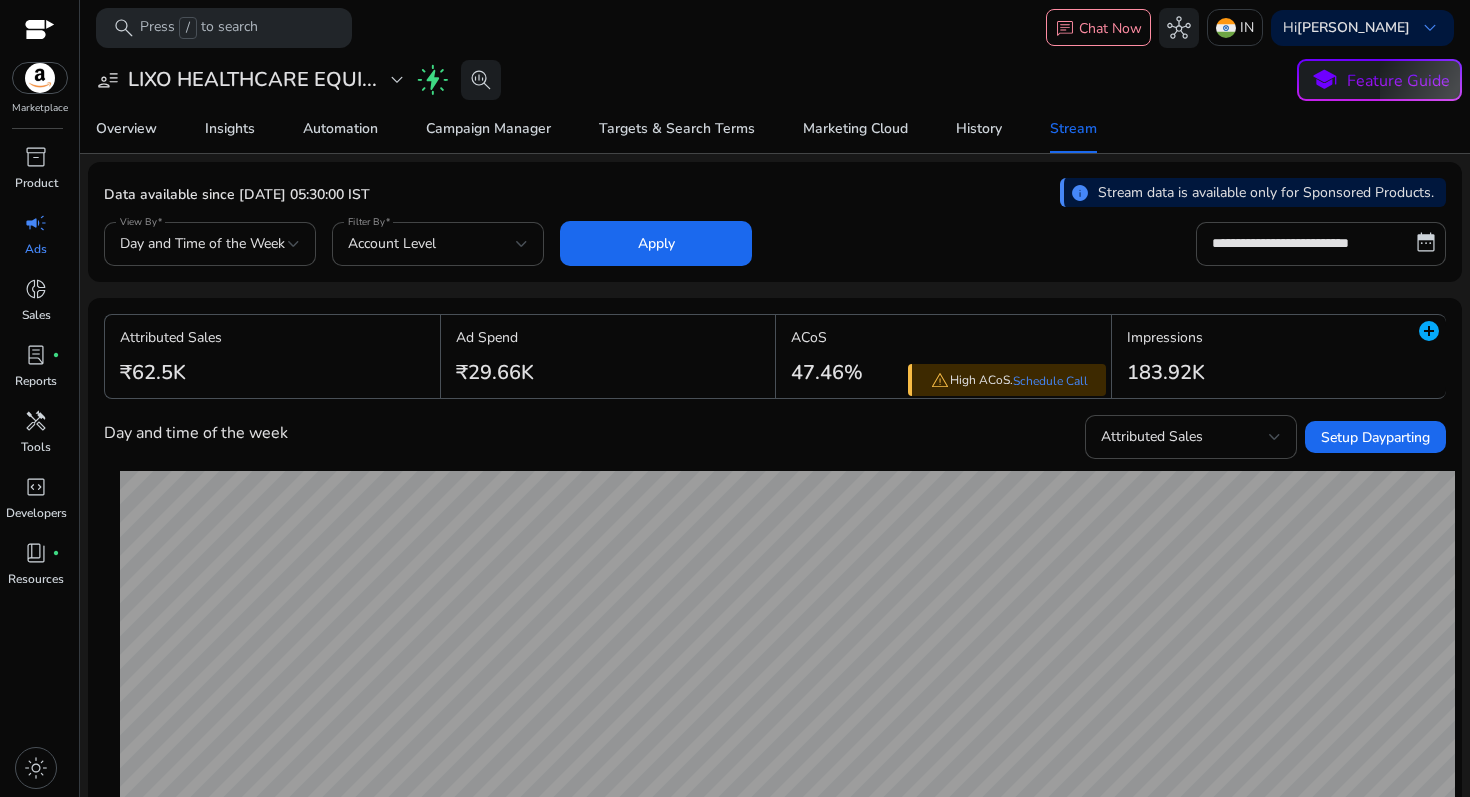 click on "Data available since [DATE] 05:30:00 IST" 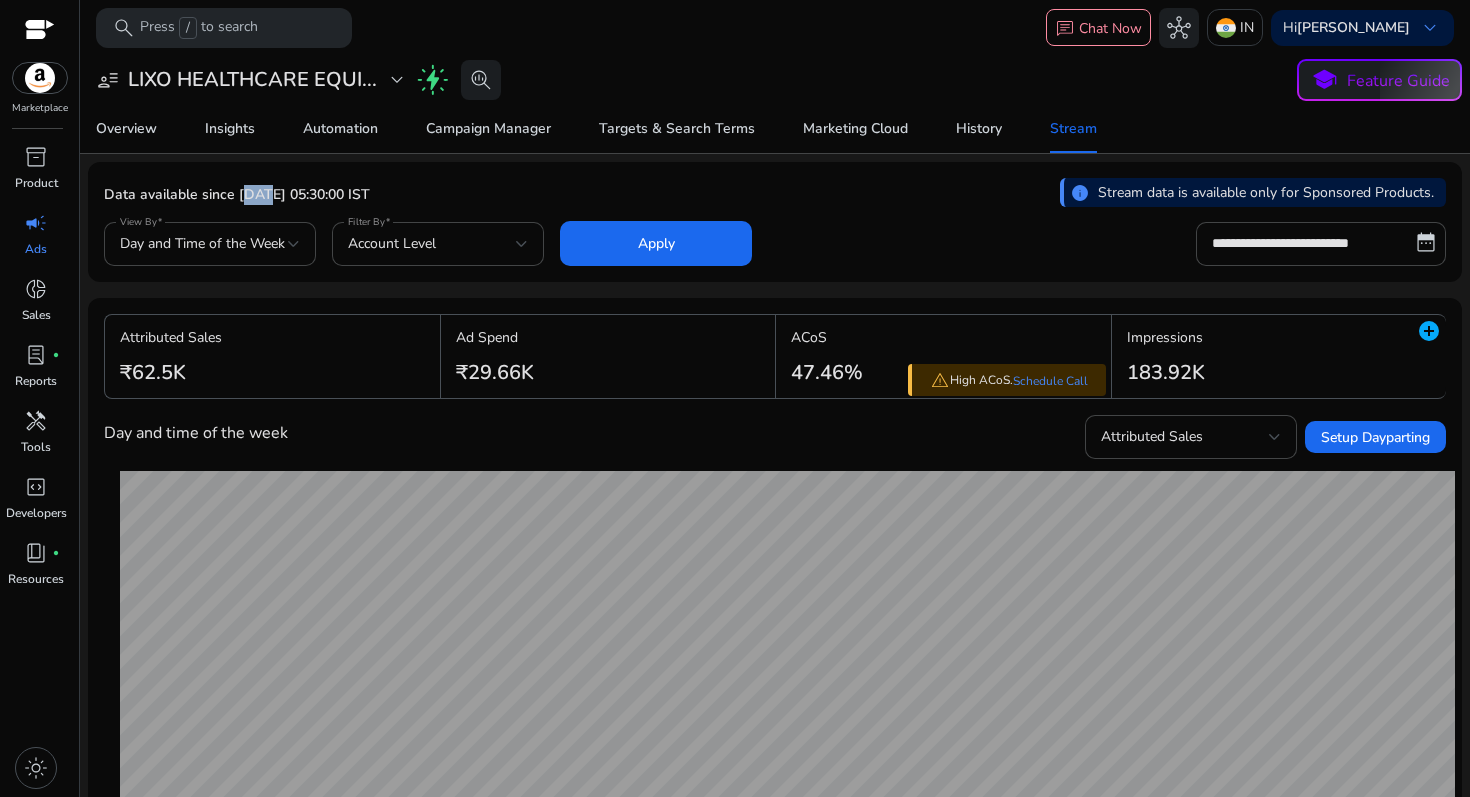 scroll, scrollTop: 0, scrollLeft: 0, axis: both 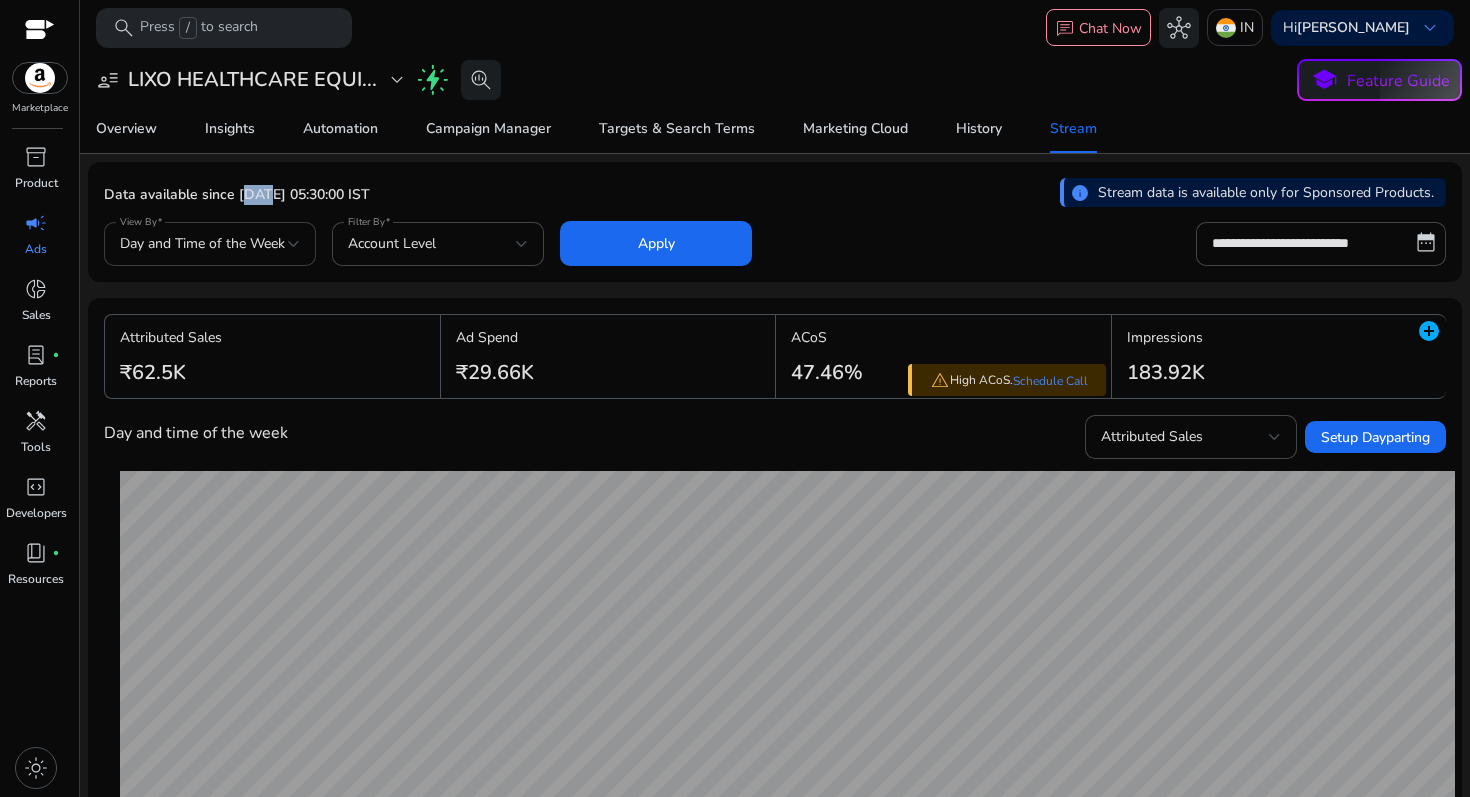 click at bounding box center (294, 244) 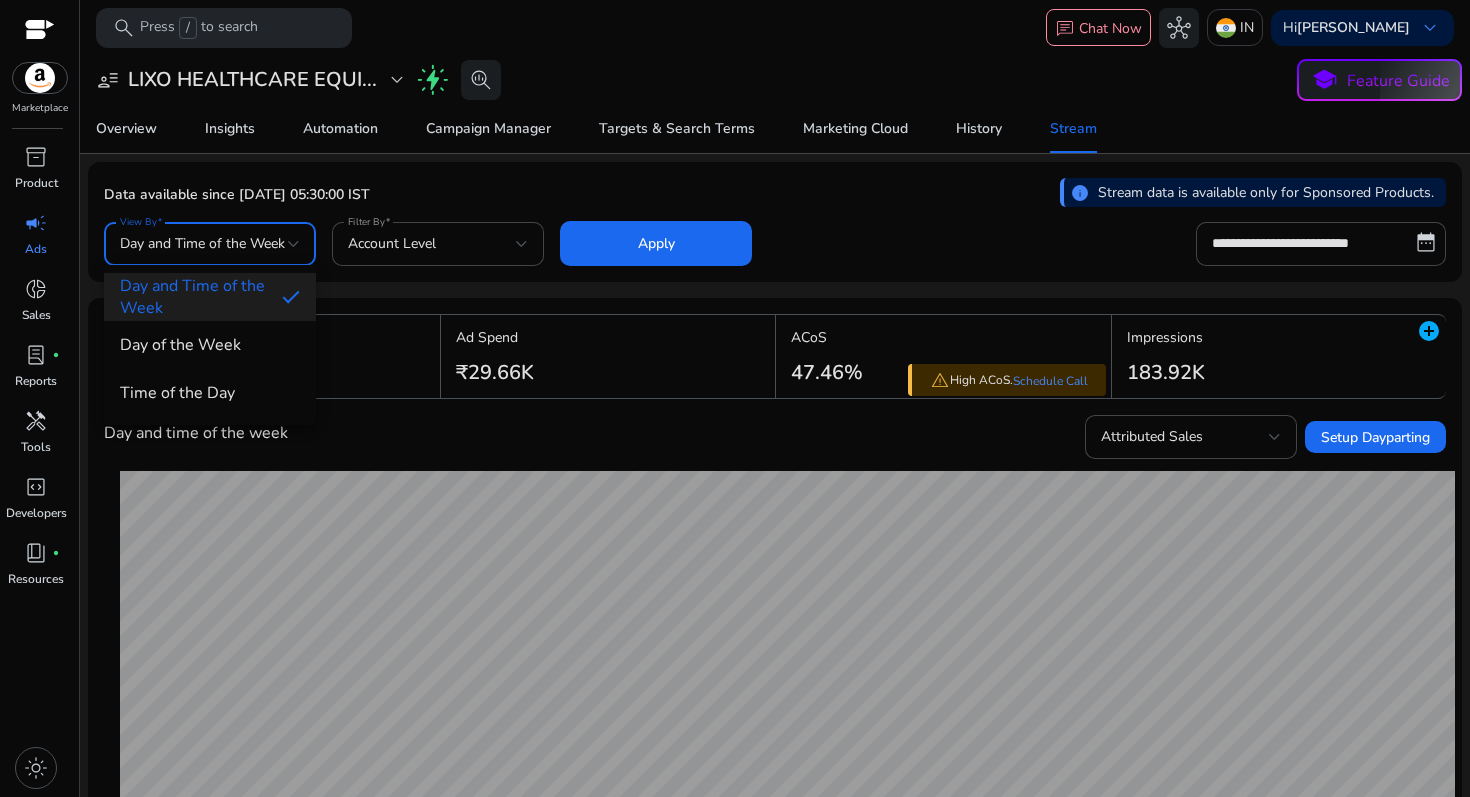 click at bounding box center (735, 398) 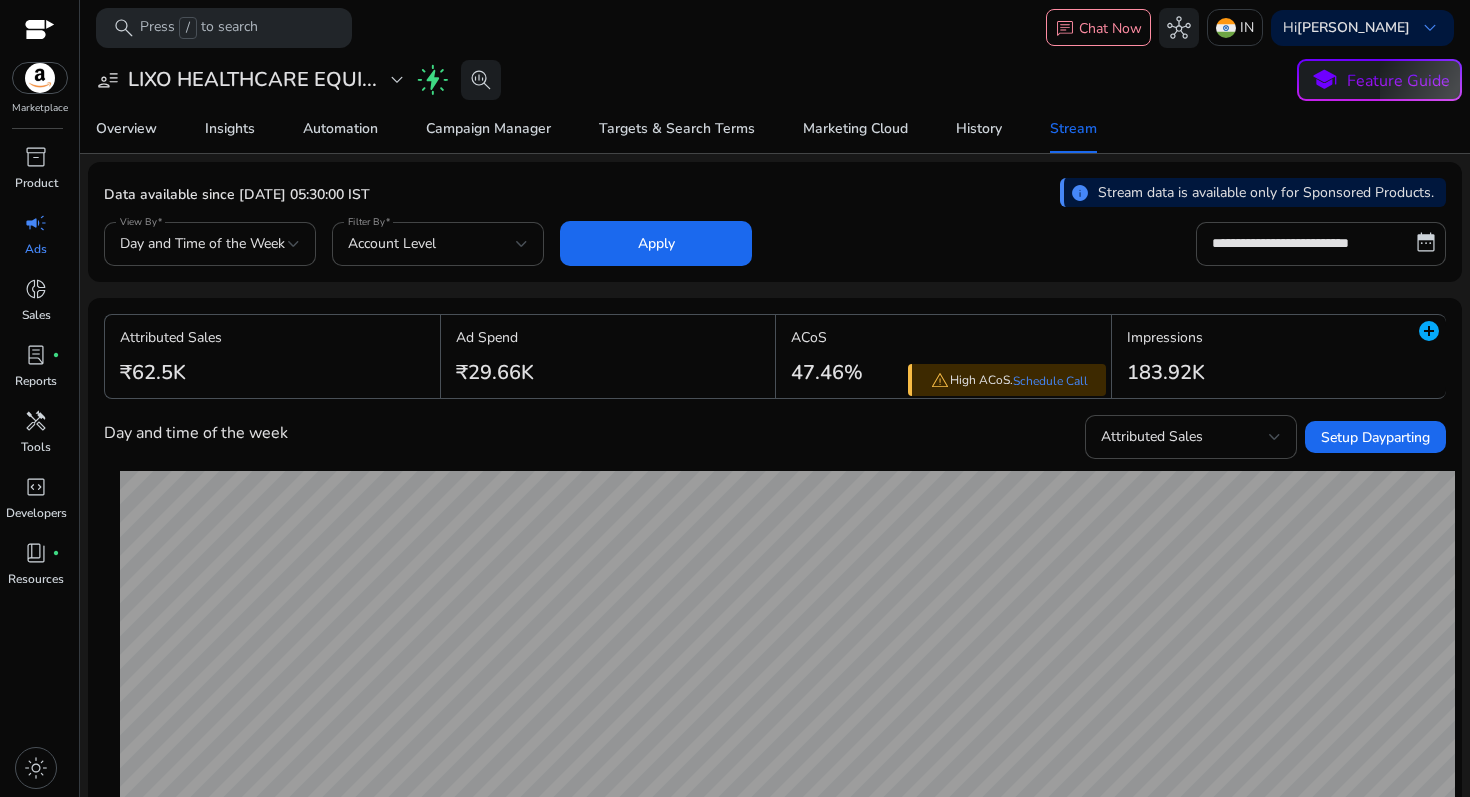 click on "Data available since [DATE] 05:30:00 IST" 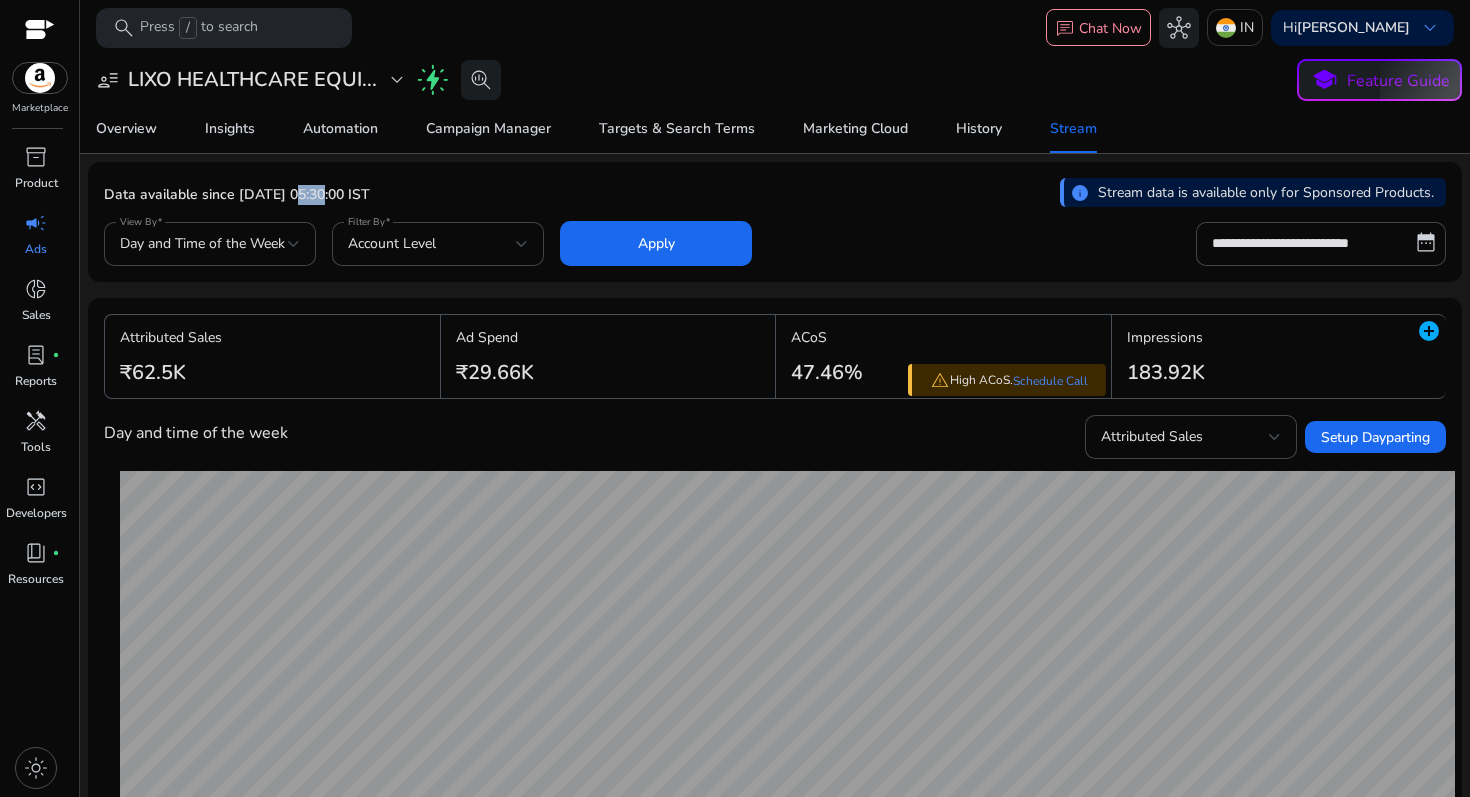 click on "Data available since [DATE] 05:30:00 IST" 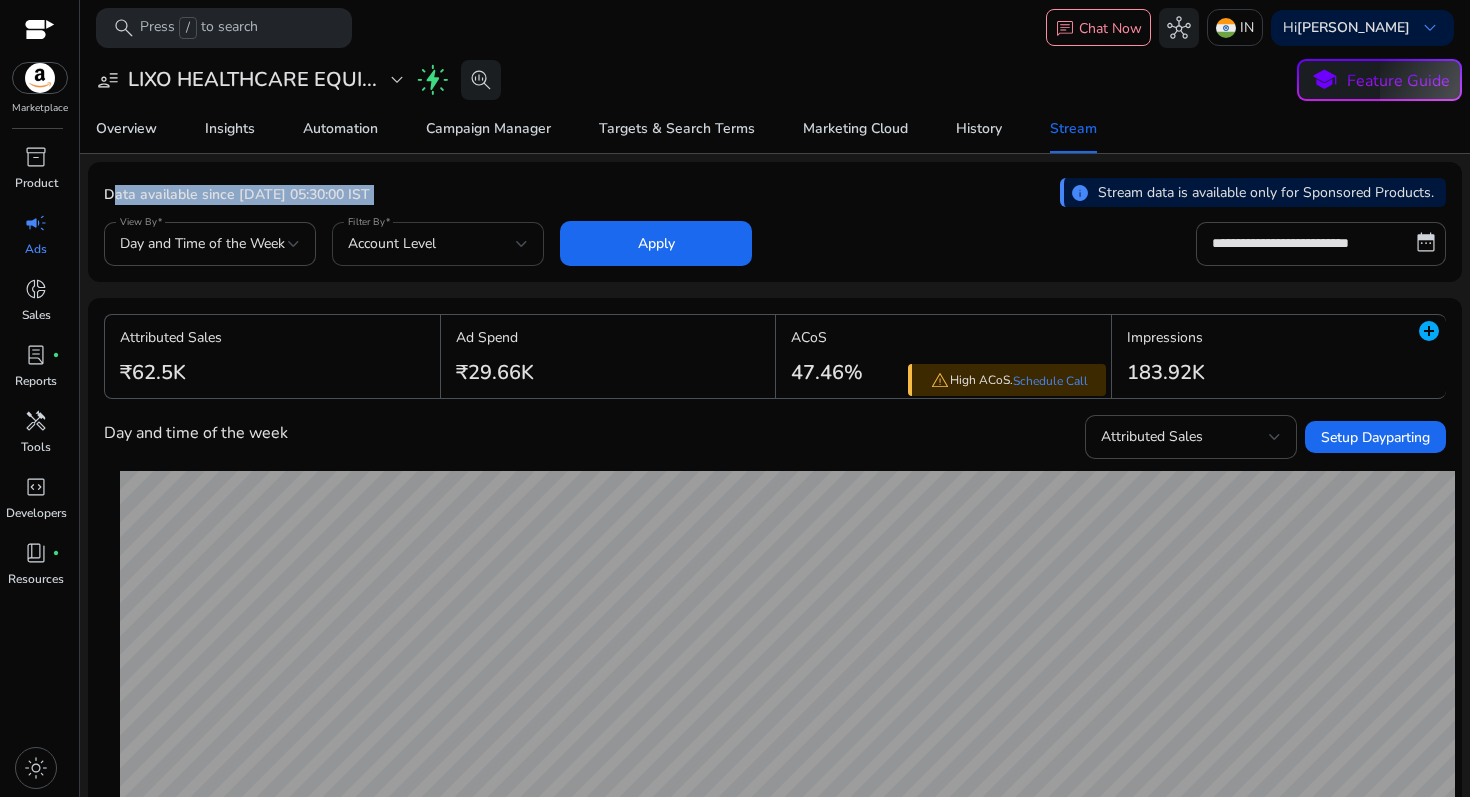 click on "Account Level" 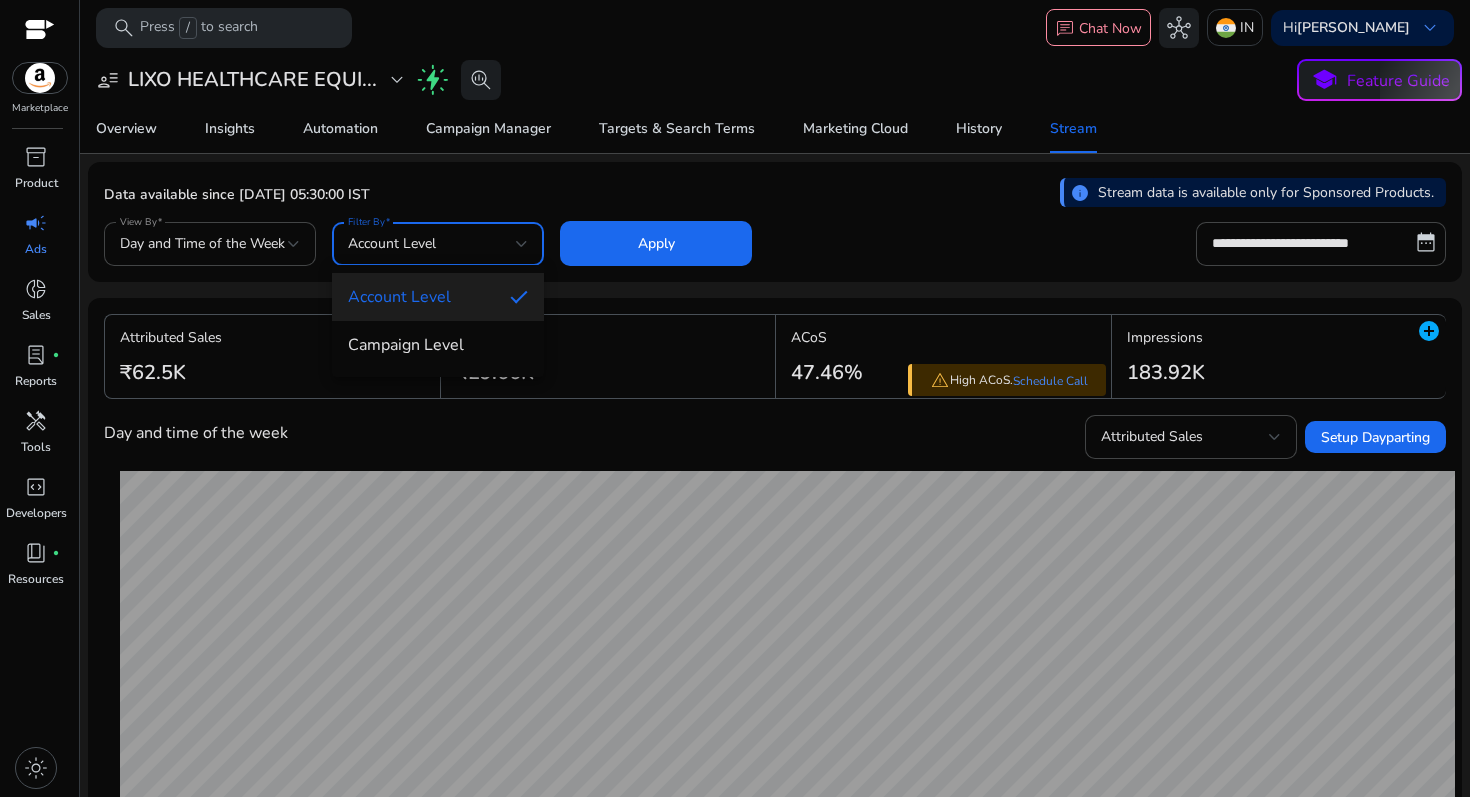 click at bounding box center [735, 398] 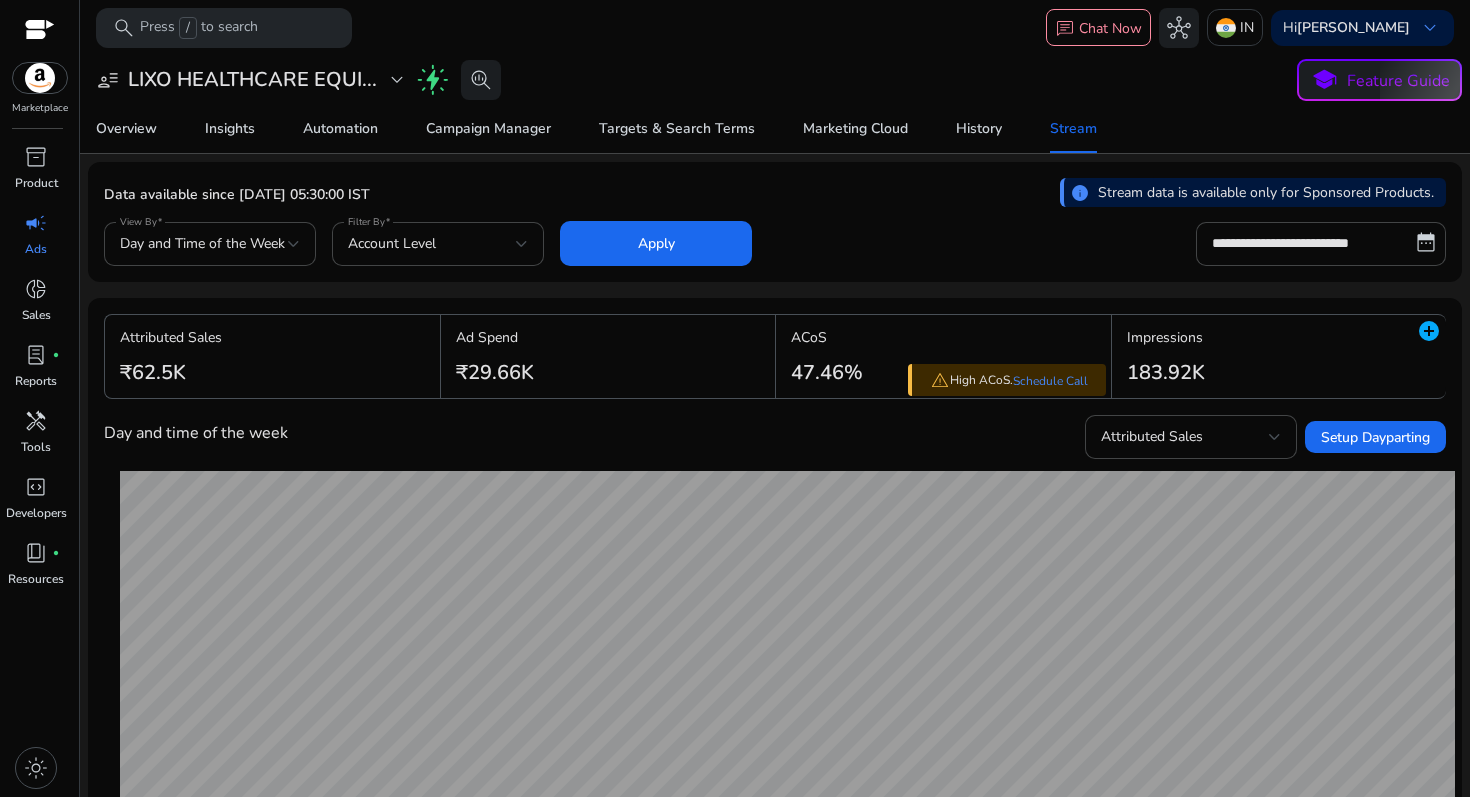 click on "Stream data is available only for Sponsored Products." 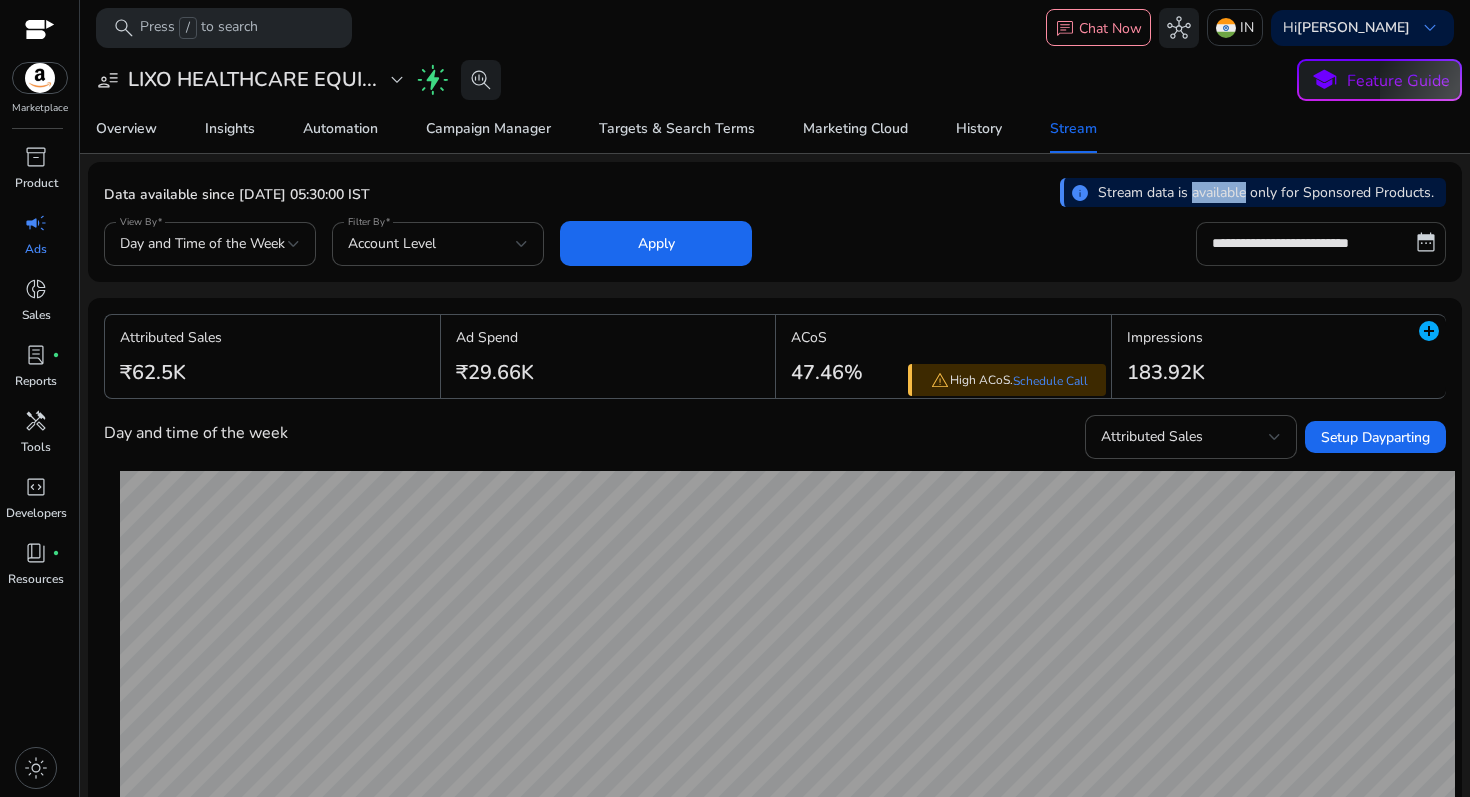 click on "**********" at bounding box center [1321, 244] 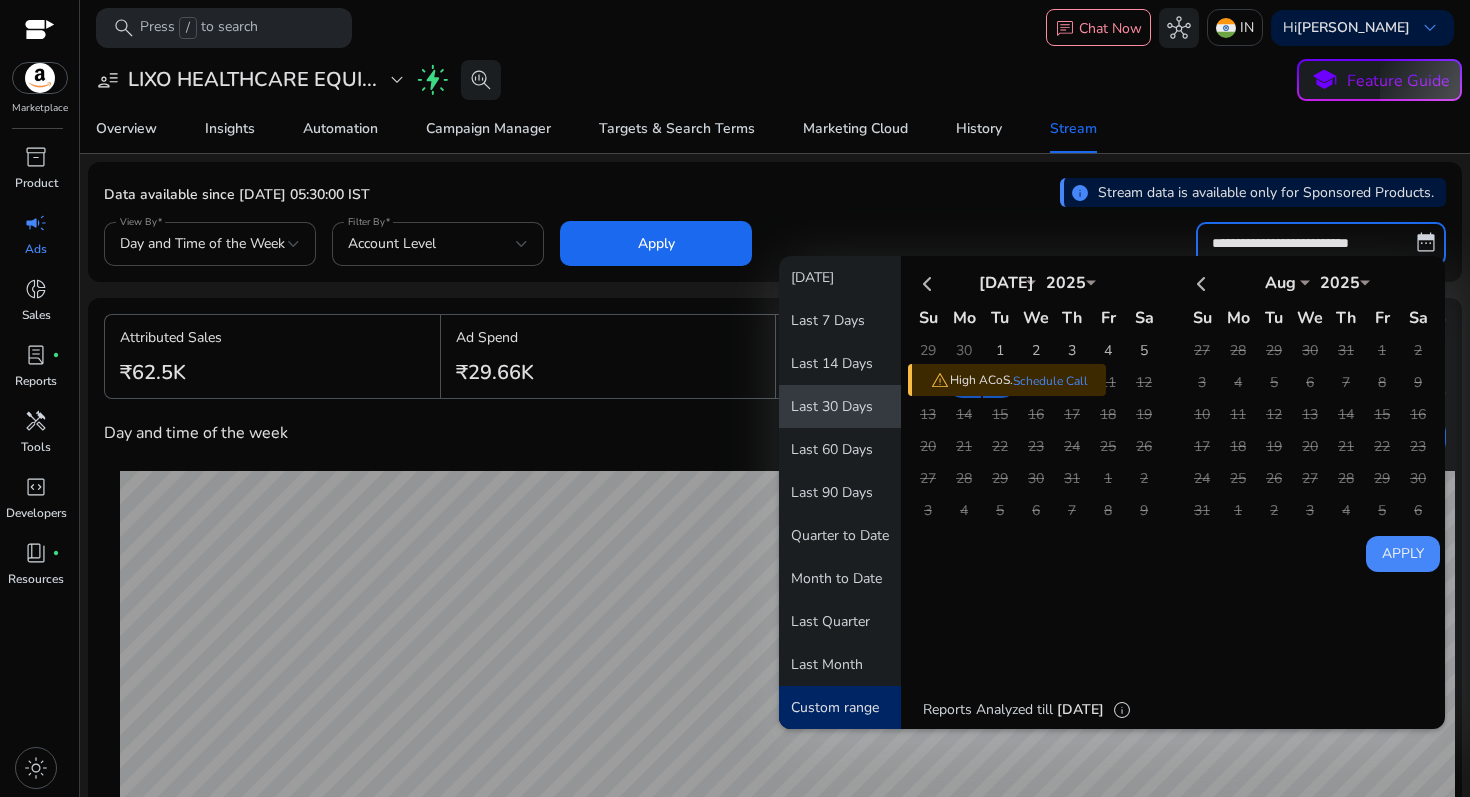 click on "Last 30 Days" 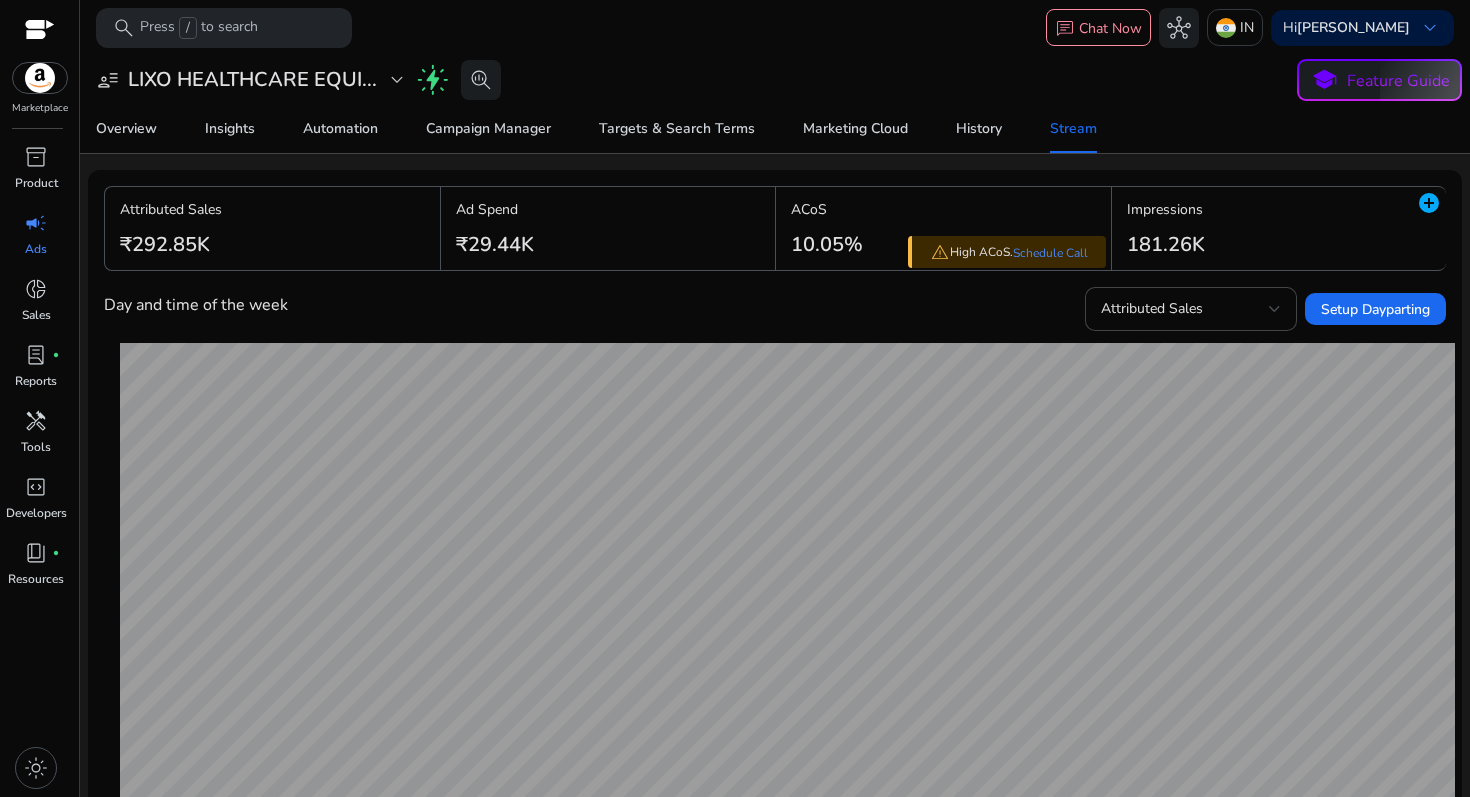 scroll, scrollTop: 0, scrollLeft: 0, axis: both 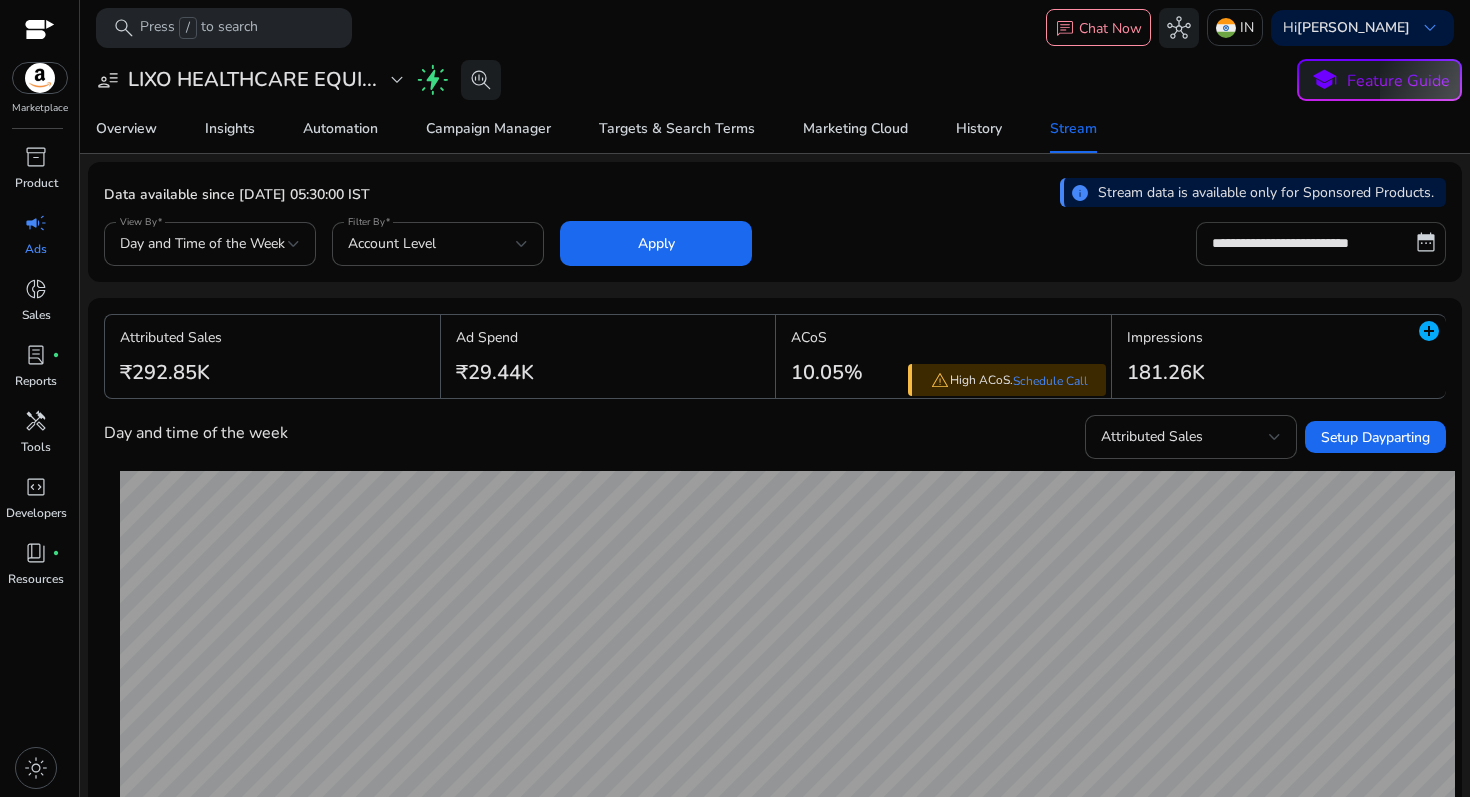 click on "**********" at bounding box center (1321, 244) 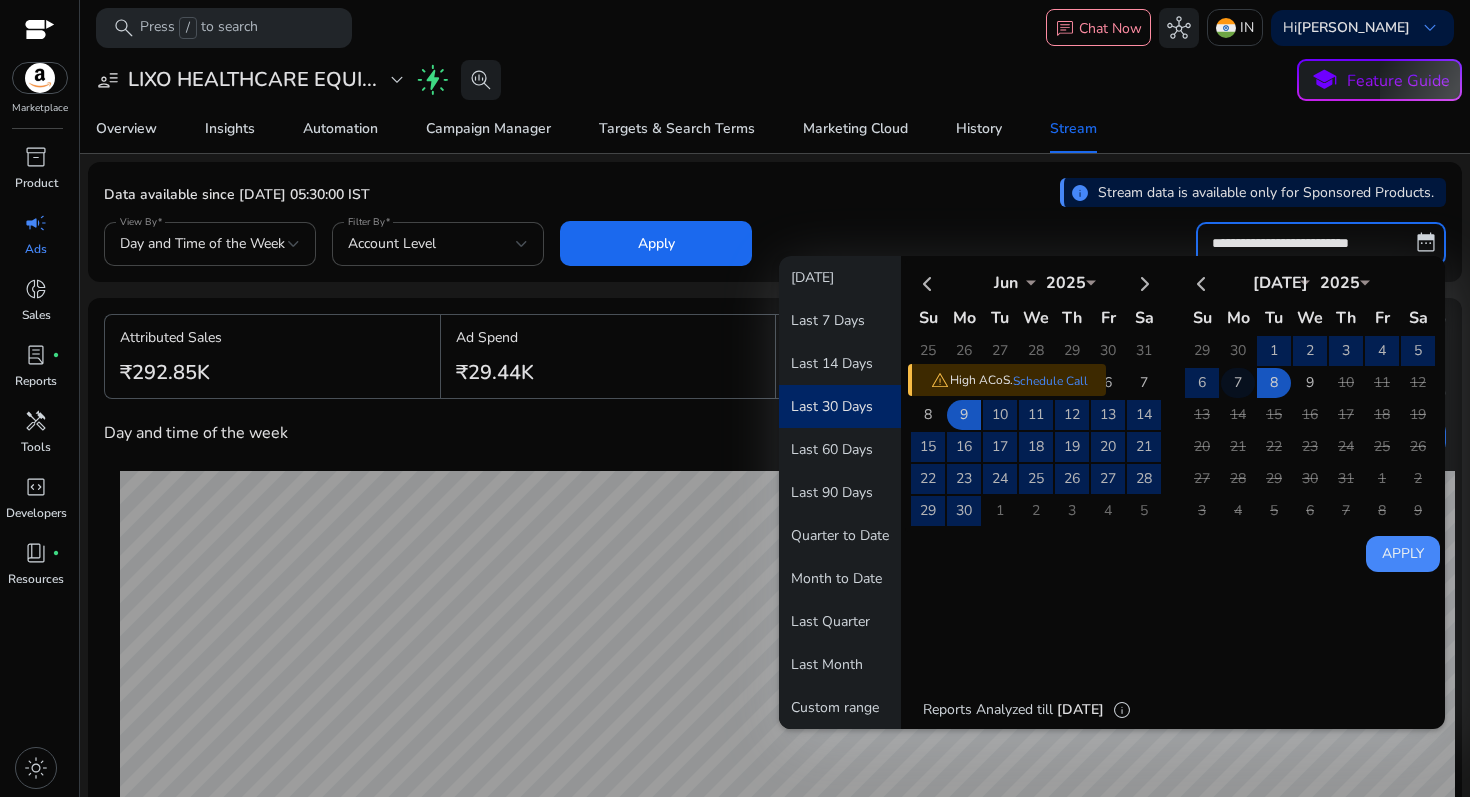 click on "7" 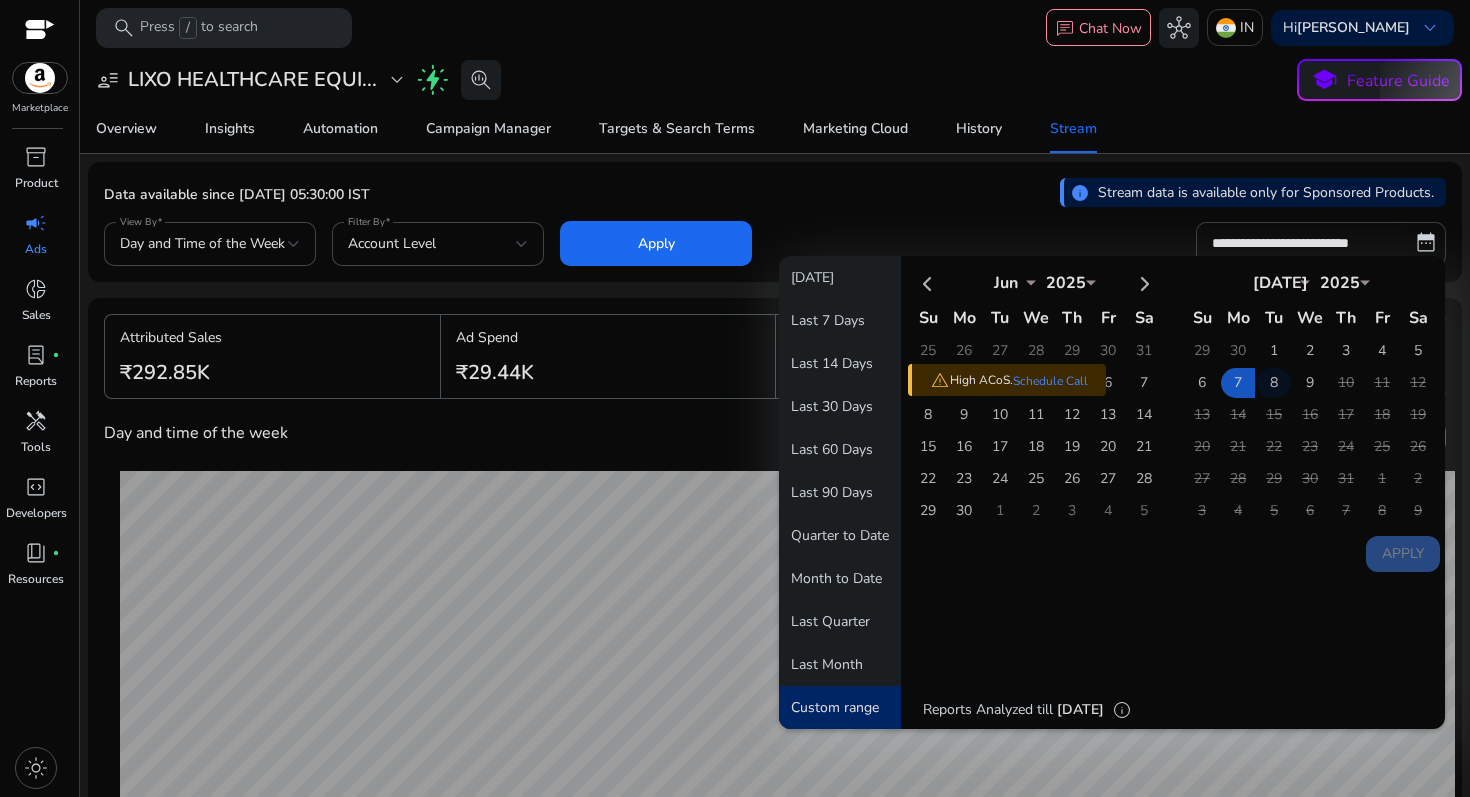 click on "8" 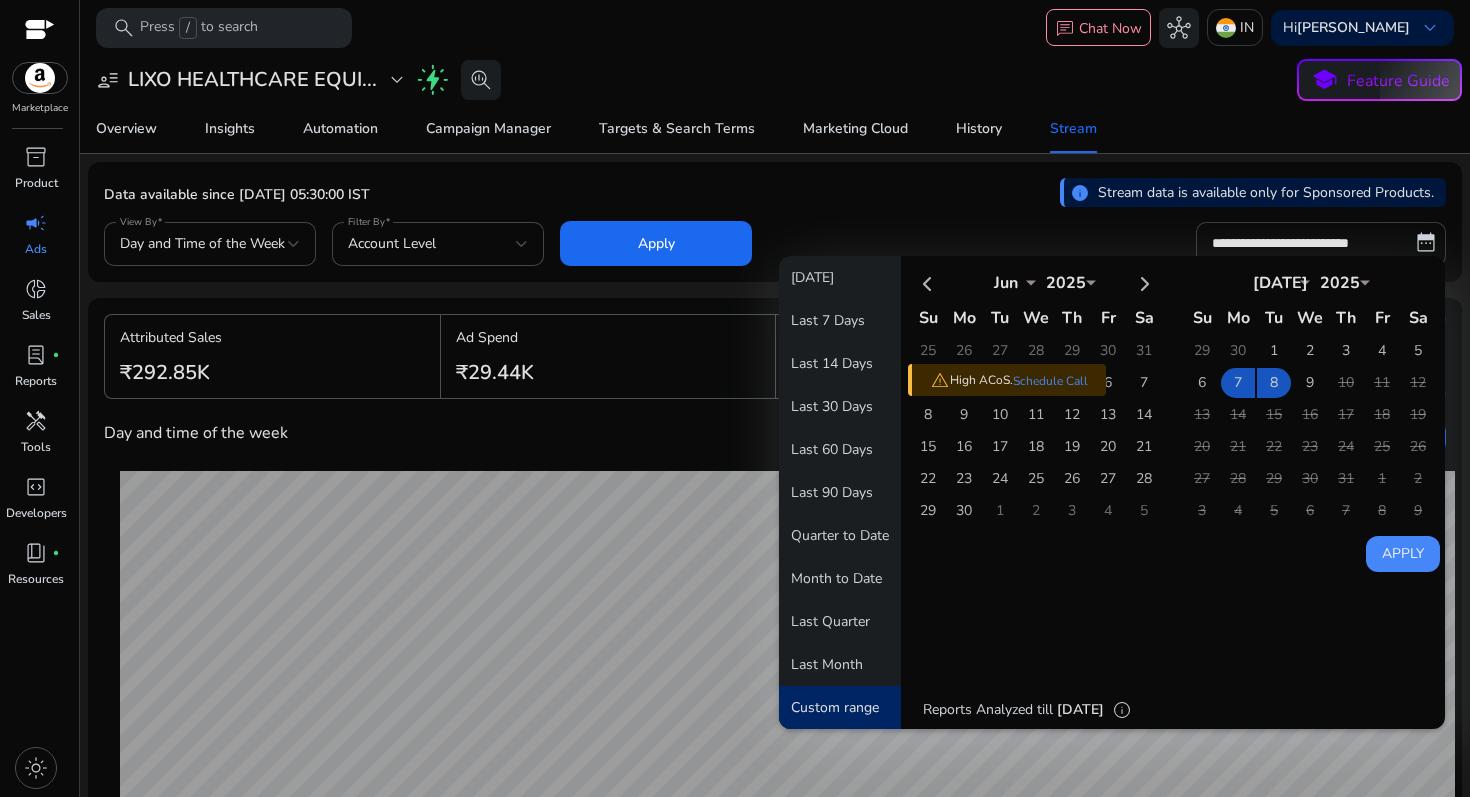 click on "Apply" 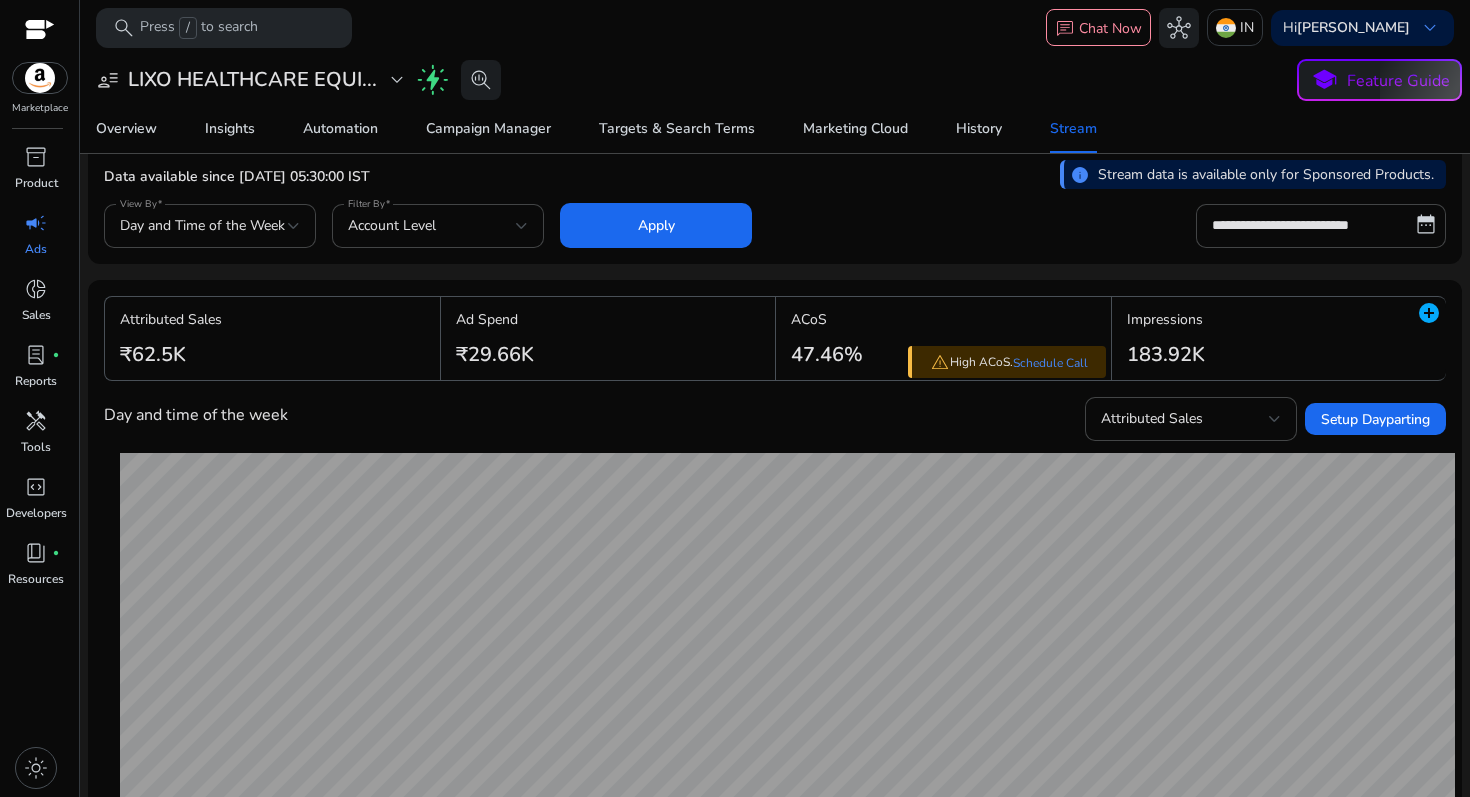 scroll, scrollTop: 24, scrollLeft: 0, axis: vertical 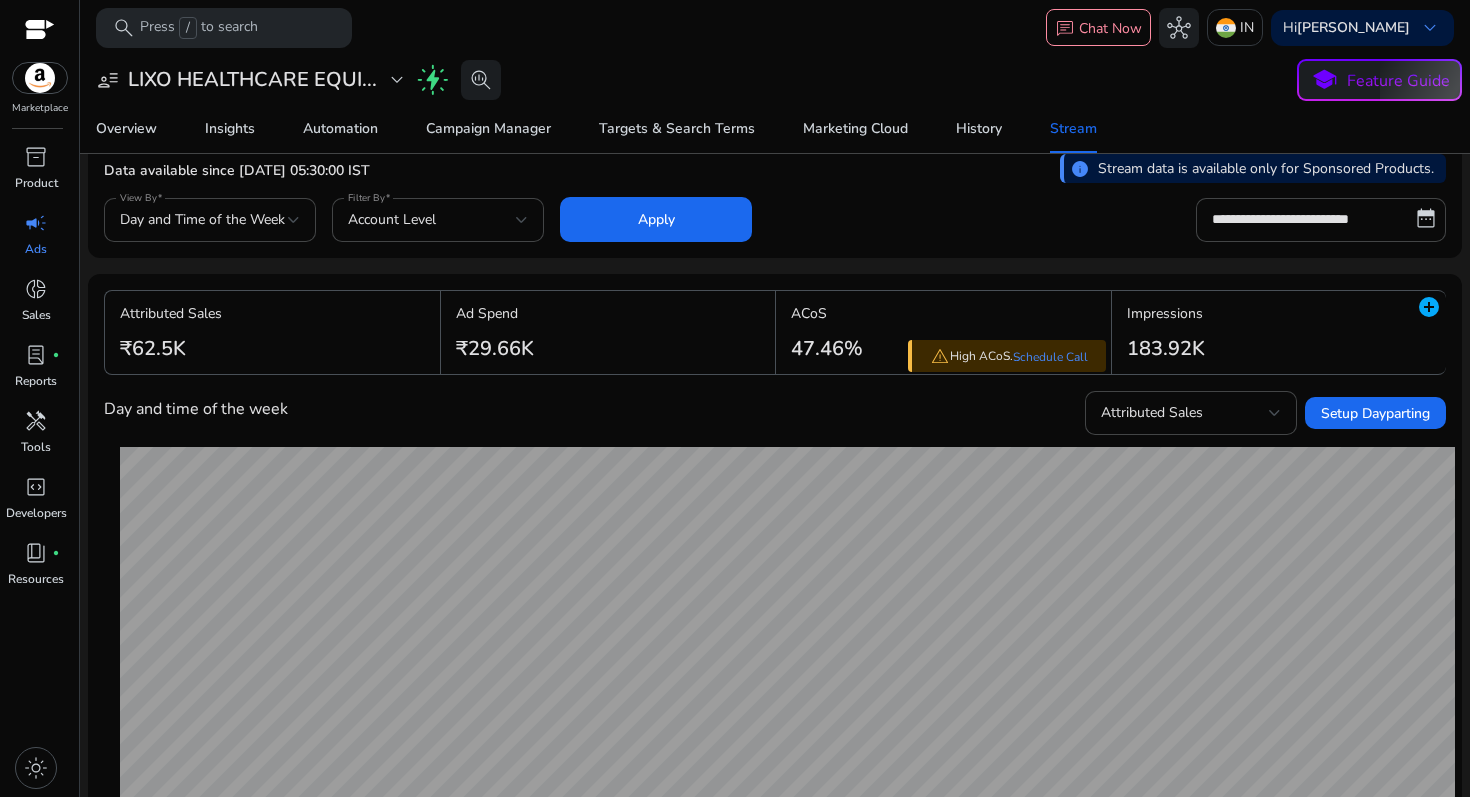 click on "Ad Spend" 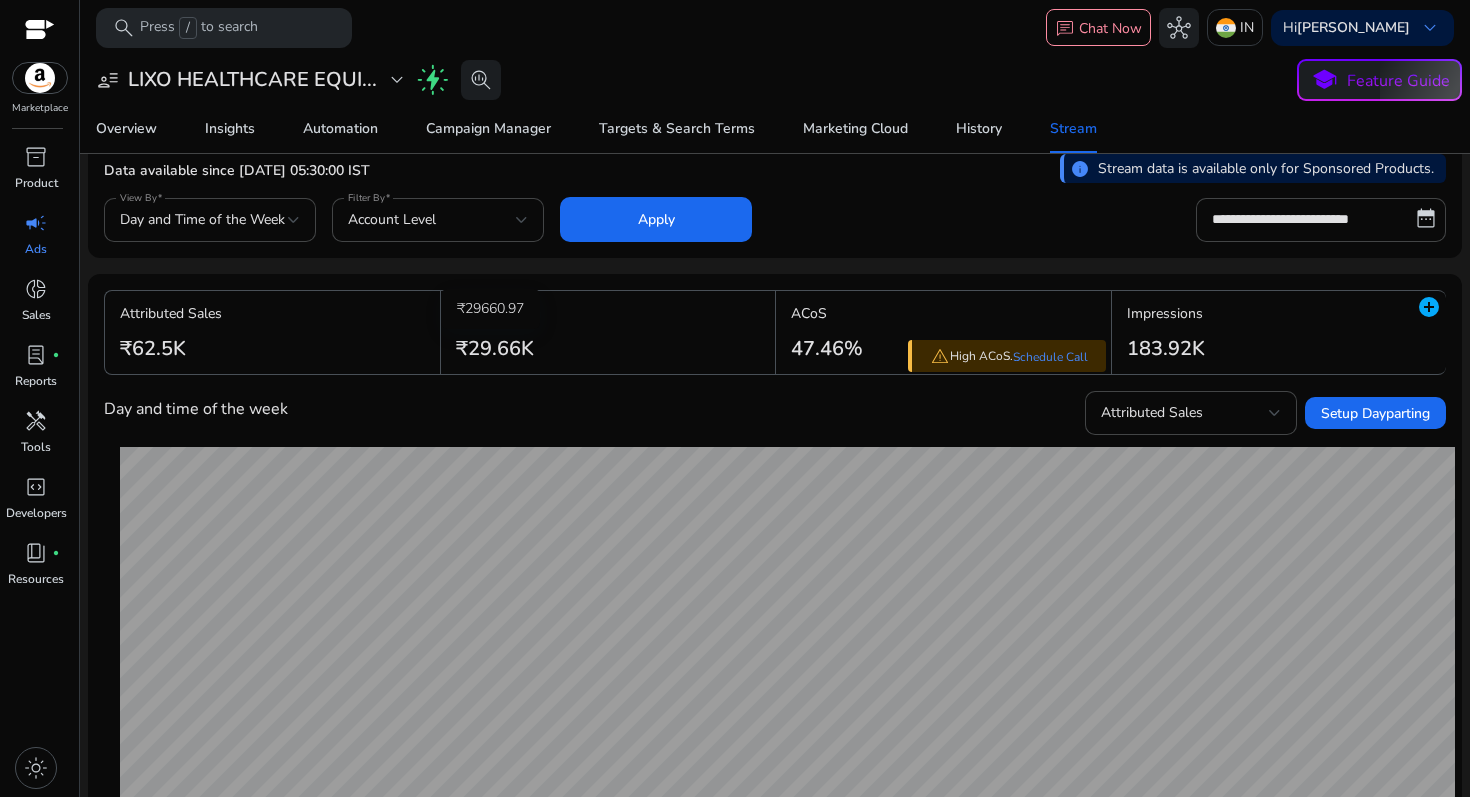click on "₹29.66K" 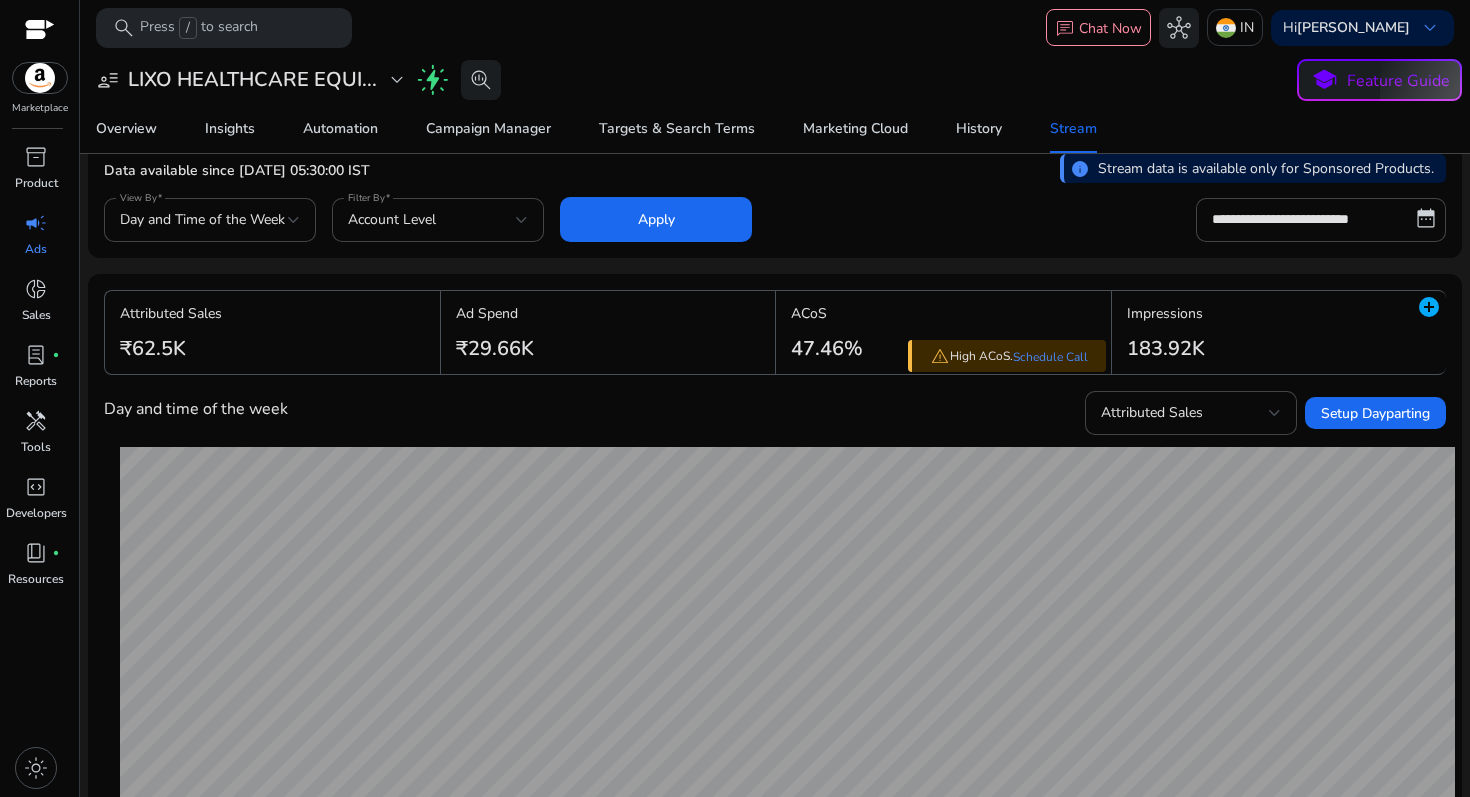 click on "₹29.66K" 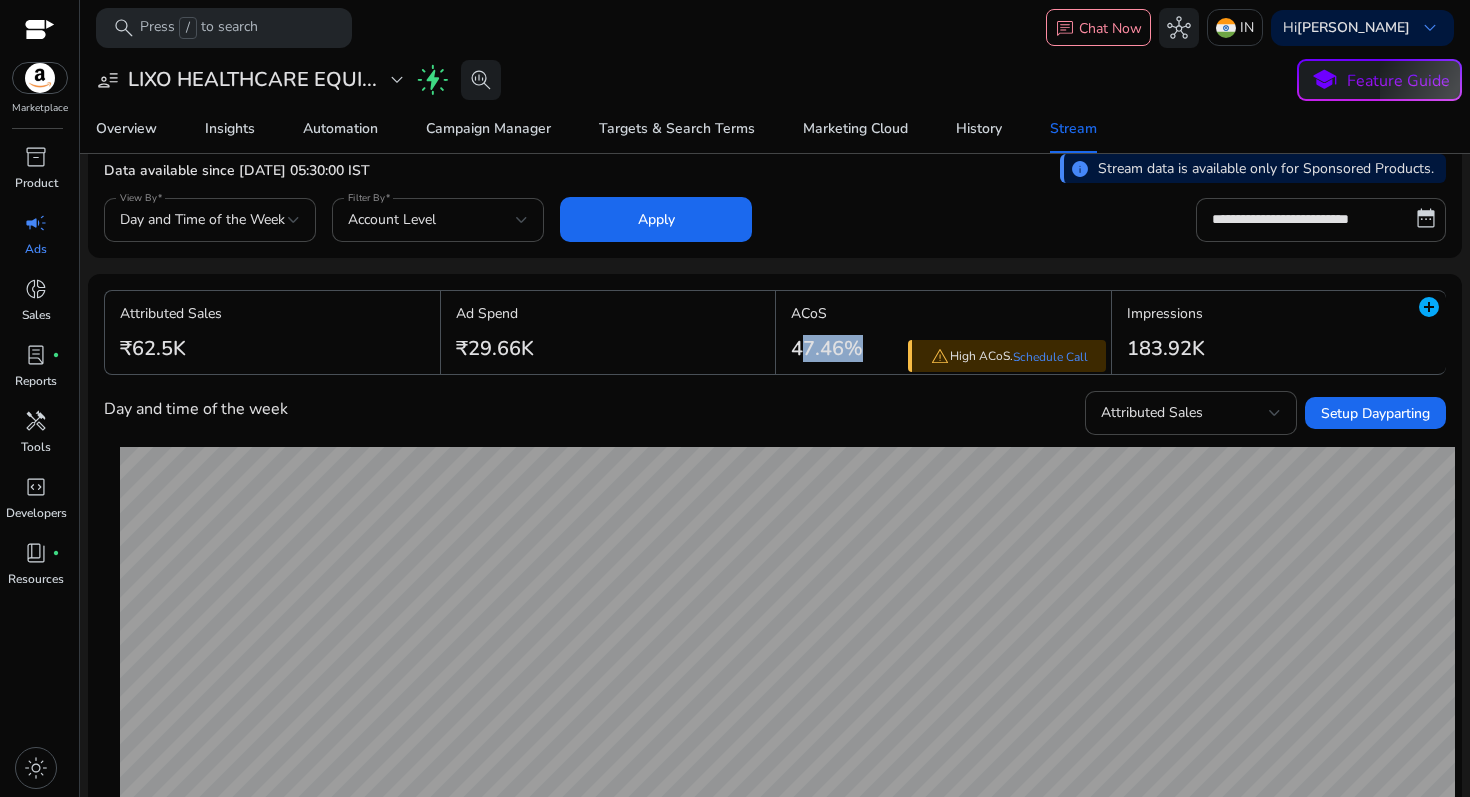drag, startPoint x: 790, startPoint y: 354, endPoint x: 834, endPoint y: 354, distance: 44 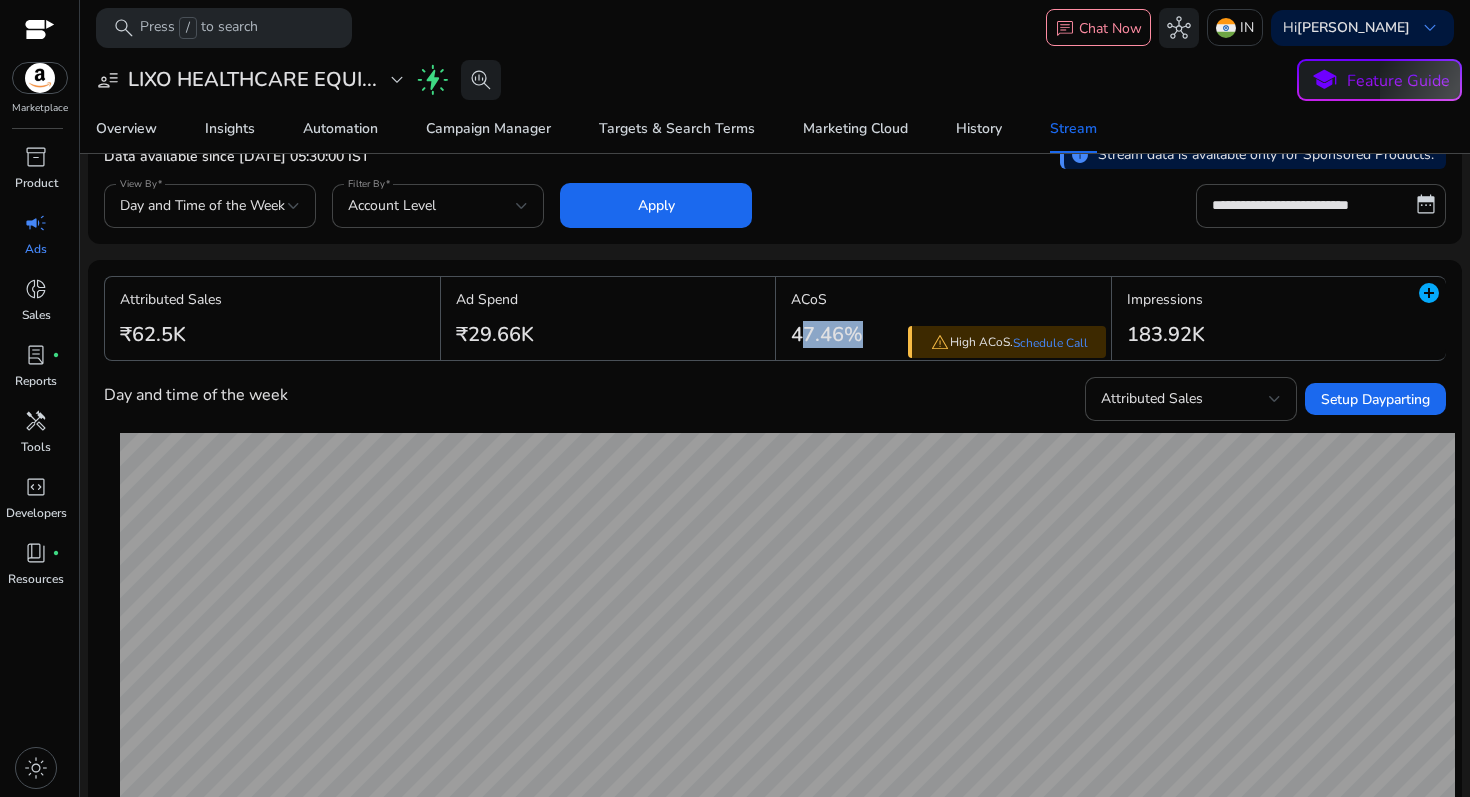 scroll, scrollTop: 0, scrollLeft: 0, axis: both 